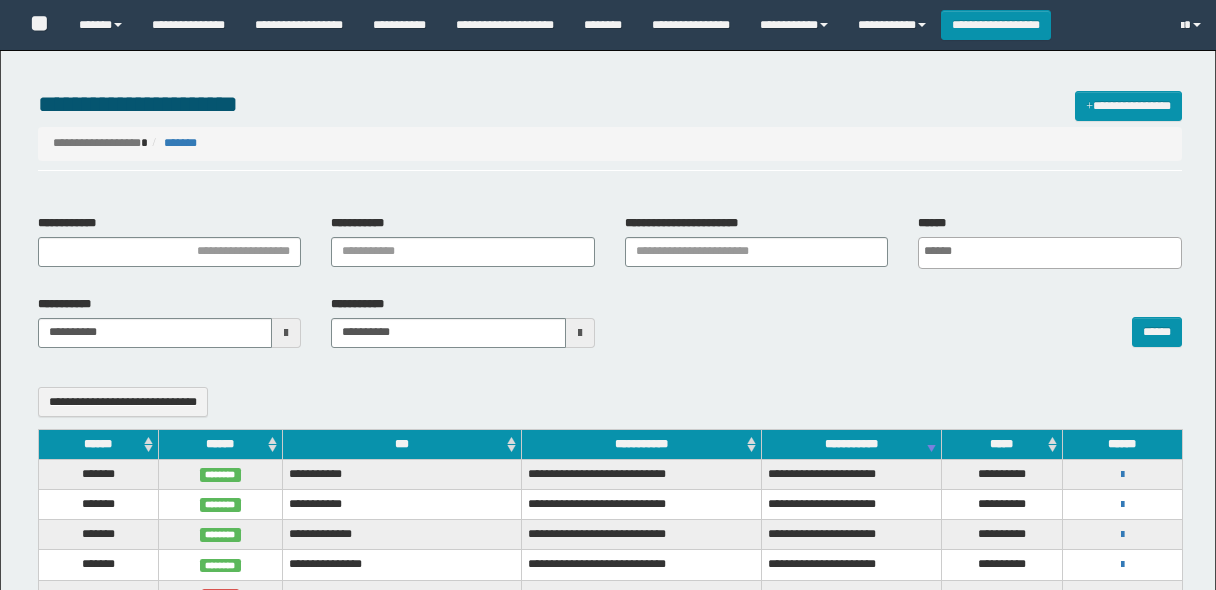 select 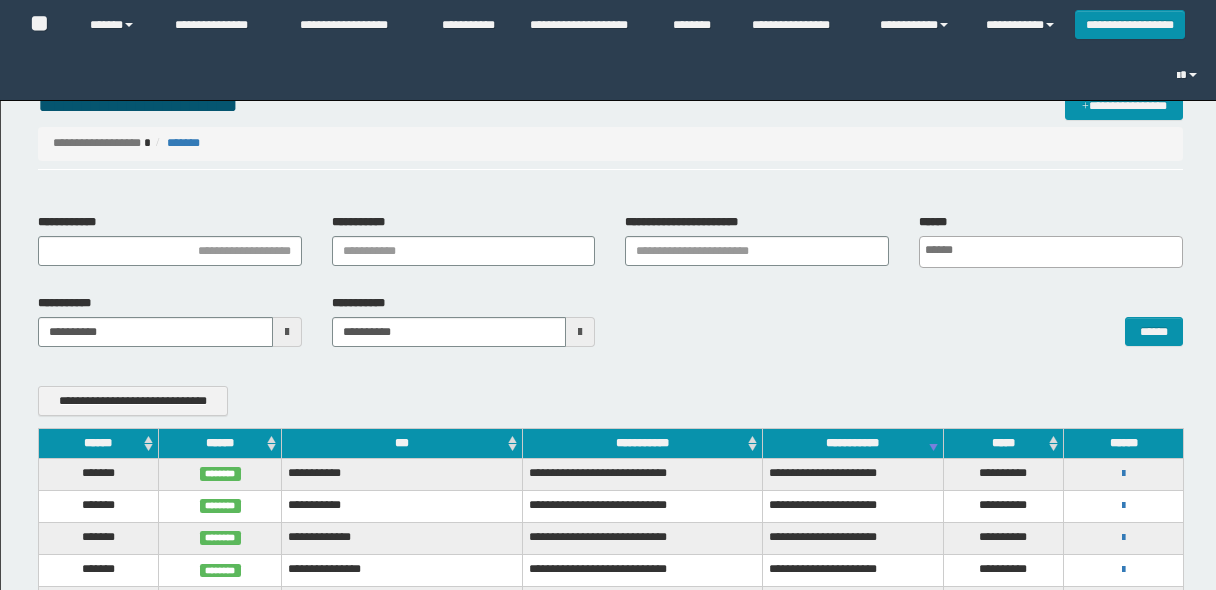 scroll, scrollTop: 0, scrollLeft: 0, axis: both 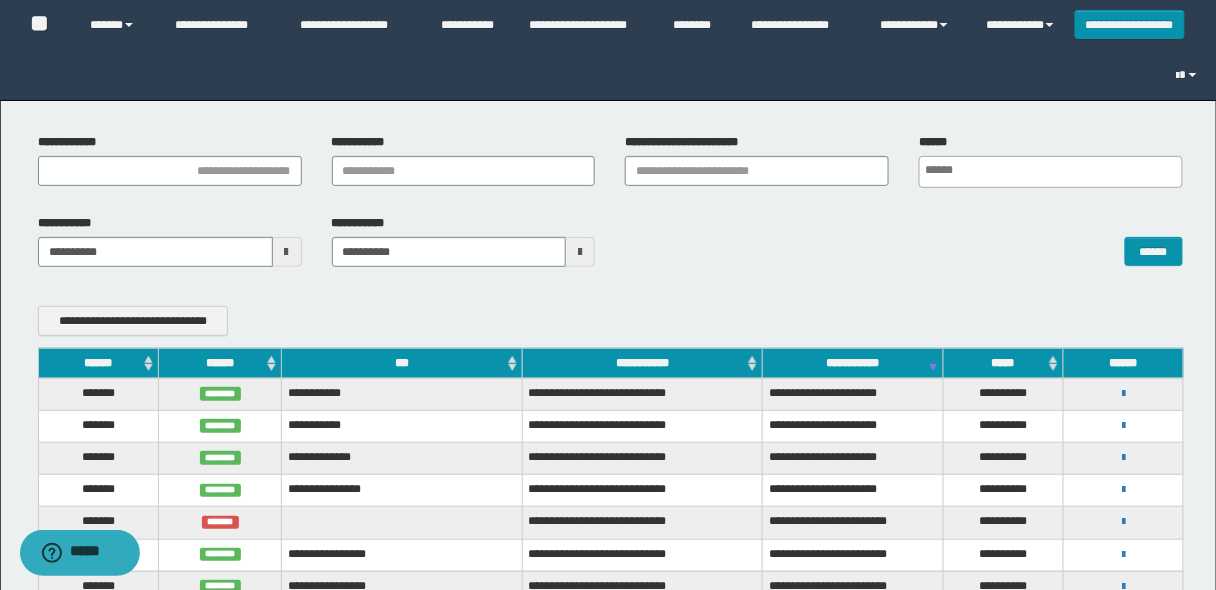 click on "******" at bounding box center (98, 363) 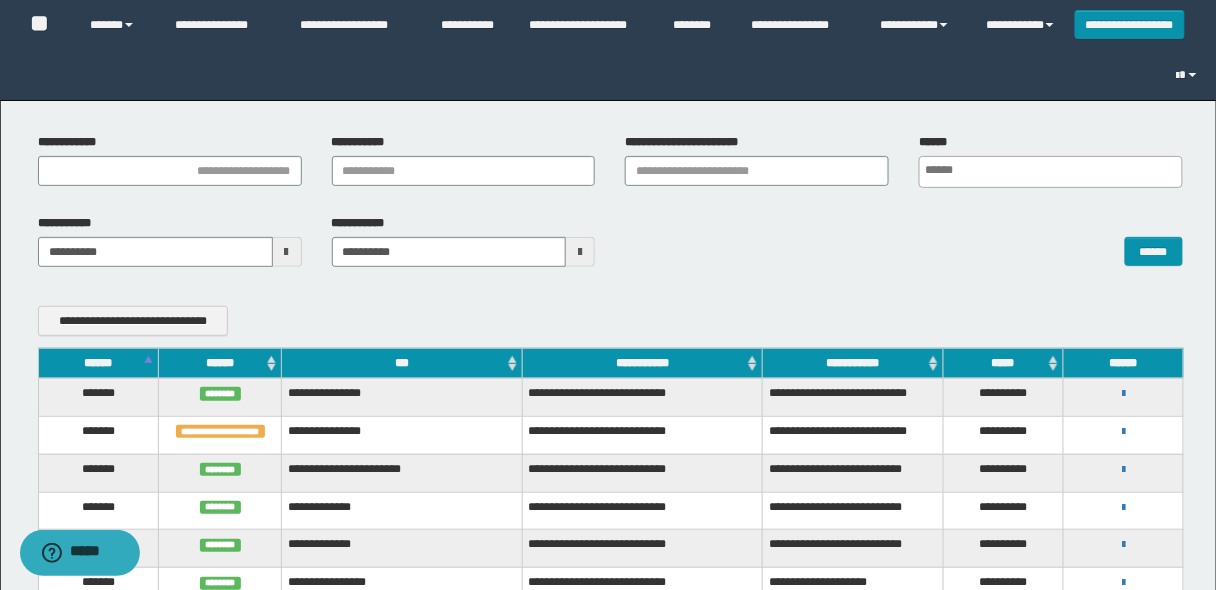 click on "******" at bounding box center [98, 363] 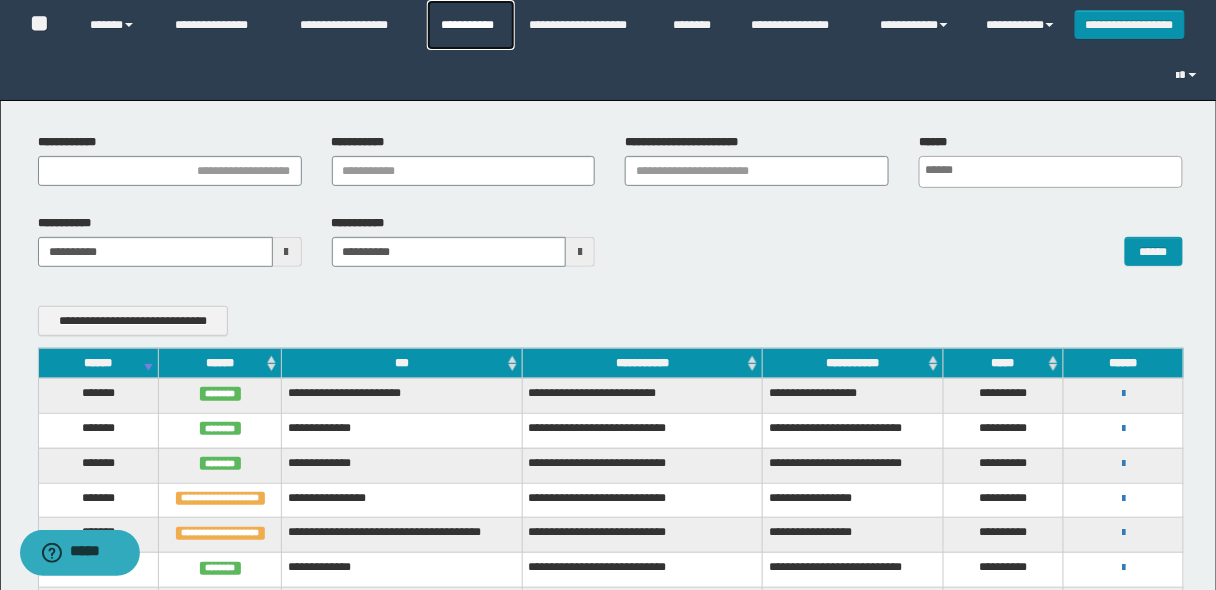 click on "**********" at bounding box center [471, 25] 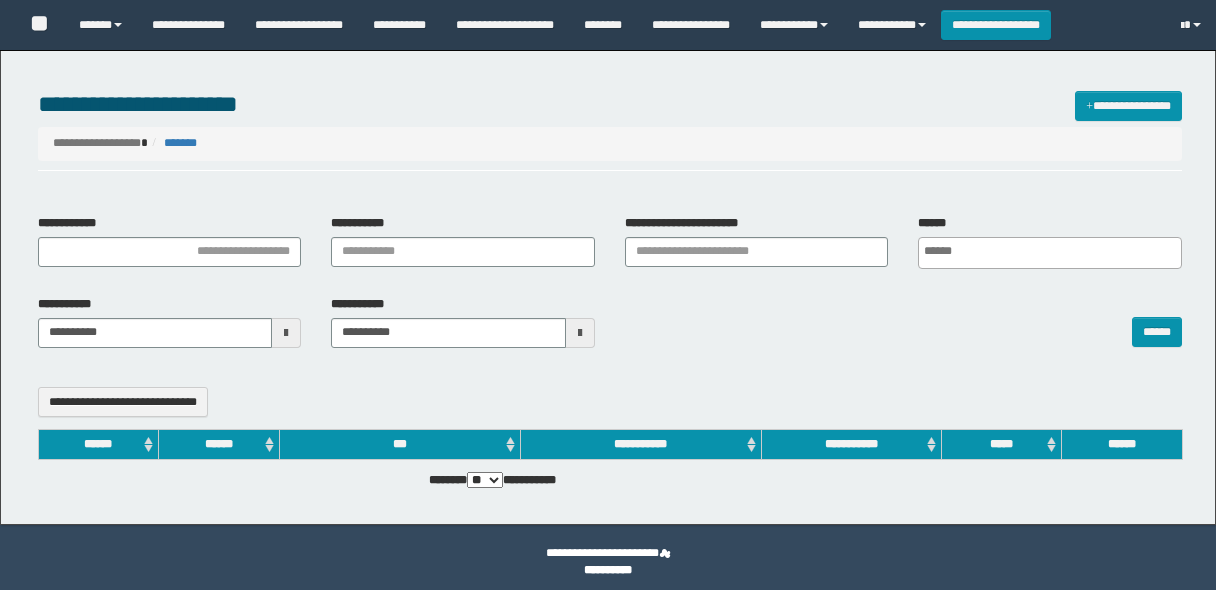 select 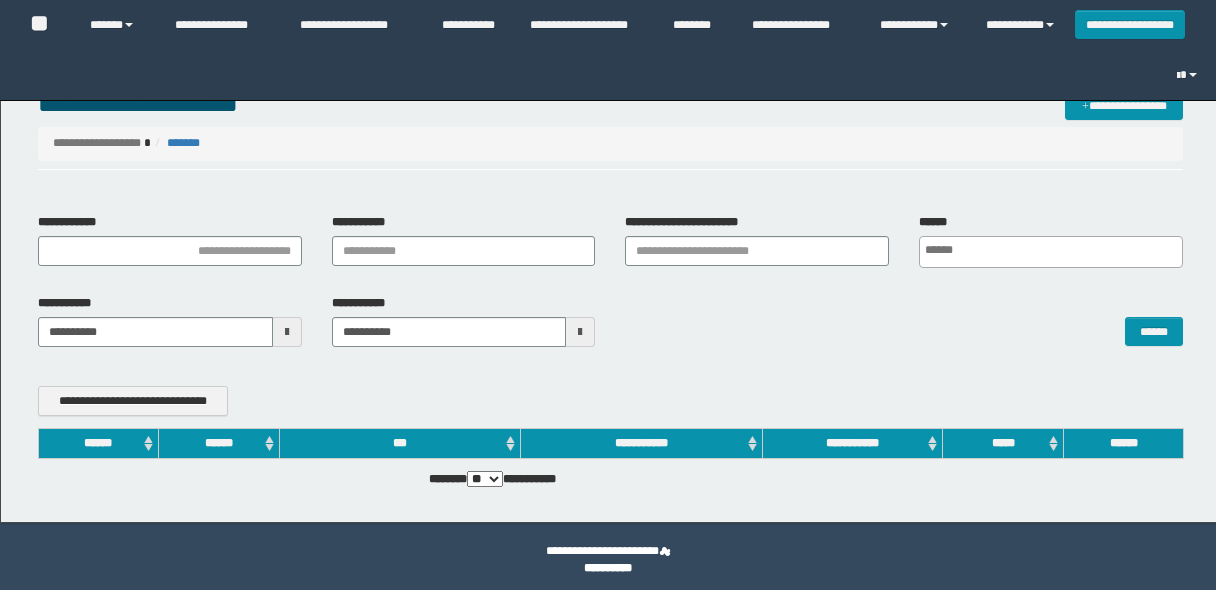 scroll, scrollTop: 0, scrollLeft: 0, axis: both 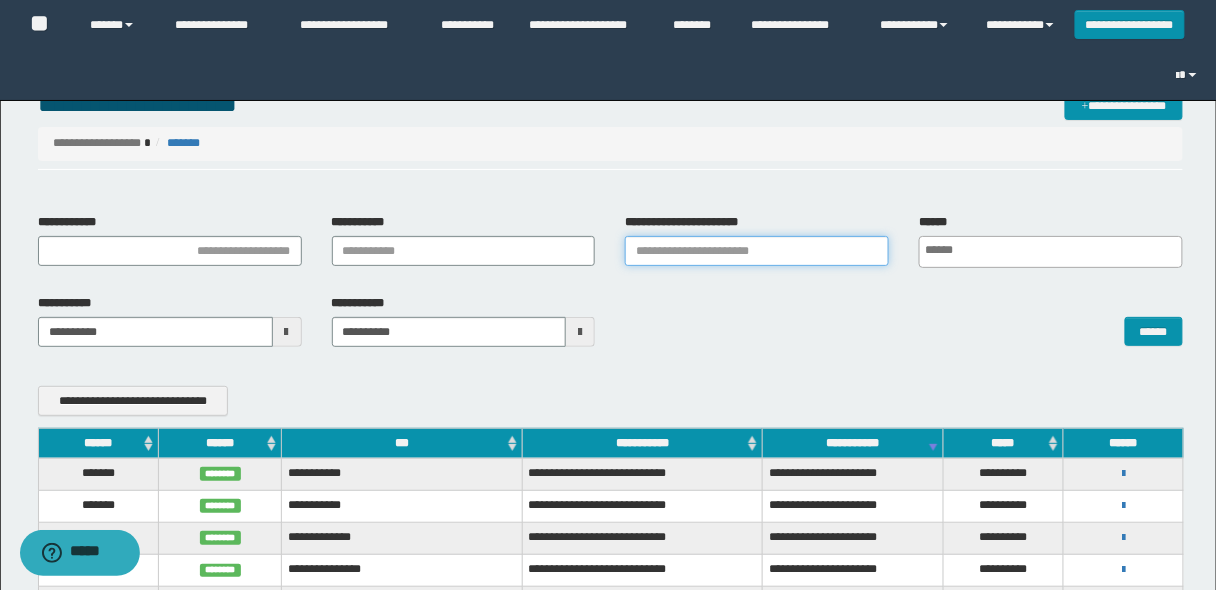 click on "**********" at bounding box center [757, 251] 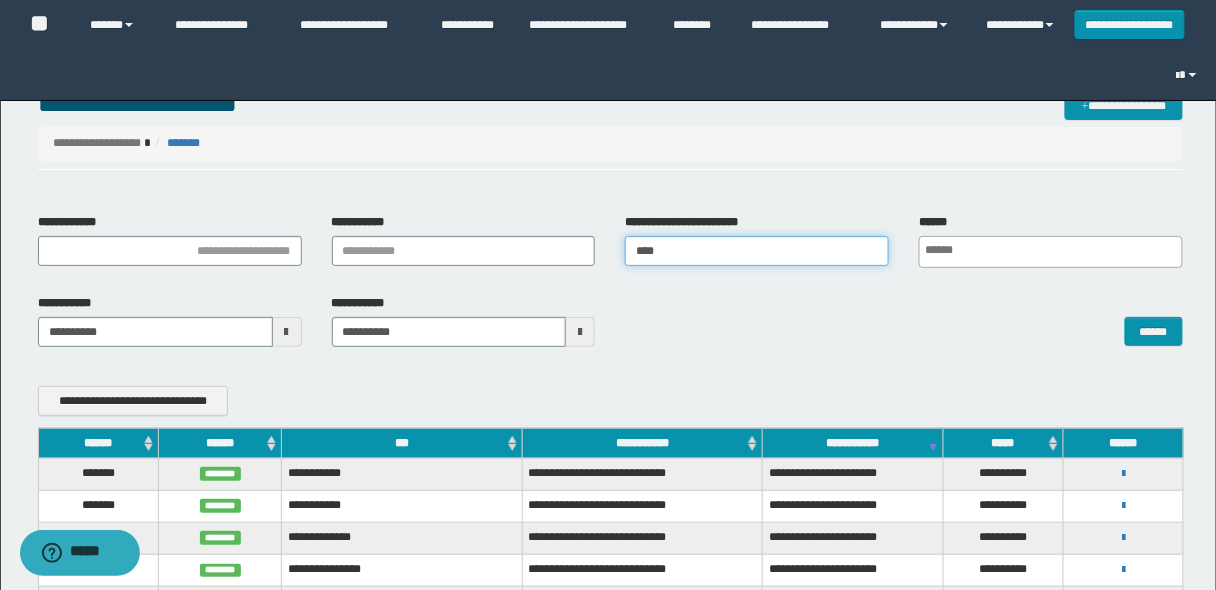 click on "****" at bounding box center [757, 251] 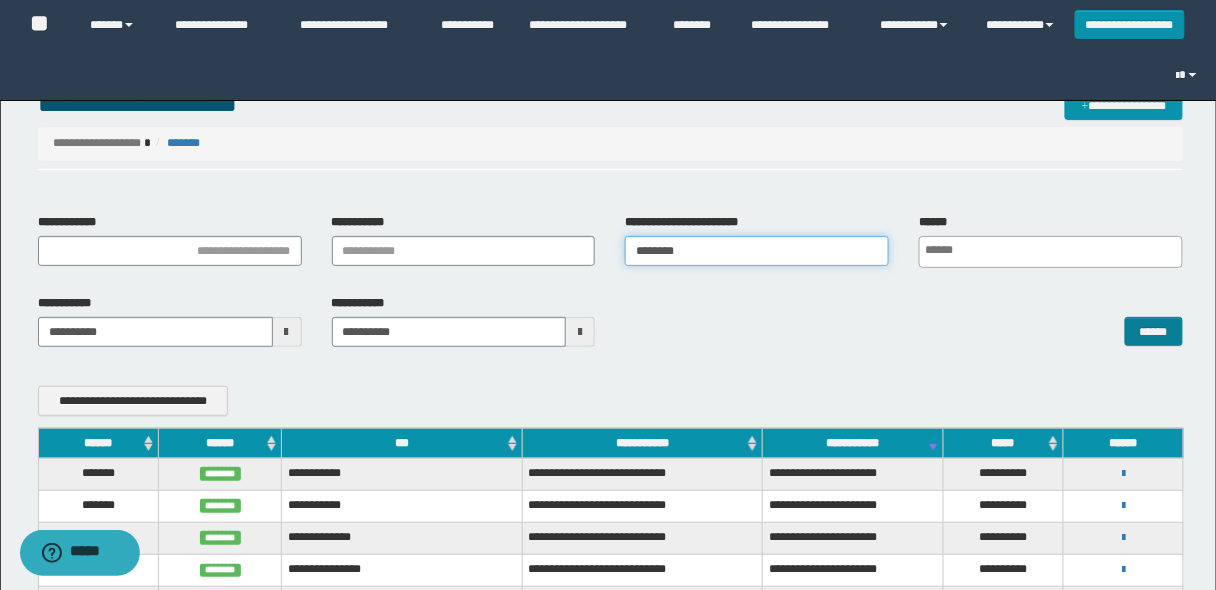 type on "********" 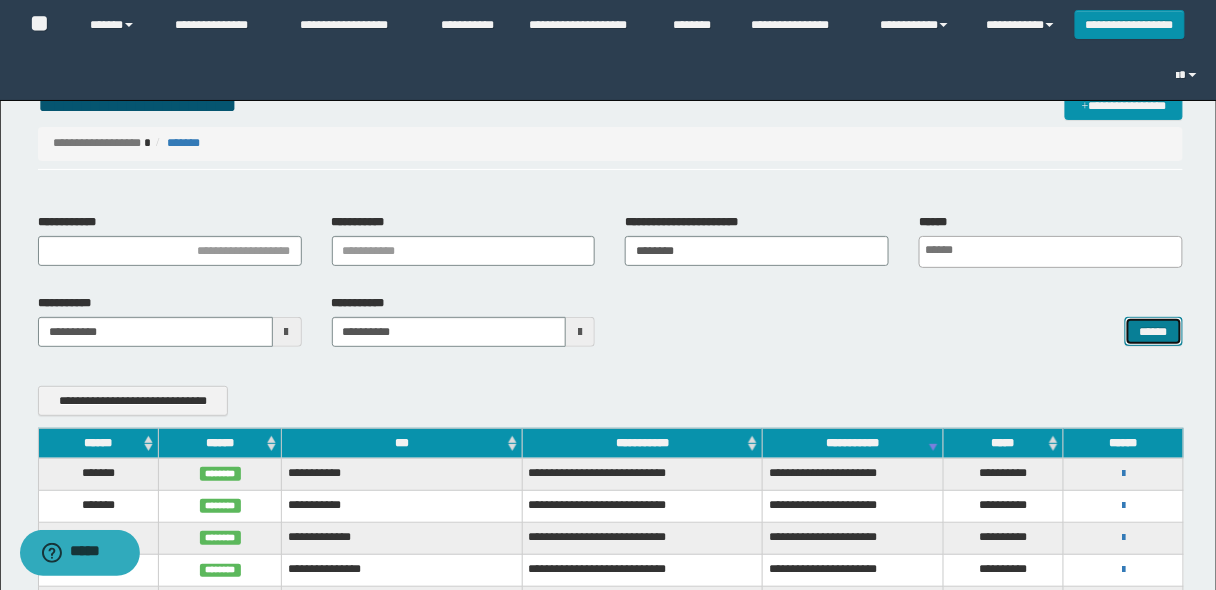 click on "******" at bounding box center (1154, 331) 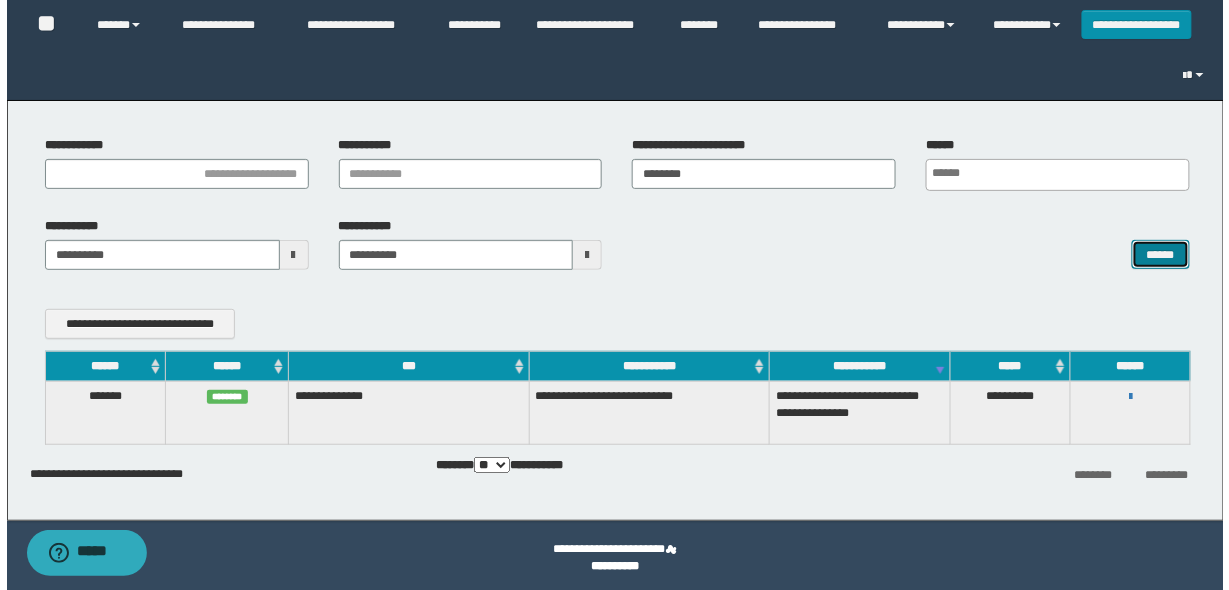 scroll, scrollTop: 81, scrollLeft: 0, axis: vertical 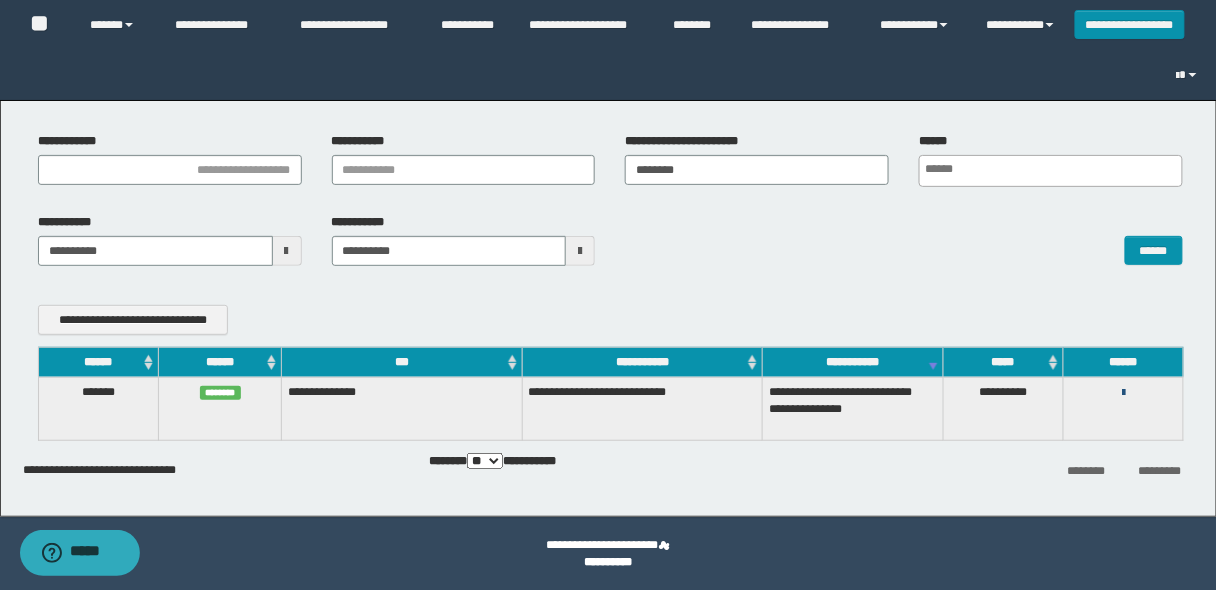 click at bounding box center [1123, 393] 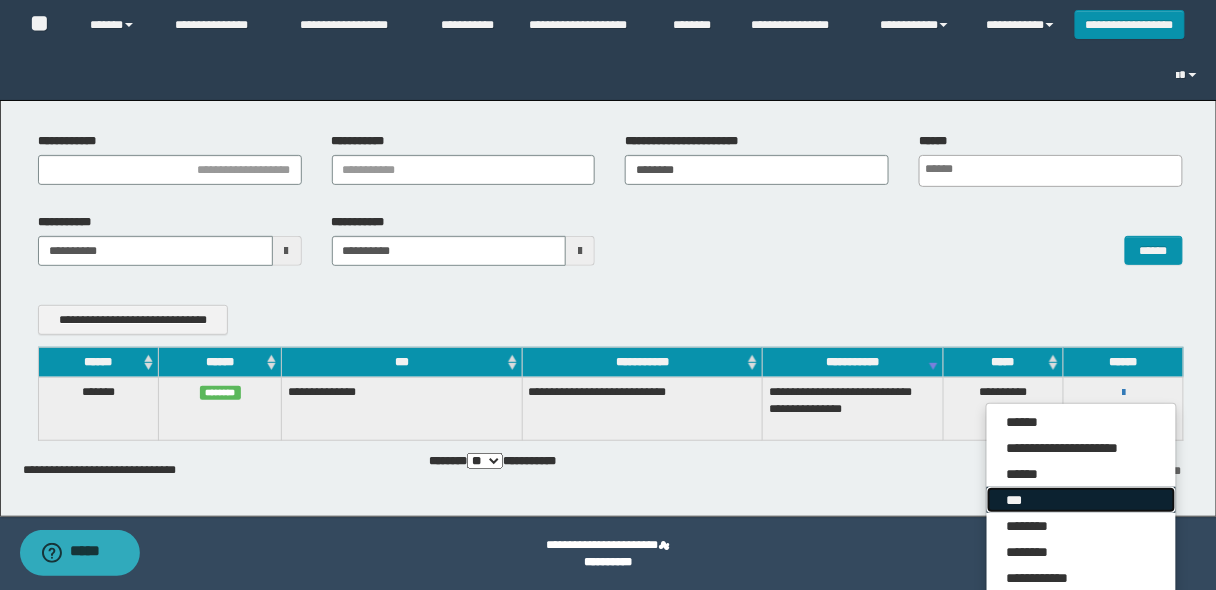 click on "***" at bounding box center [1081, 500] 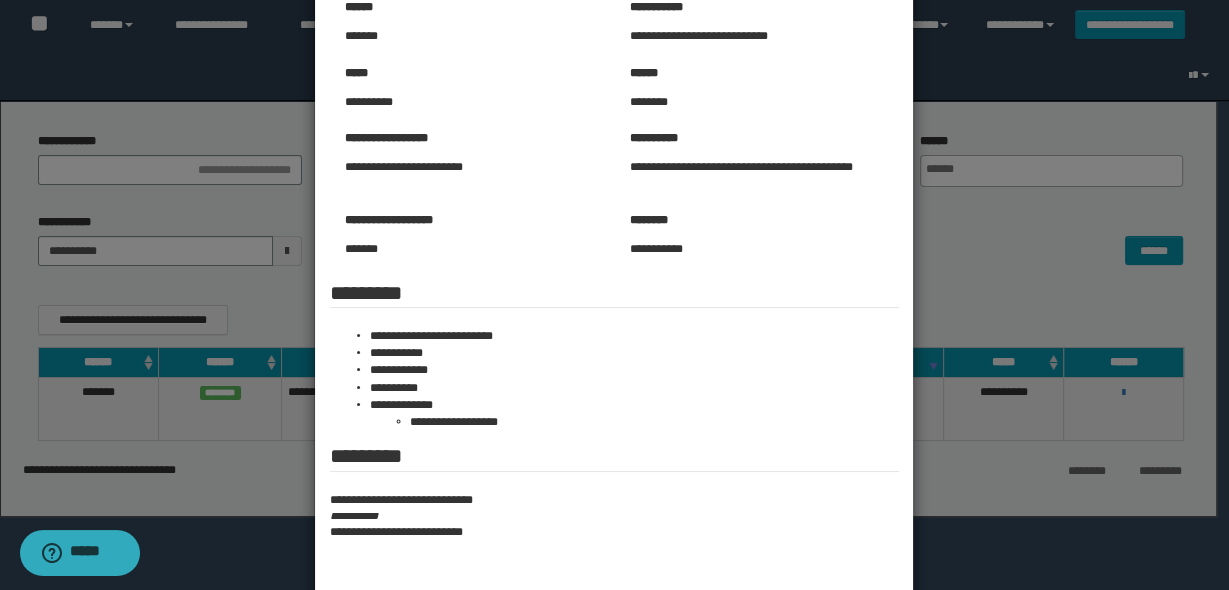 scroll, scrollTop: 208, scrollLeft: 0, axis: vertical 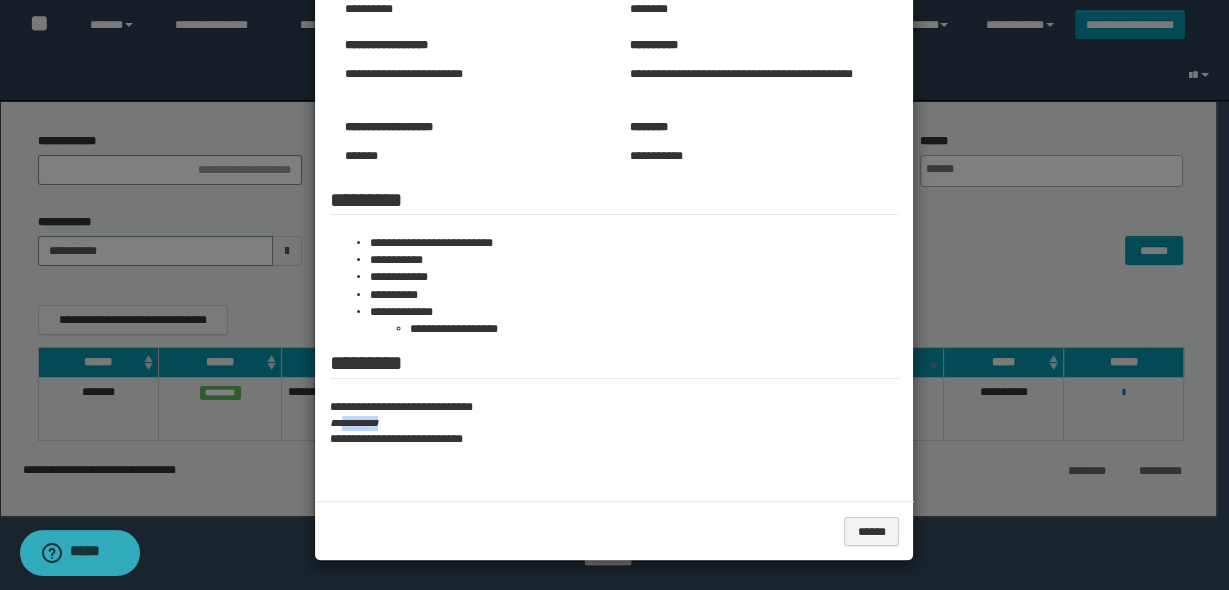 drag, startPoint x: 349, startPoint y: 421, endPoint x: 400, endPoint y: 420, distance: 51.009804 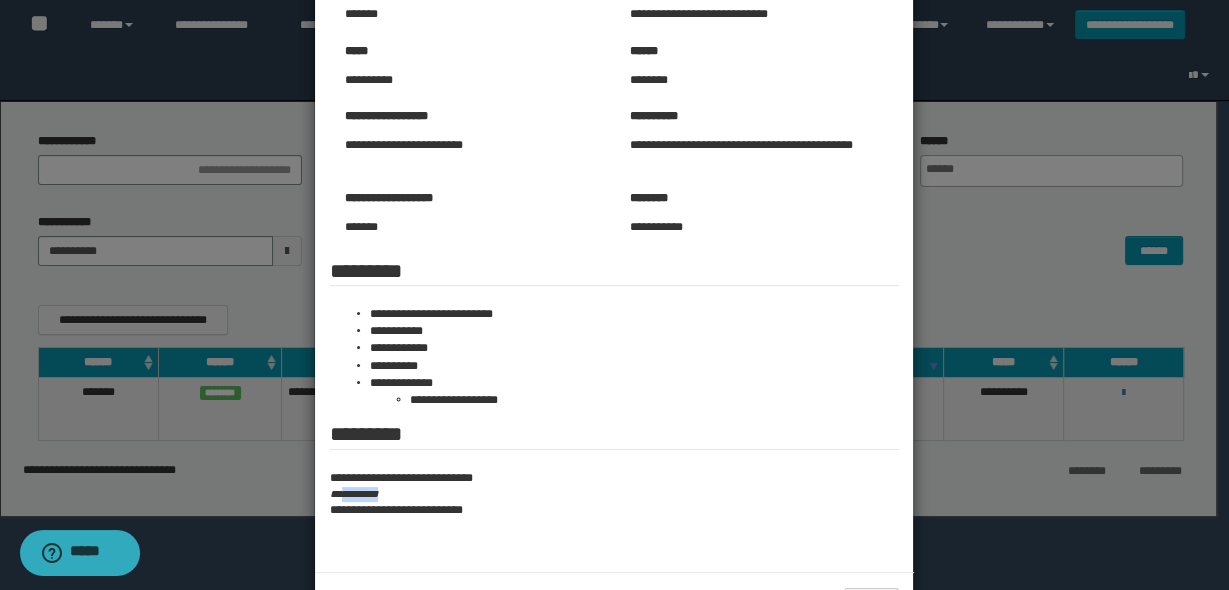 scroll, scrollTop: 48, scrollLeft: 0, axis: vertical 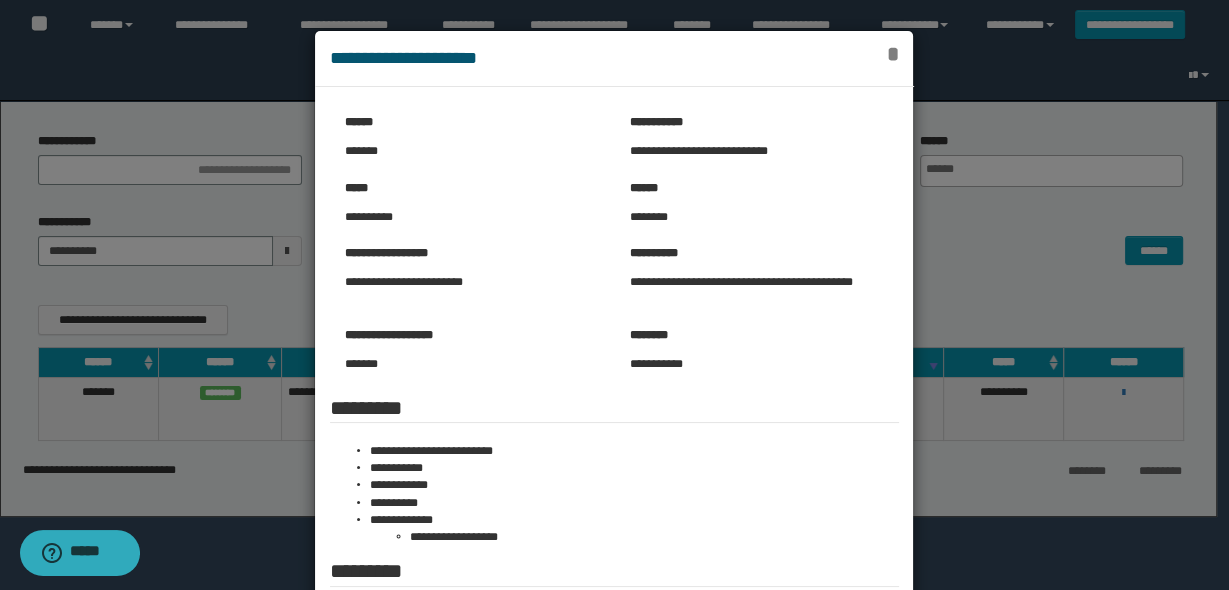 click on "*" at bounding box center [893, 54] 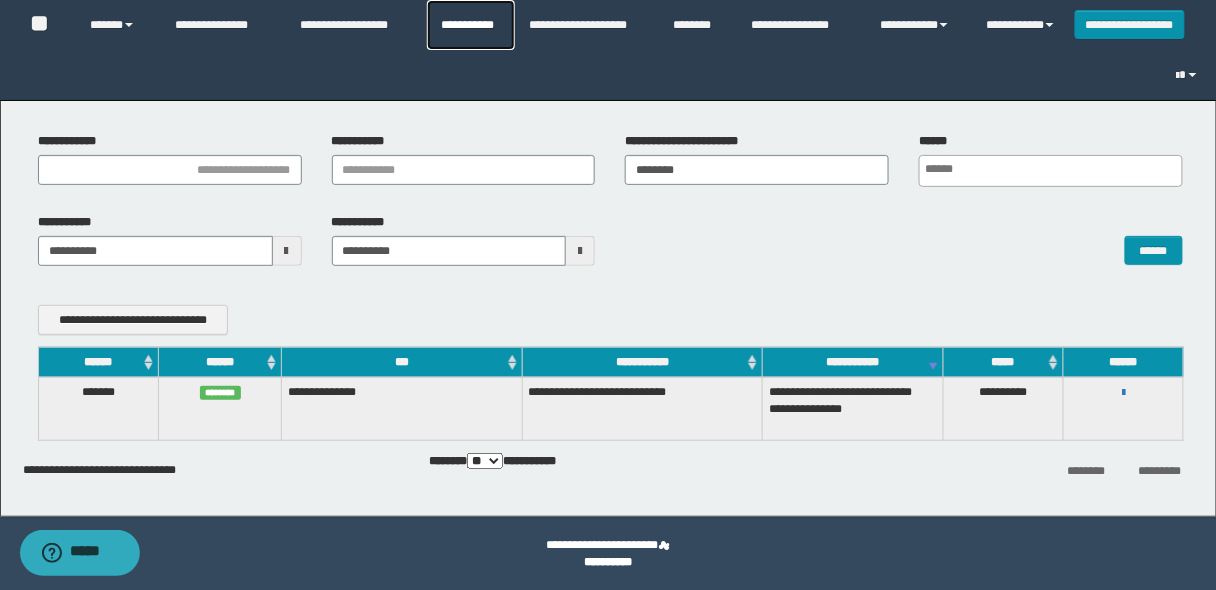 click on "**********" at bounding box center [471, 25] 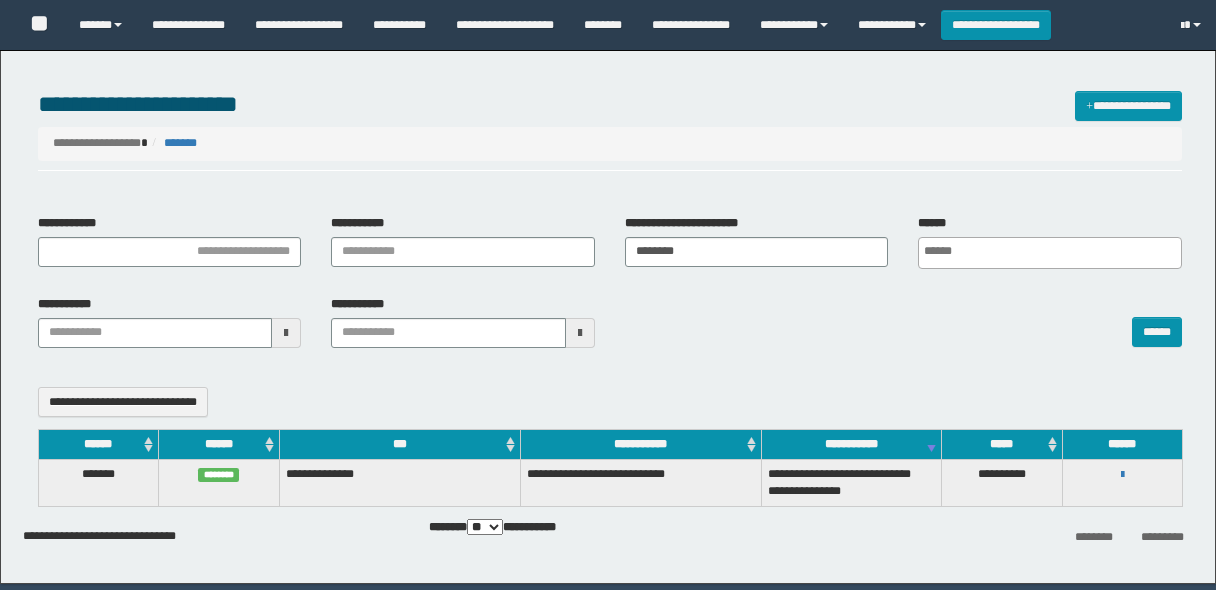 select 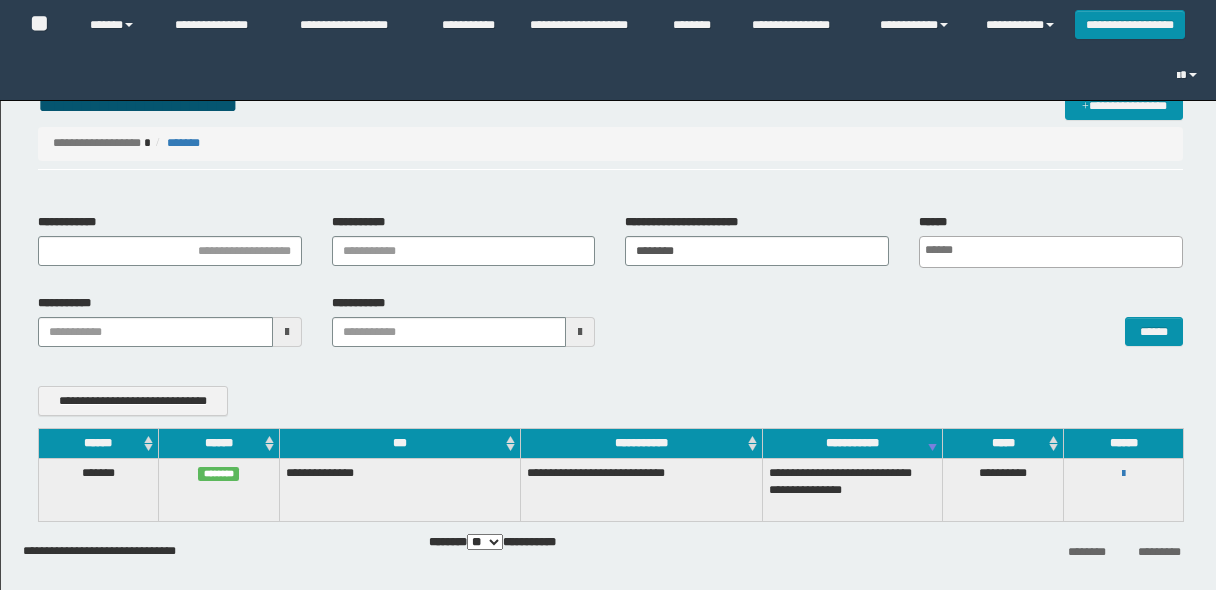 scroll, scrollTop: 0, scrollLeft: 0, axis: both 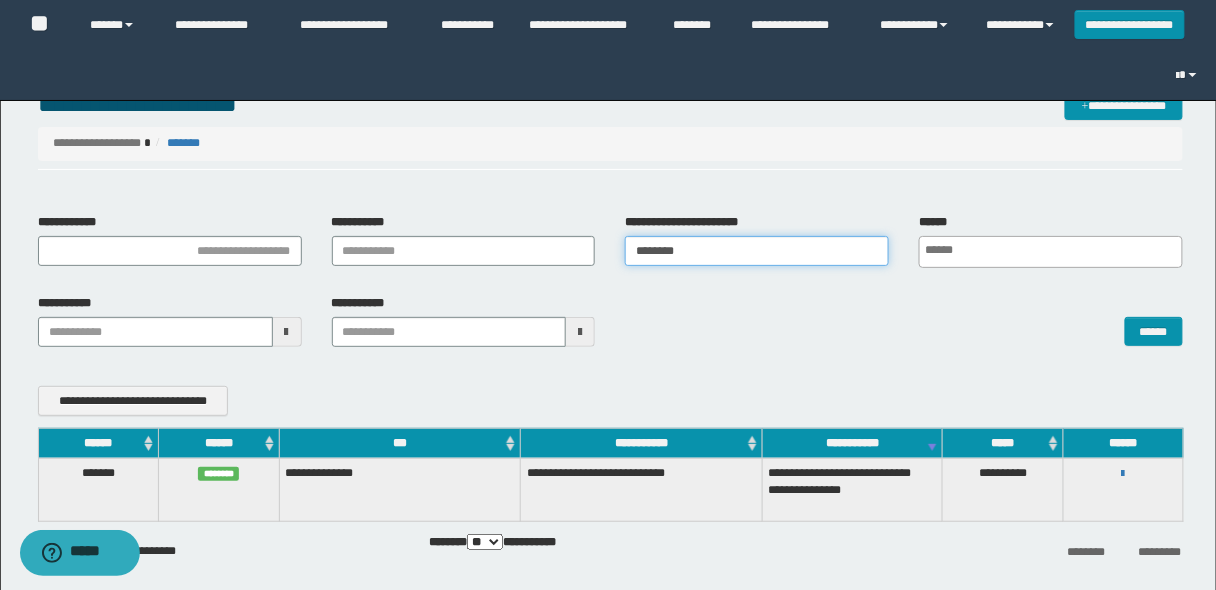 drag, startPoint x: 699, startPoint y: 246, endPoint x: 309, endPoint y: 253, distance: 390.0628 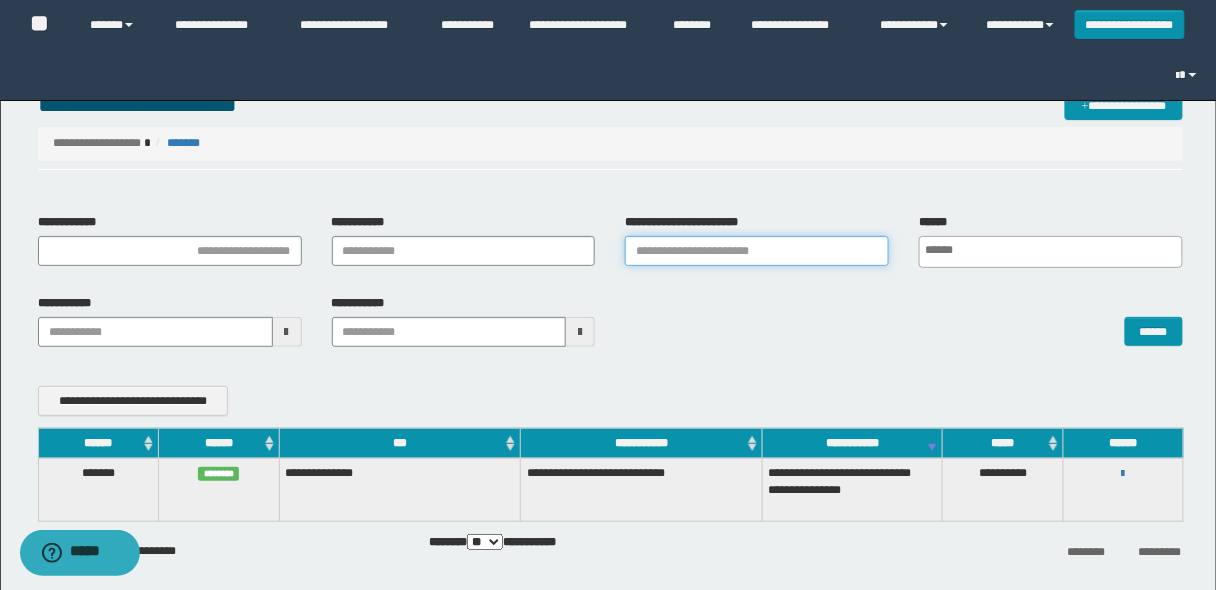 paste on "********" 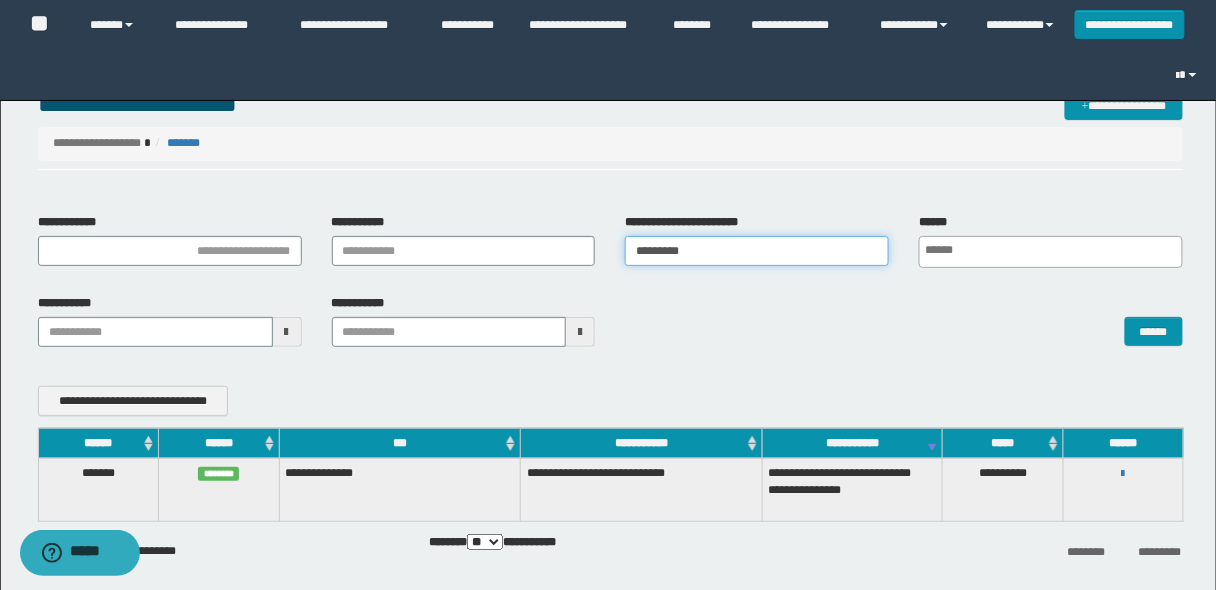 click on "********" at bounding box center [757, 251] 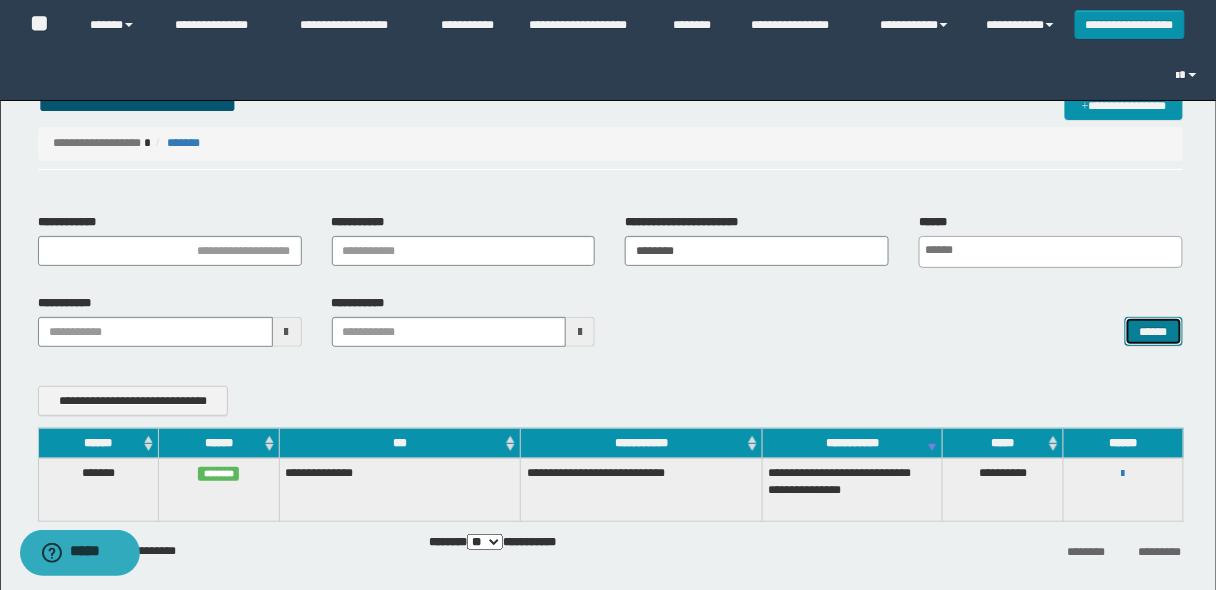 click on "******" at bounding box center (1154, 331) 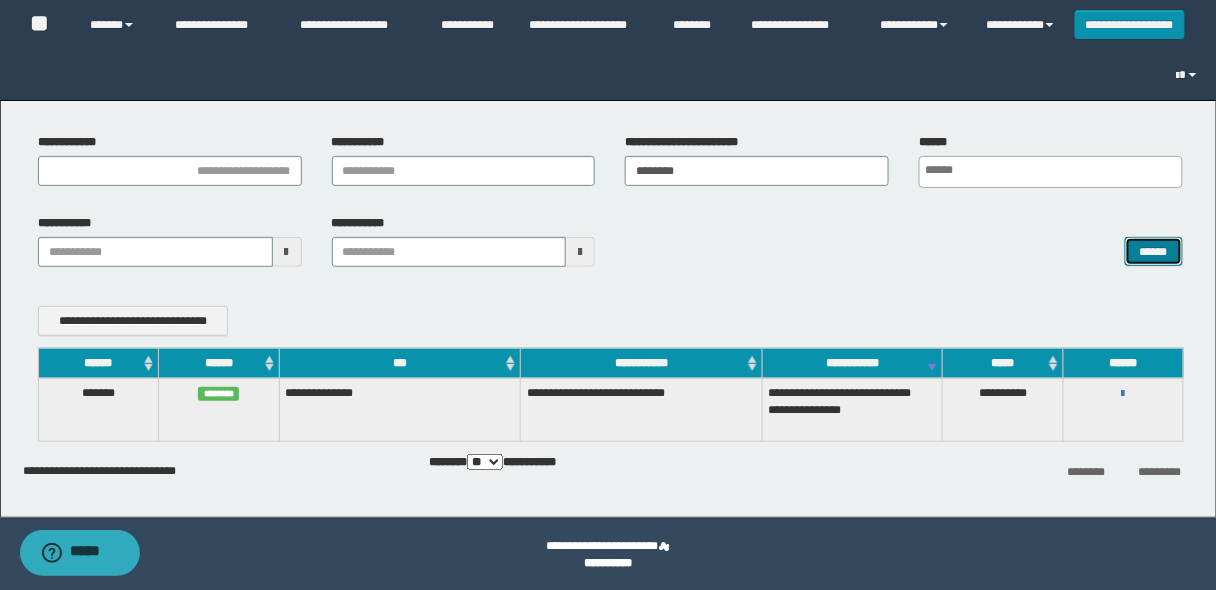 scroll, scrollTop: 81, scrollLeft: 0, axis: vertical 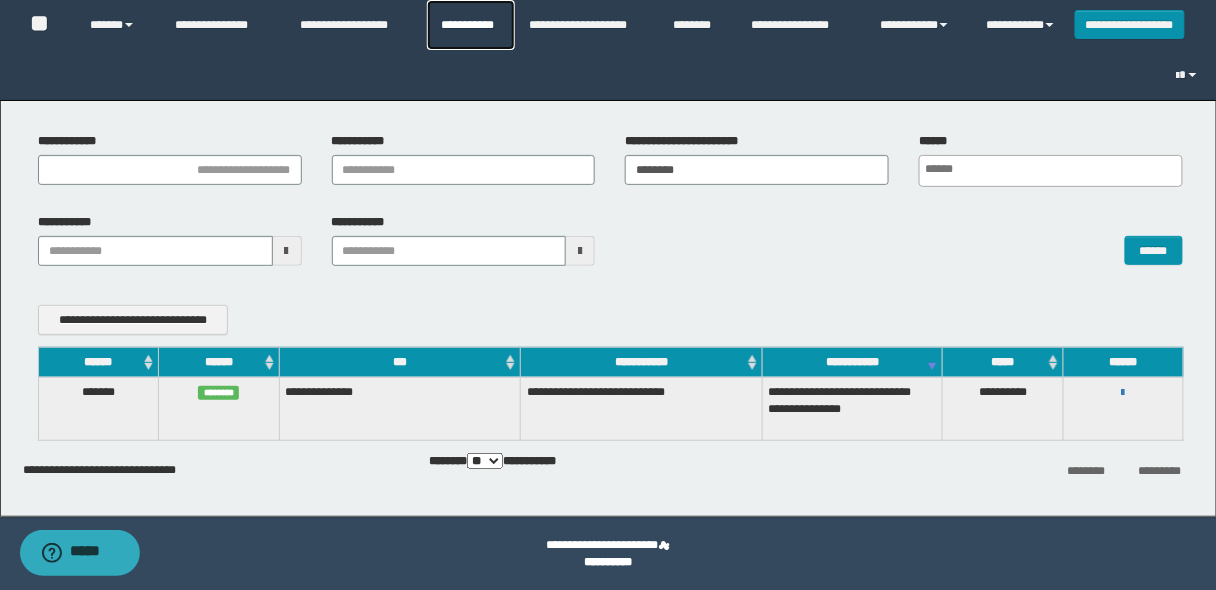click on "**********" at bounding box center [471, 25] 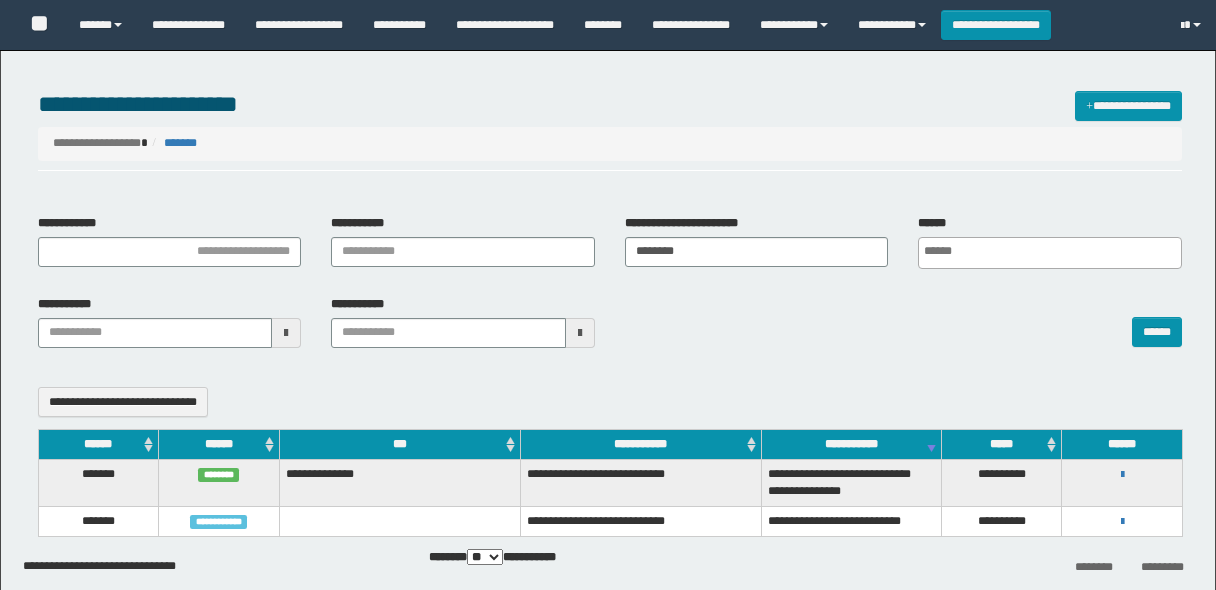 select 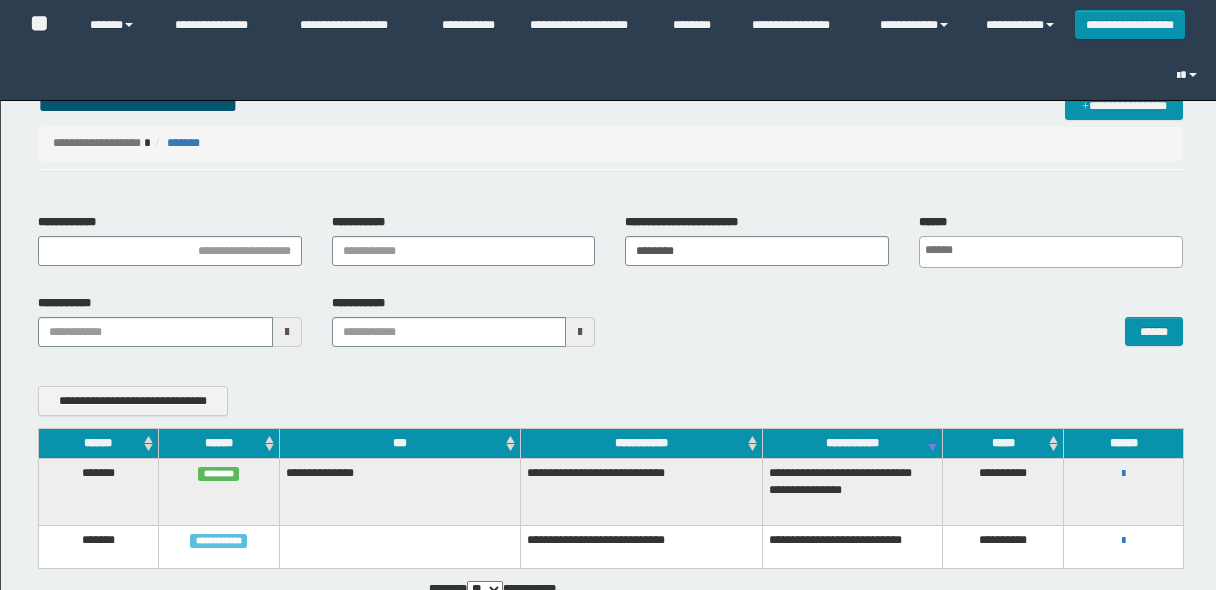 scroll, scrollTop: 0, scrollLeft: 0, axis: both 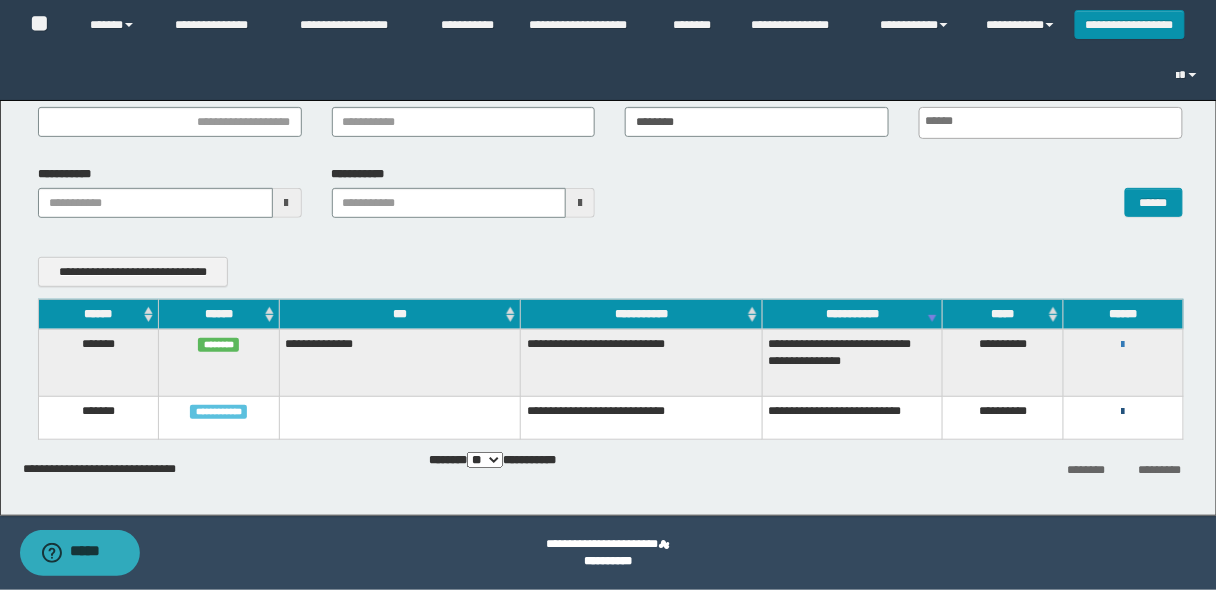 click at bounding box center [1123, 412] 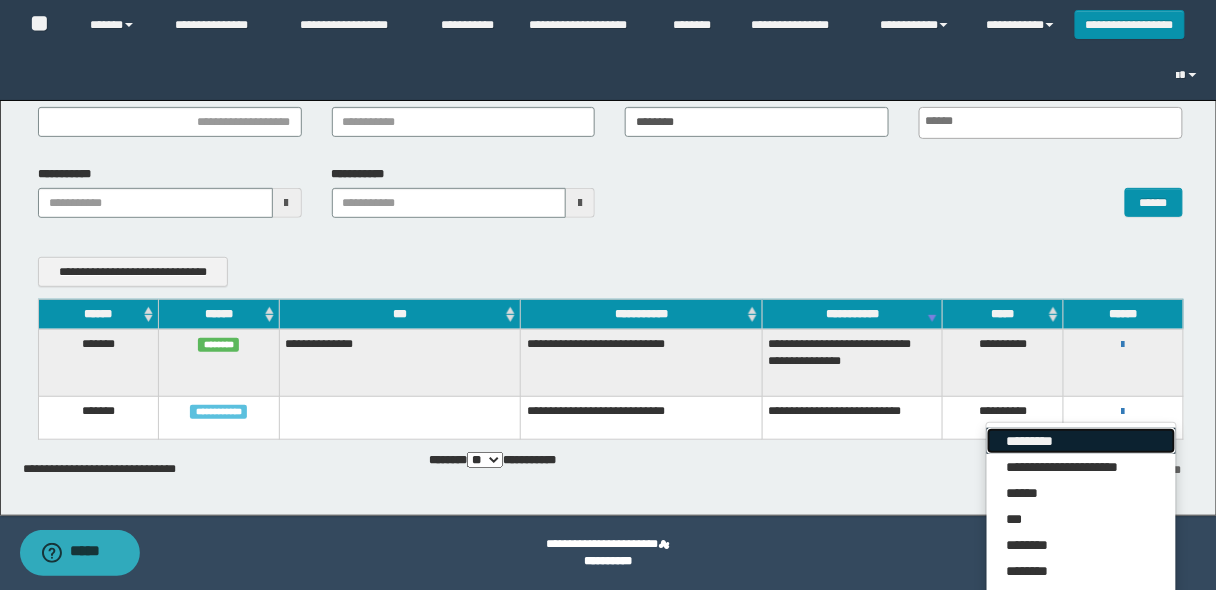 click on "*********" at bounding box center [1081, 441] 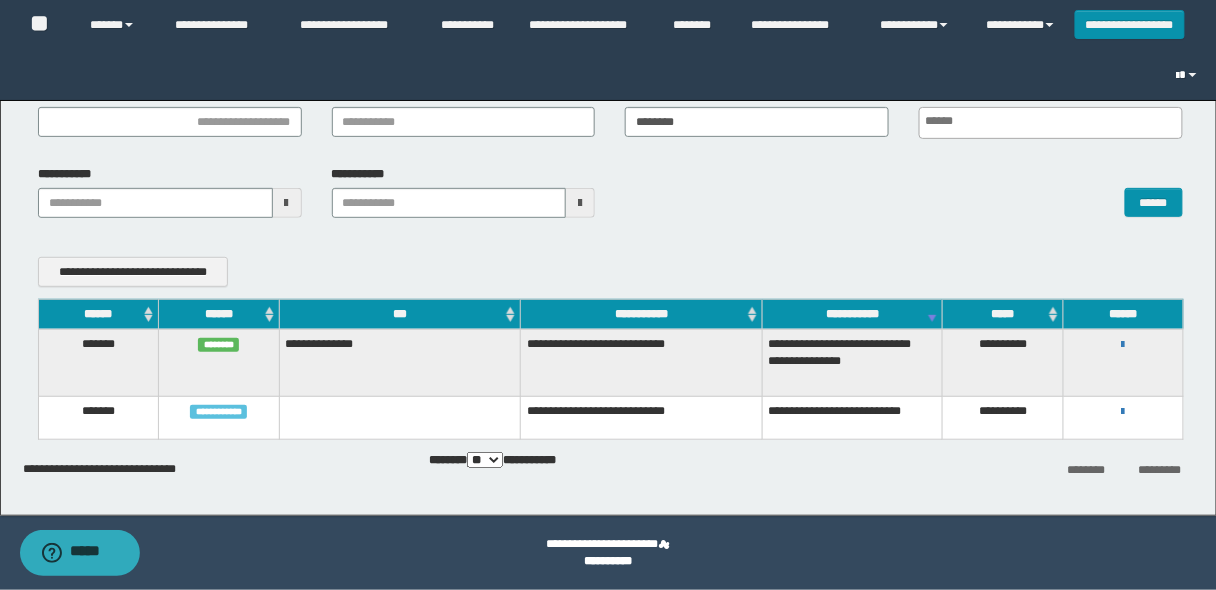 click at bounding box center [1189, 75] 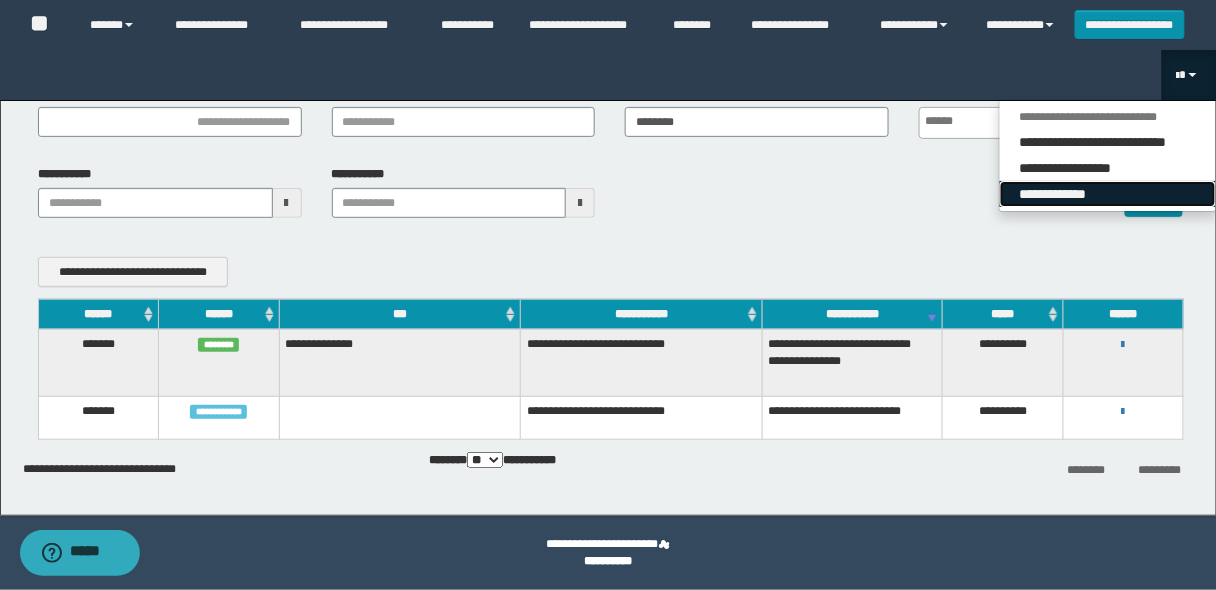 click on "**********" at bounding box center (1108, 194) 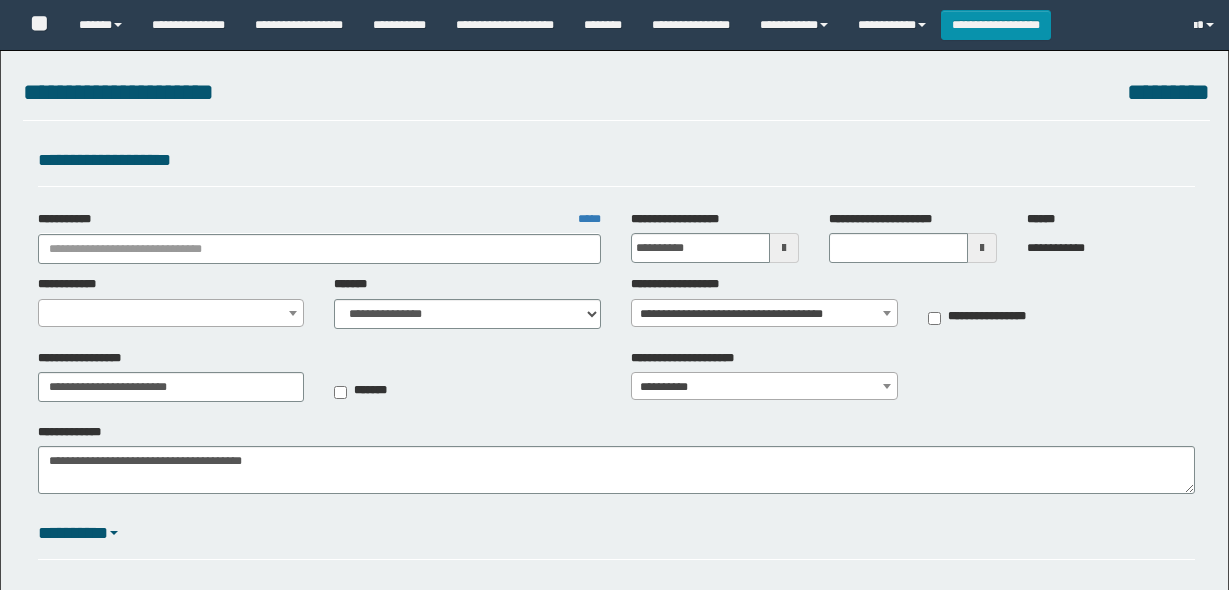 select on "*" 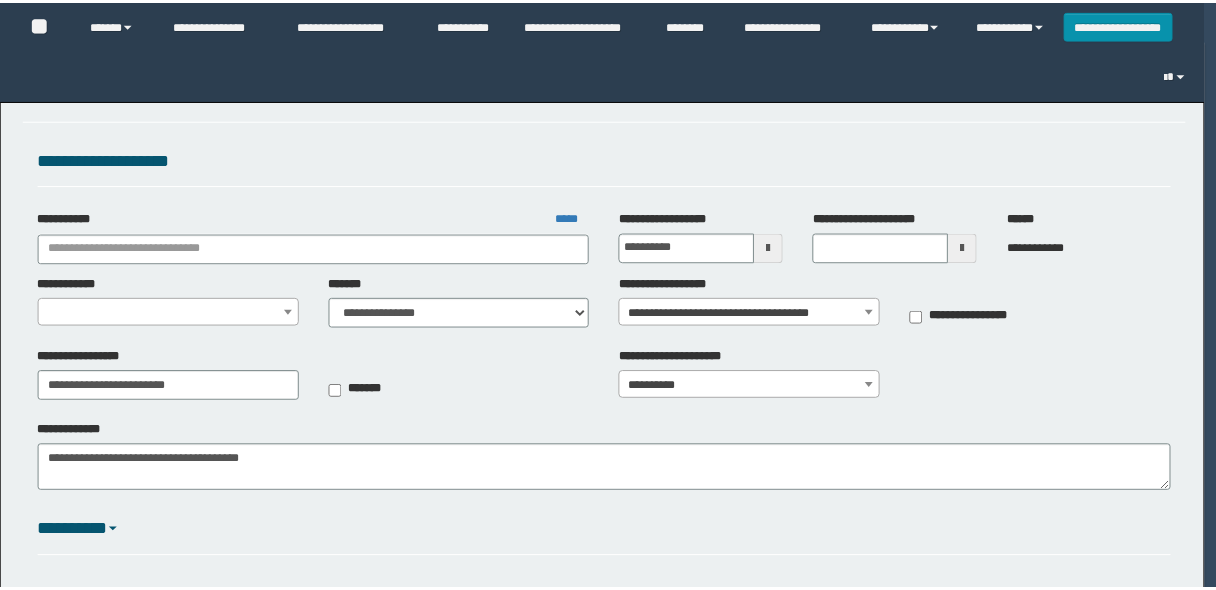 scroll, scrollTop: 0, scrollLeft: 0, axis: both 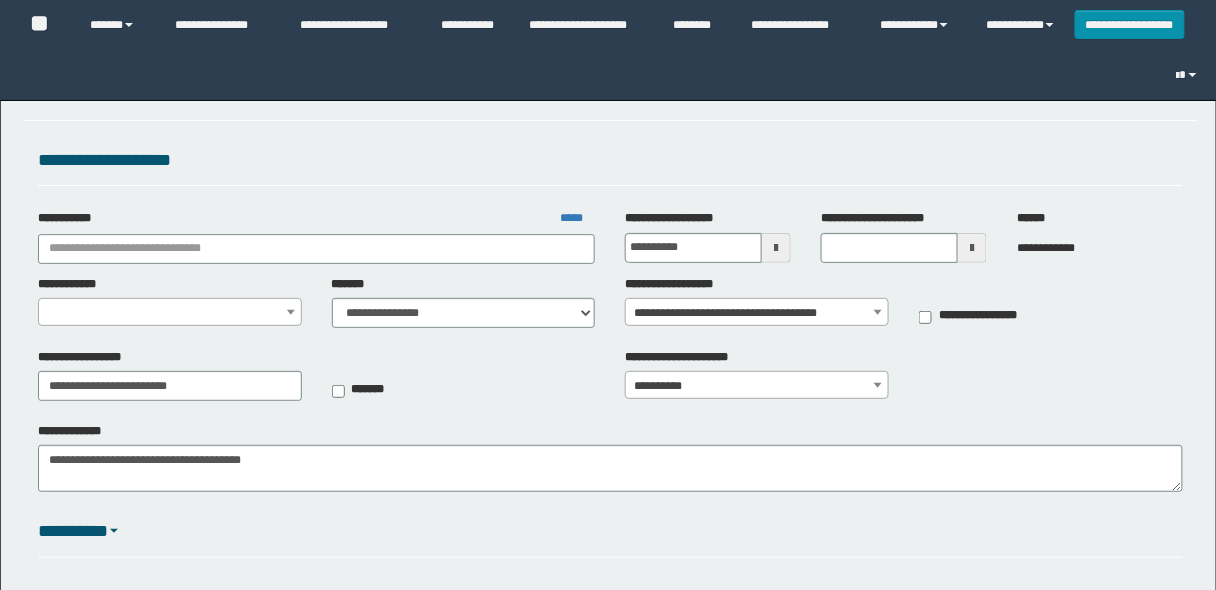 type on "**********" 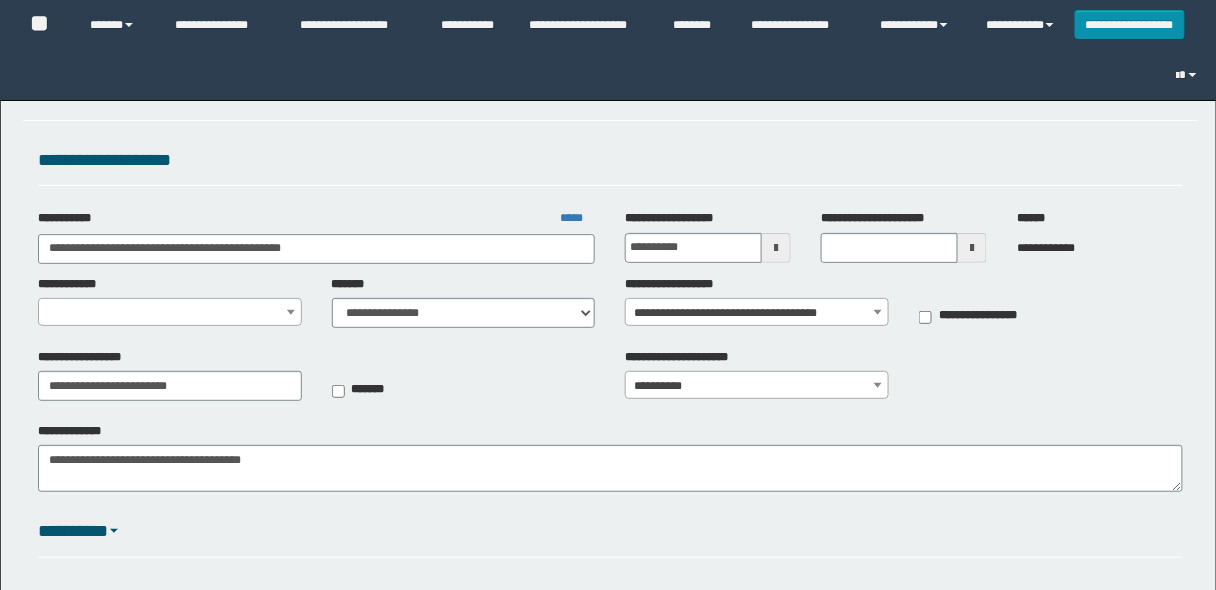 select on "*" 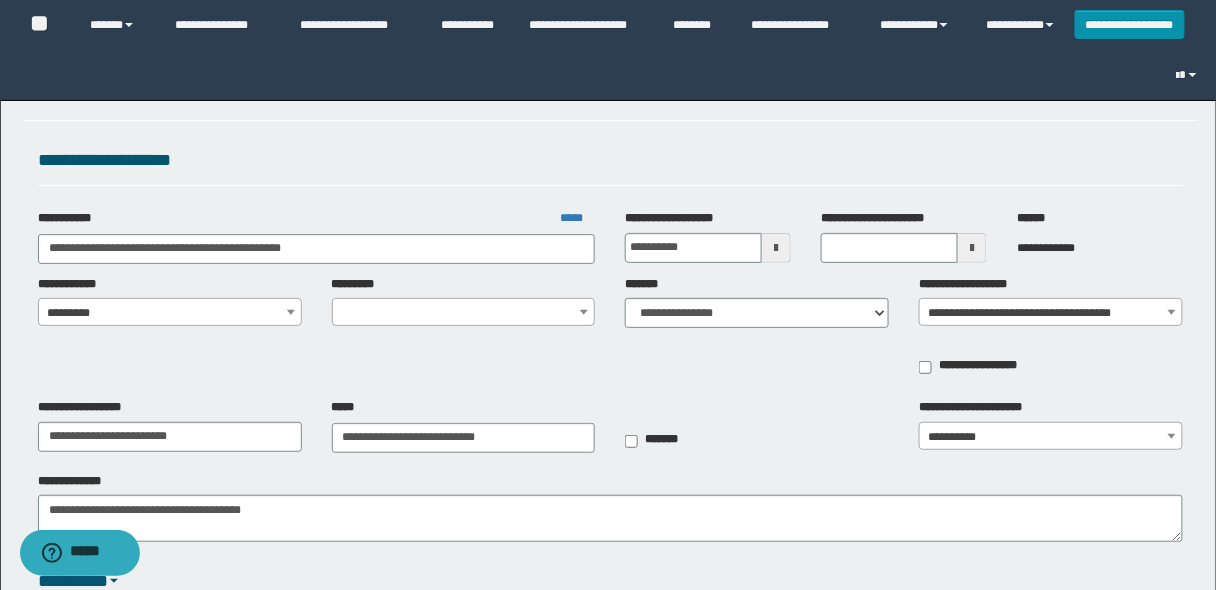 select on "*" 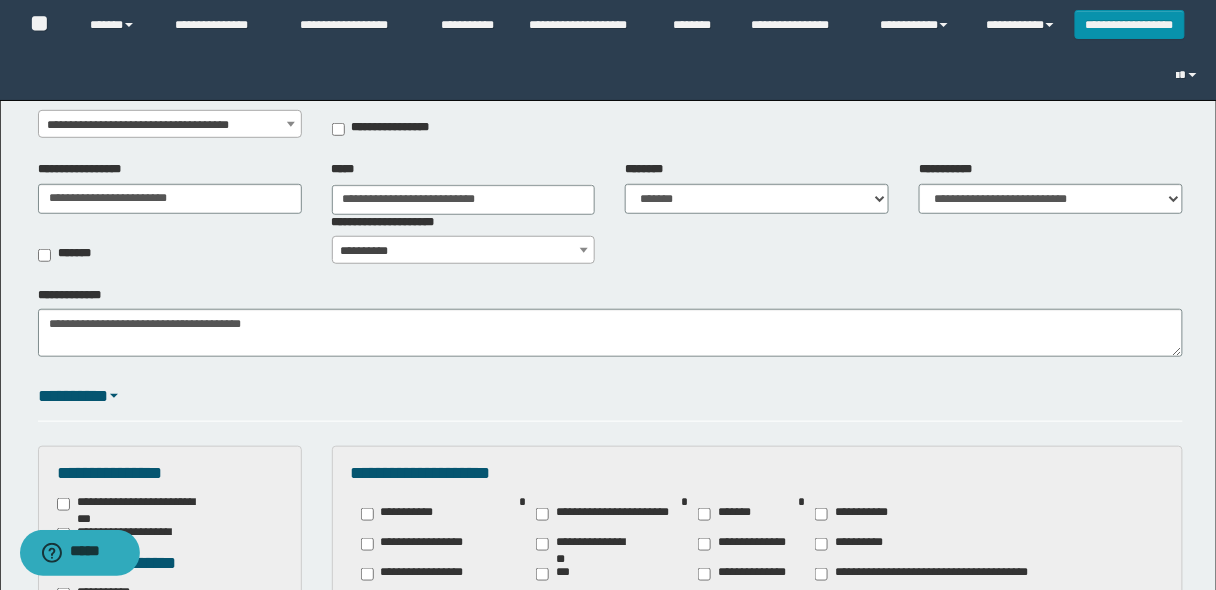 scroll, scrollTop: 80, scrollLeft: 0, axis: vertical 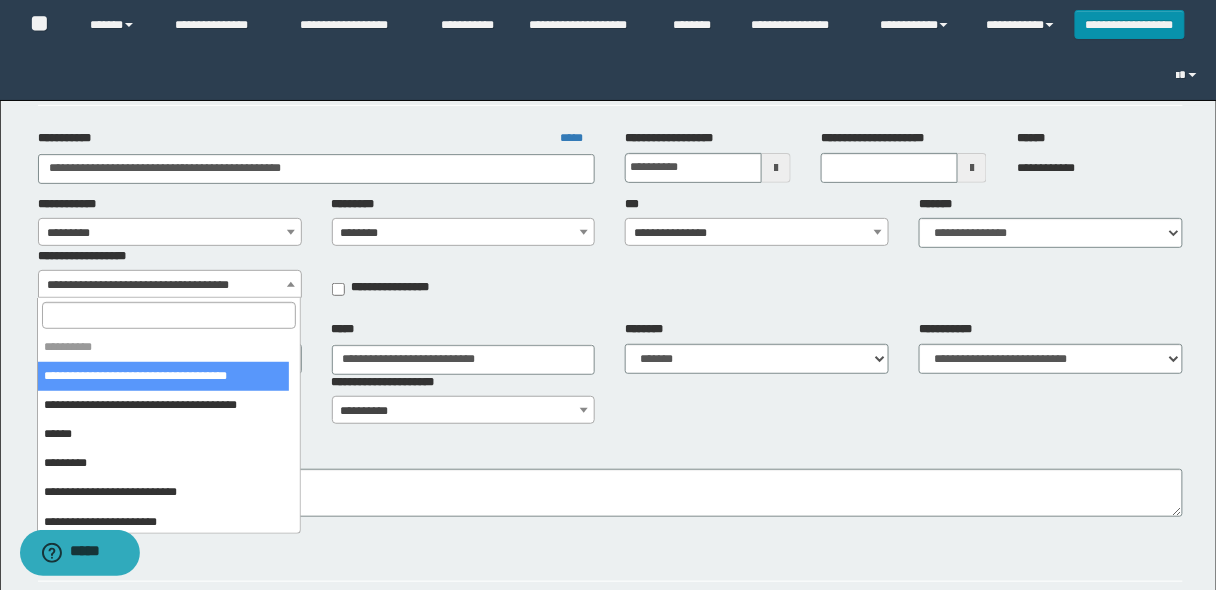click on "**********" at bounding box center (170, 285) 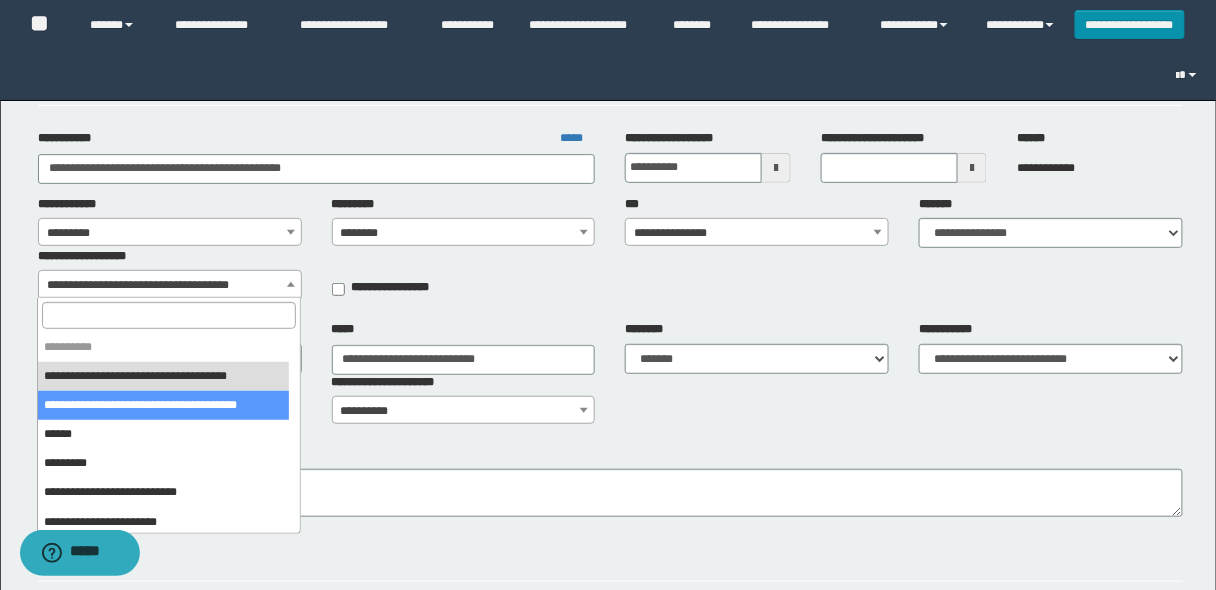 select on "***" 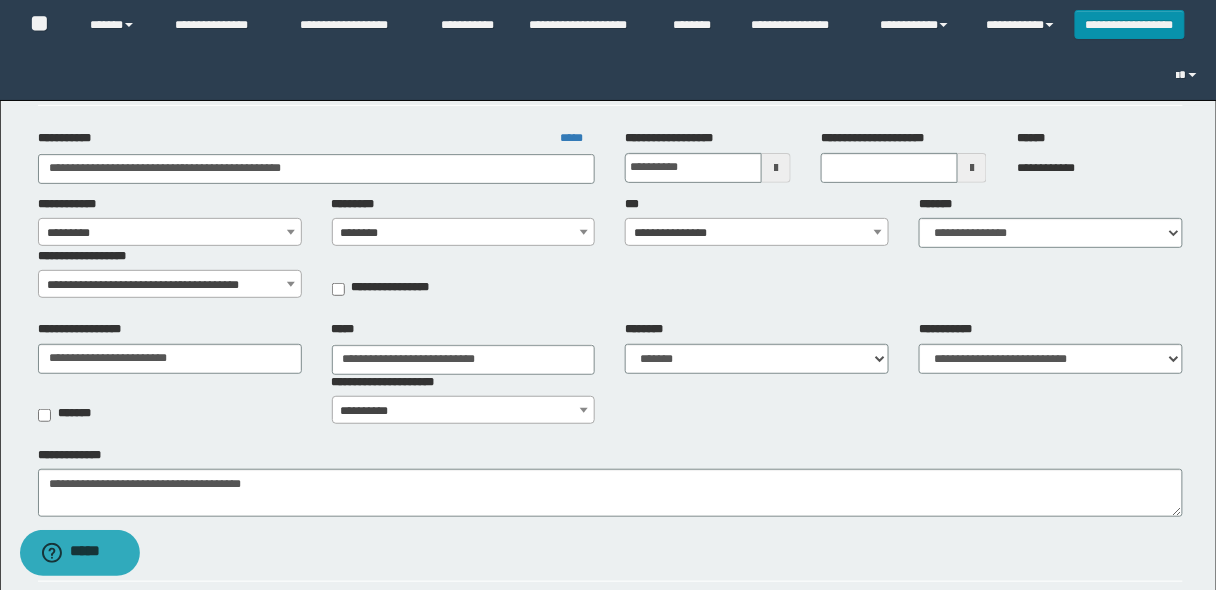 type 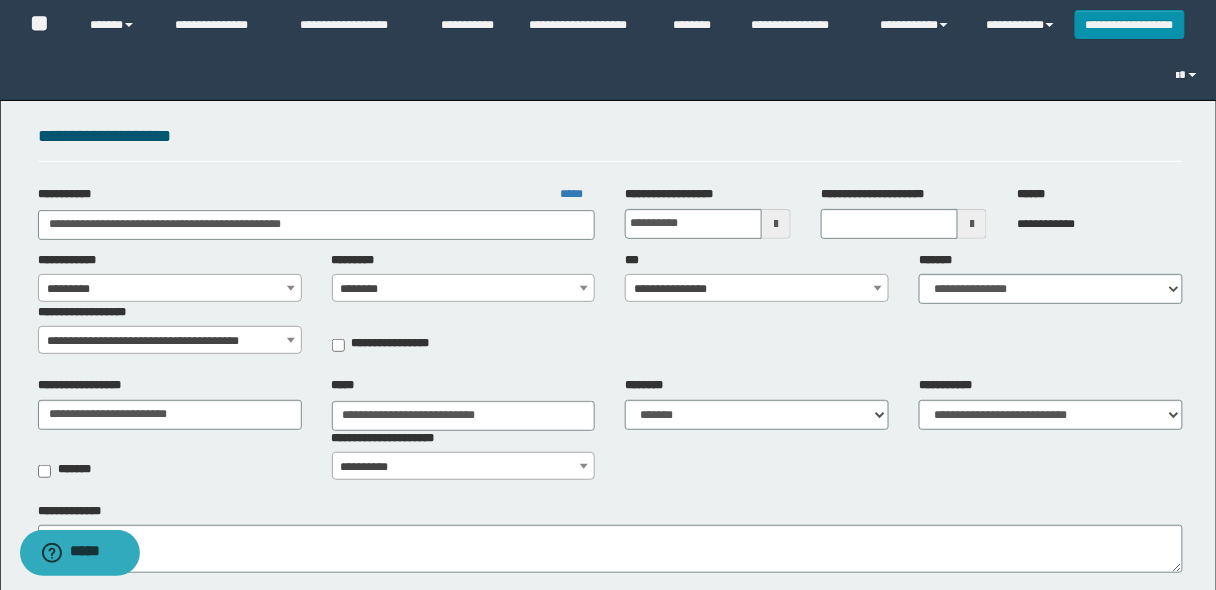 scroll, scrollTop: 0, scrollLeft: 0, axis: both 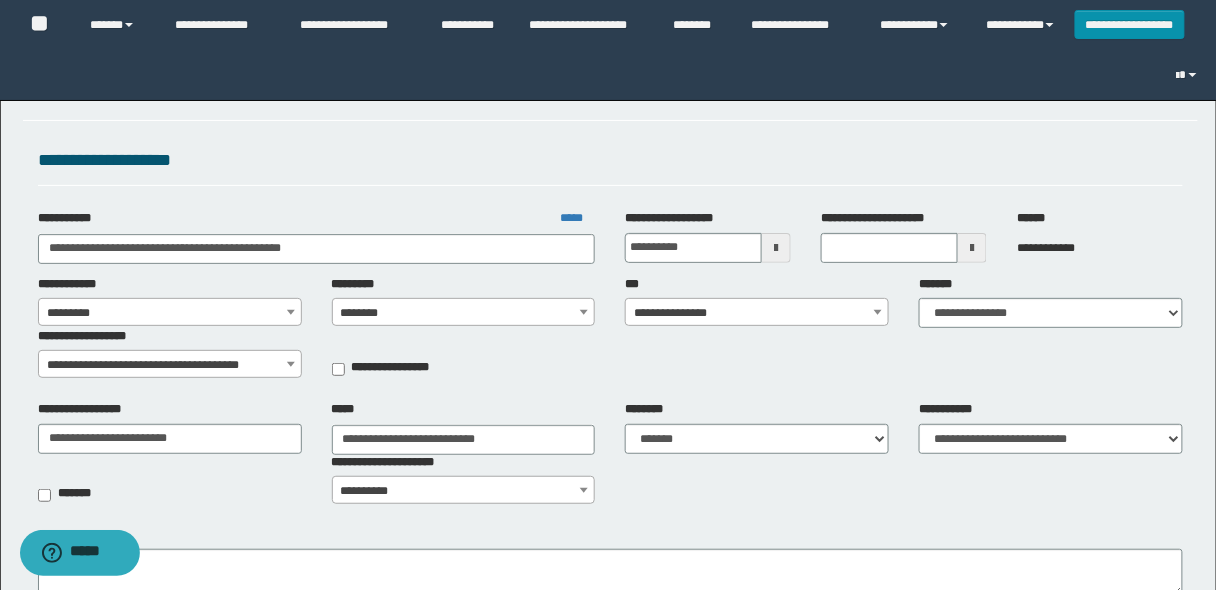 click on "**********" at bounding box center (757, 313) 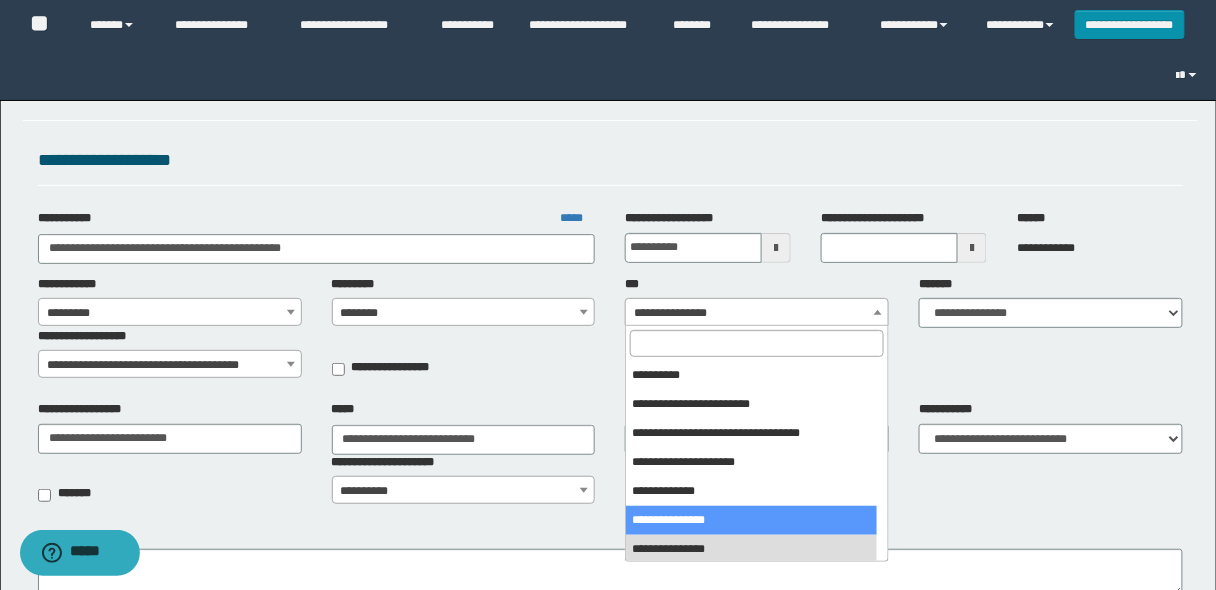 select on "***" 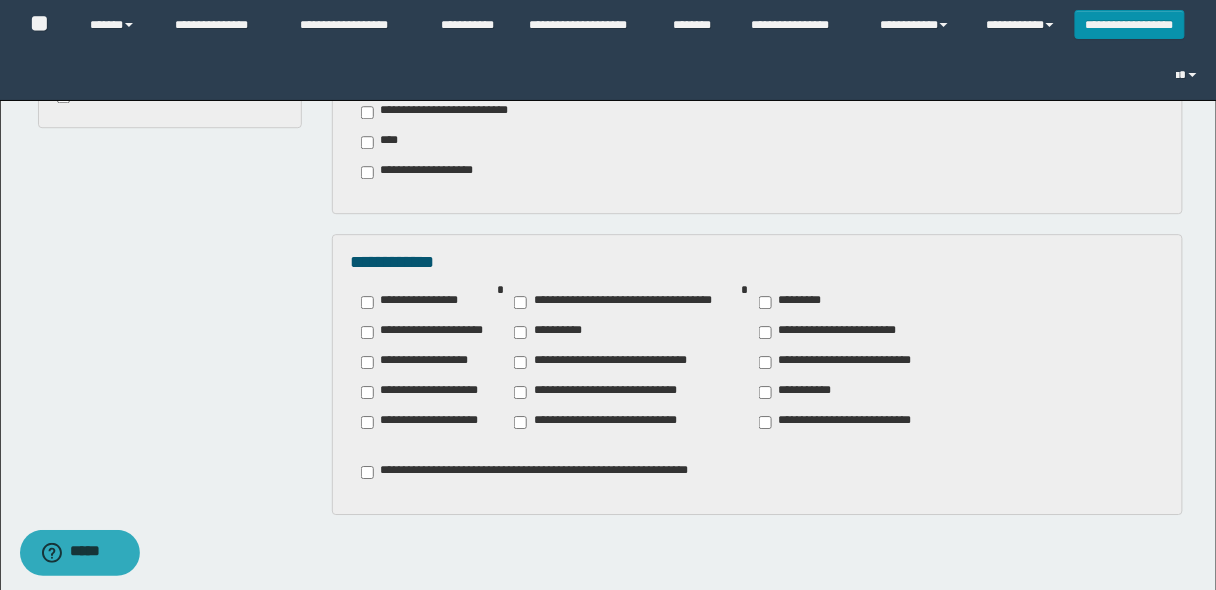 scroll, scrollTop: 1440, scrollLeft: 0, axis: vertical 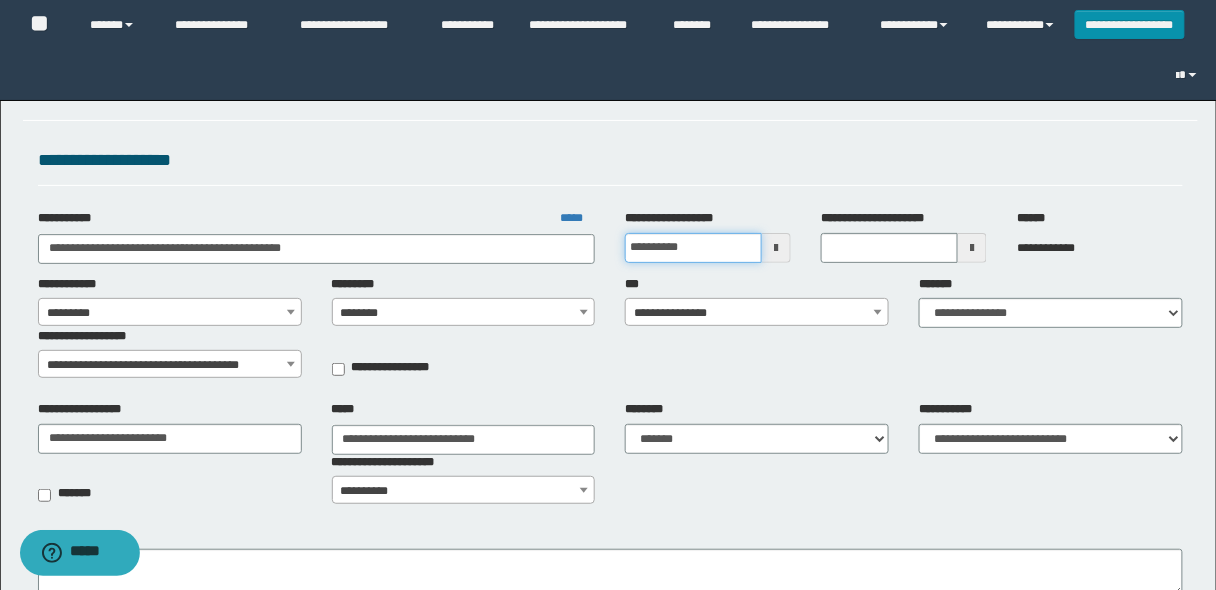 click on "**********" at bounding box center [693, 248] 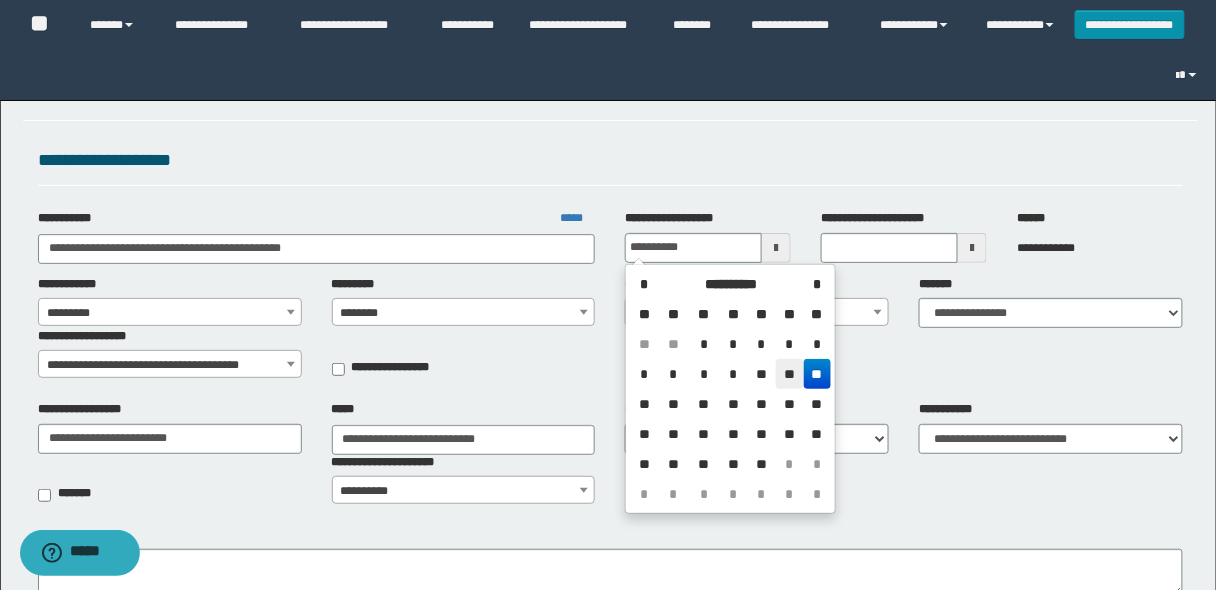 click on "**" at bounding box center [790, 374] 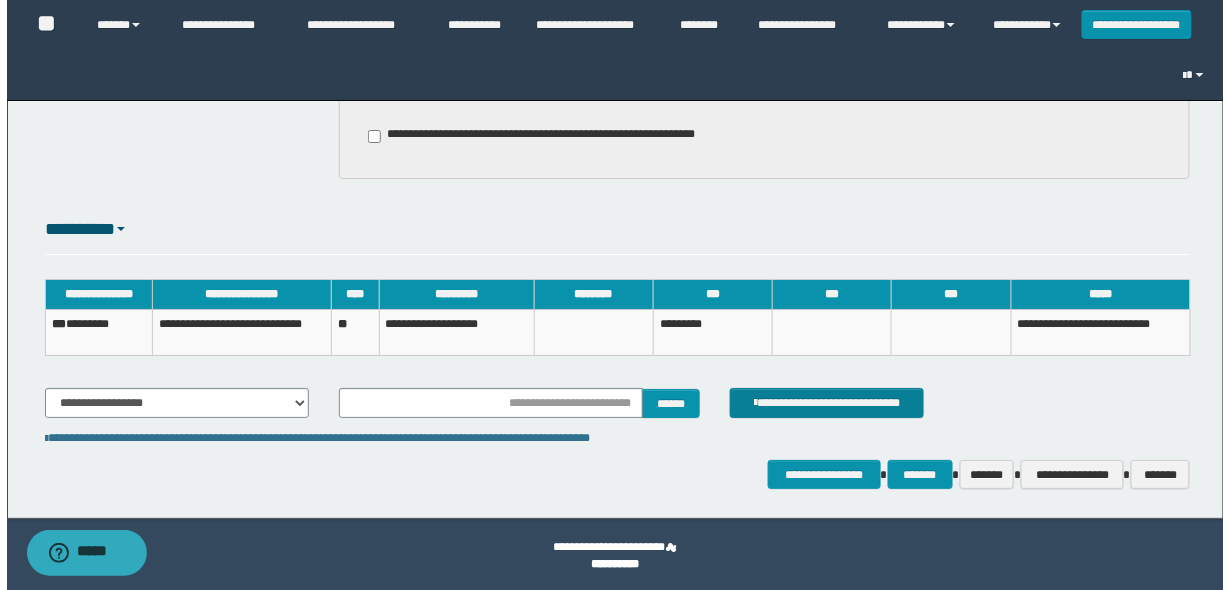 scroll, scrollTop: 1691, scrollLeft: 0, axis: vertical 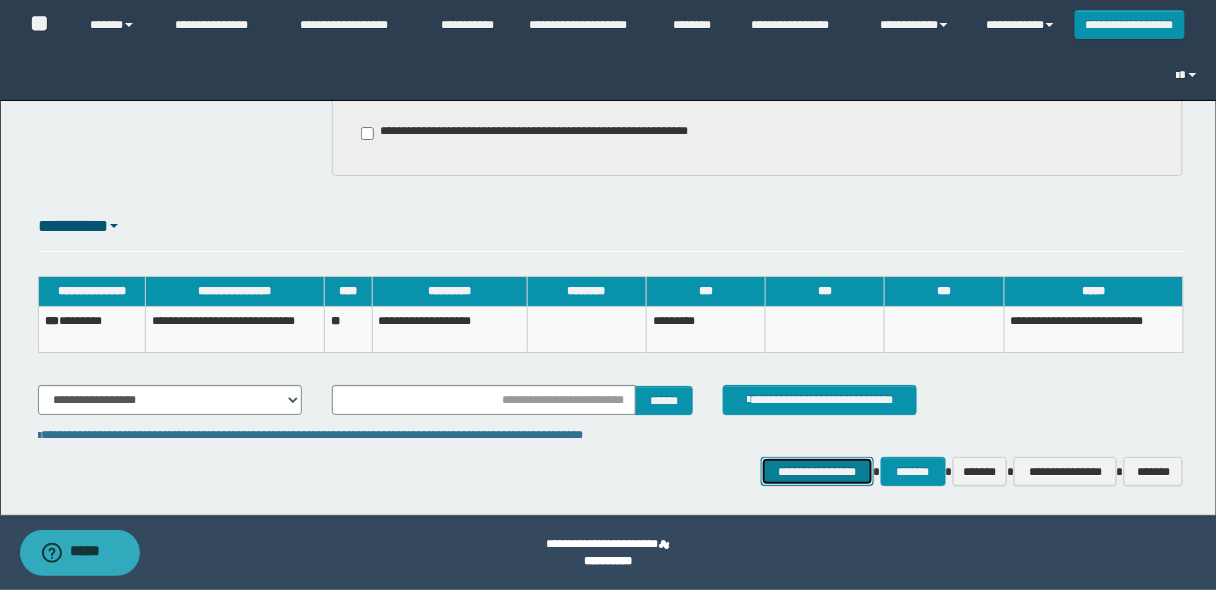 click on "**********" at bounding box center (817, 471) 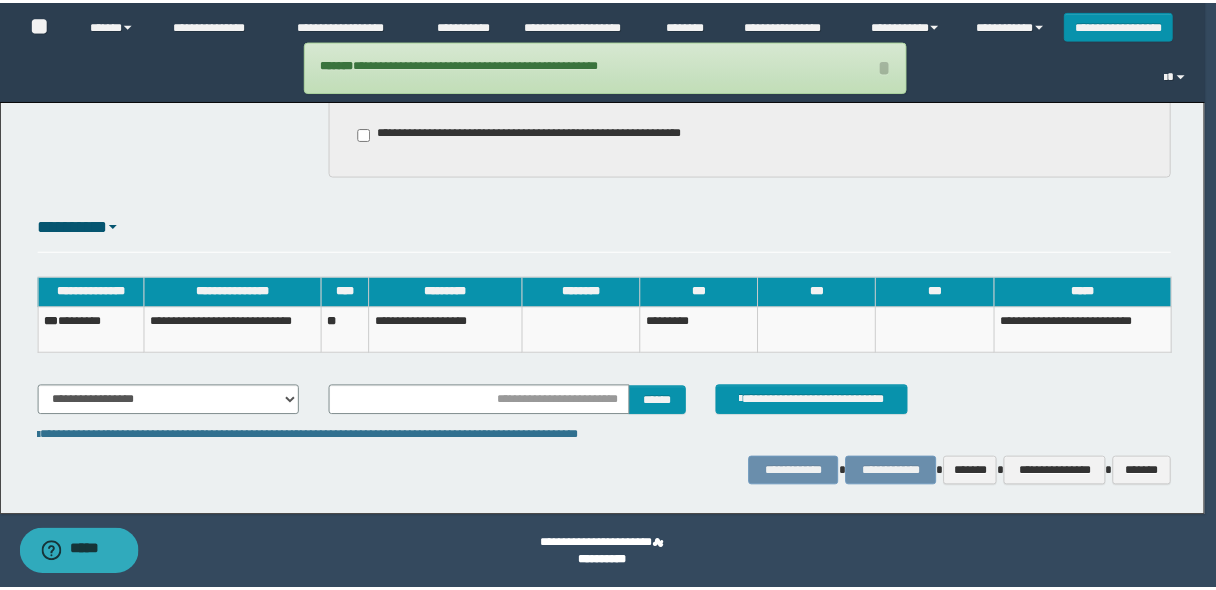 scroll, scrollTop: 1551, scrollLeft: 0, axis: vertical 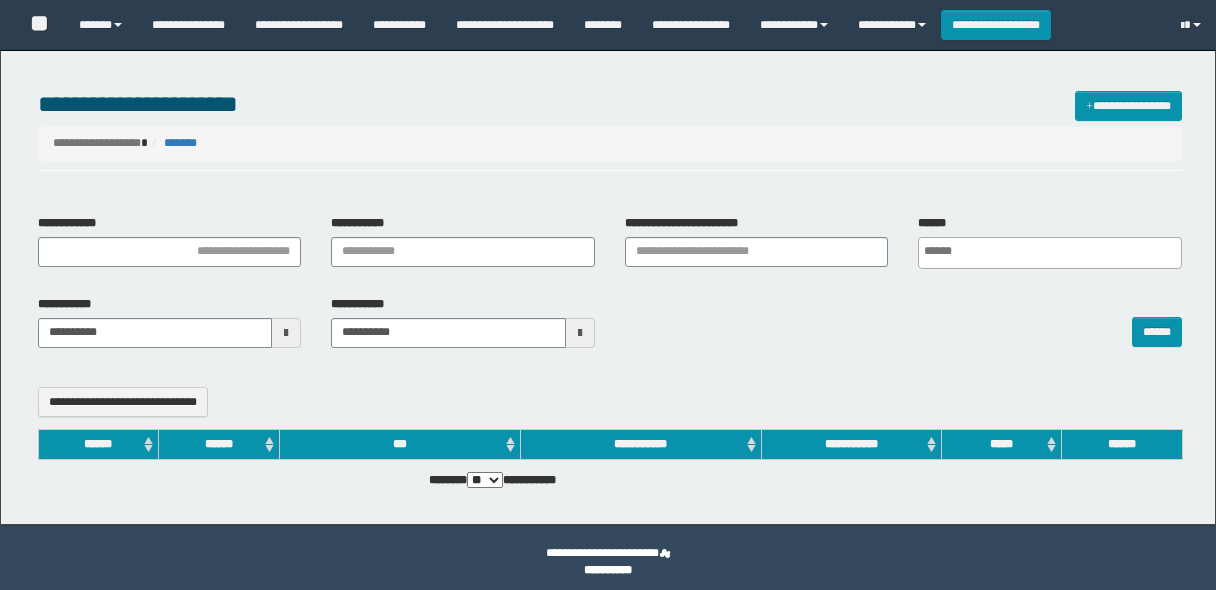 select 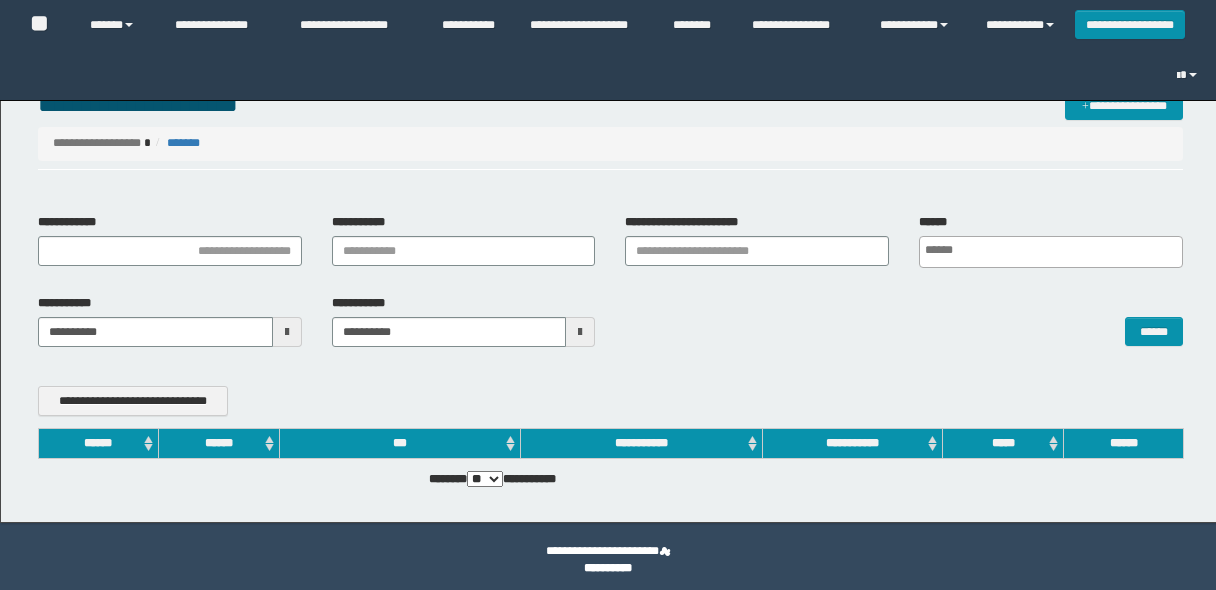 scroll, scrollTop: 0, scrollLeft: 0, axis: both 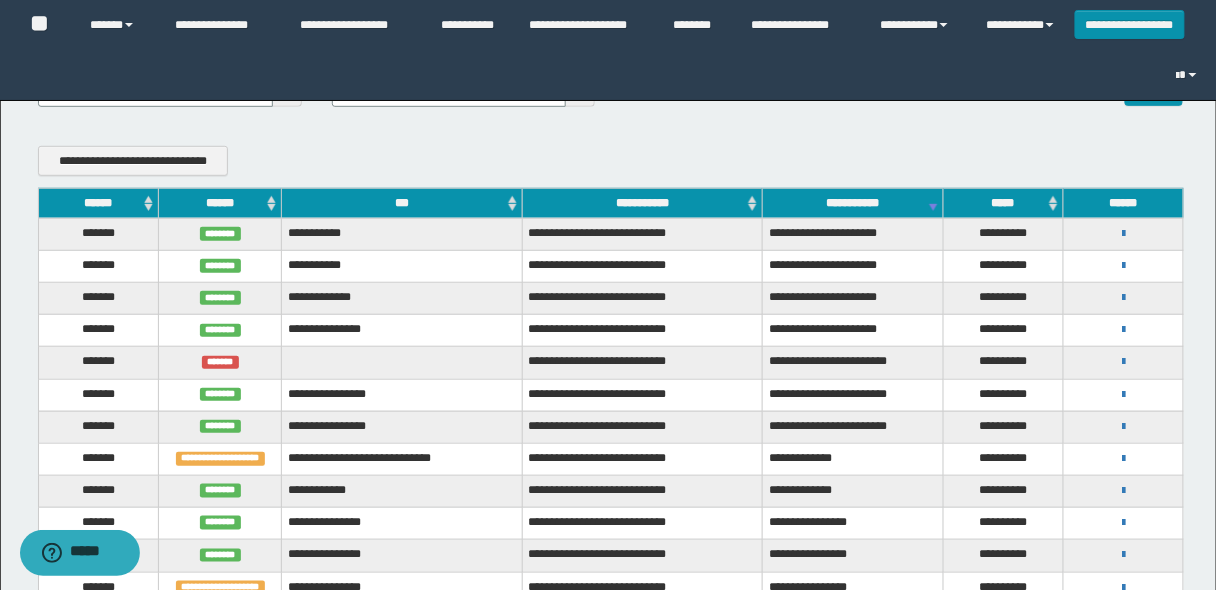 click on "******" at bounding box center (98, 203) 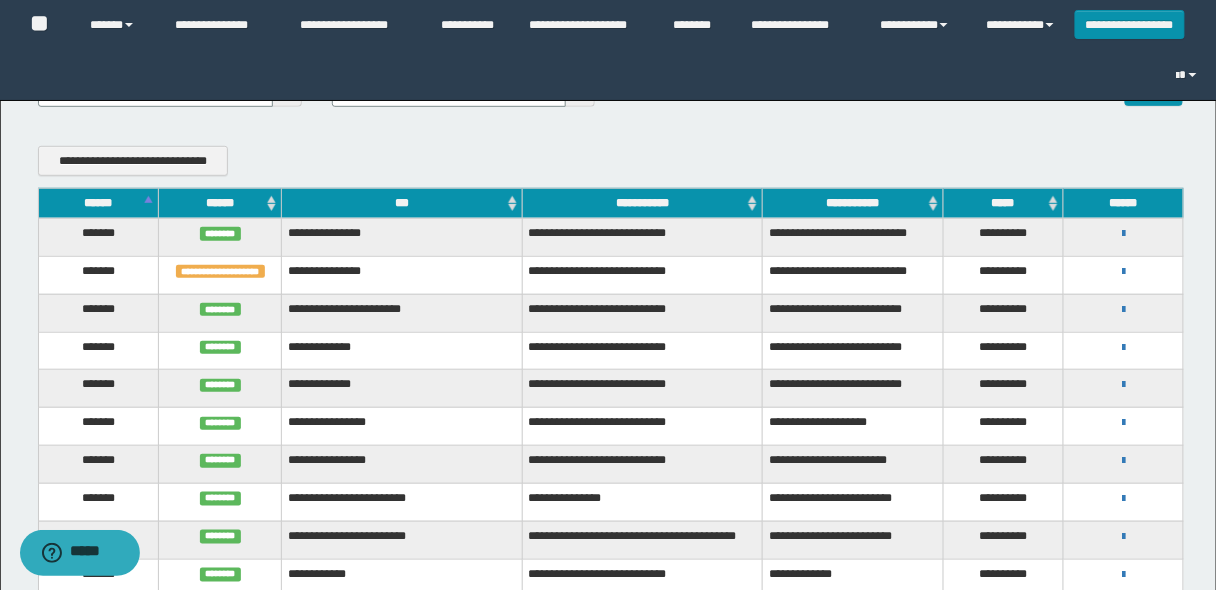 click on "******" at bounding box center [98, 203] 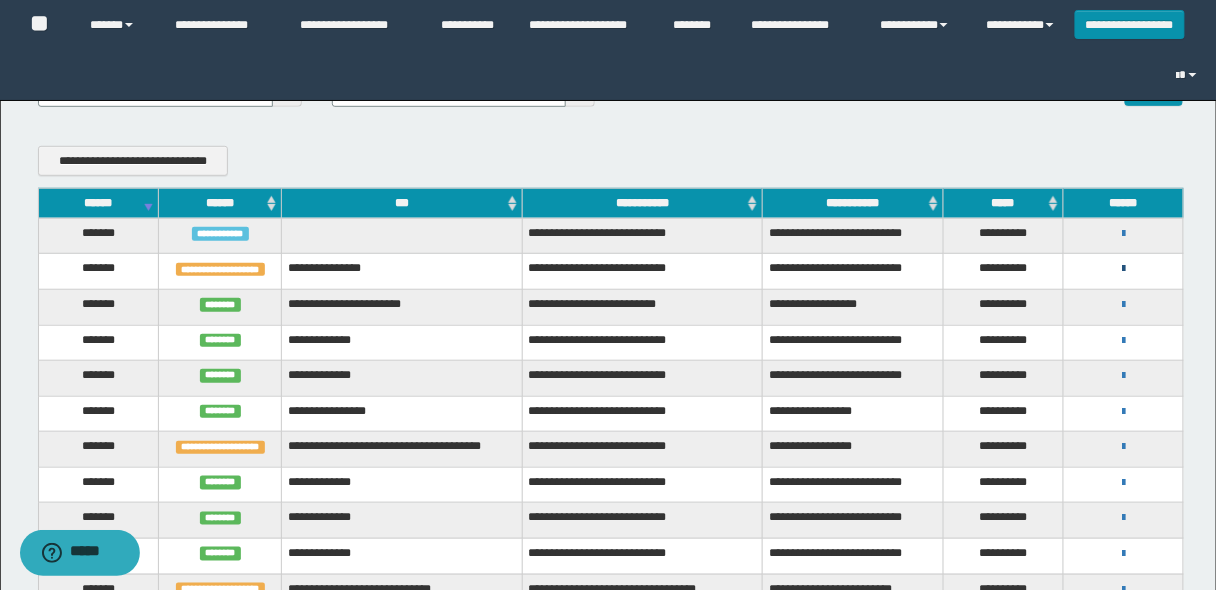 click at bounding box center [1123, 269] 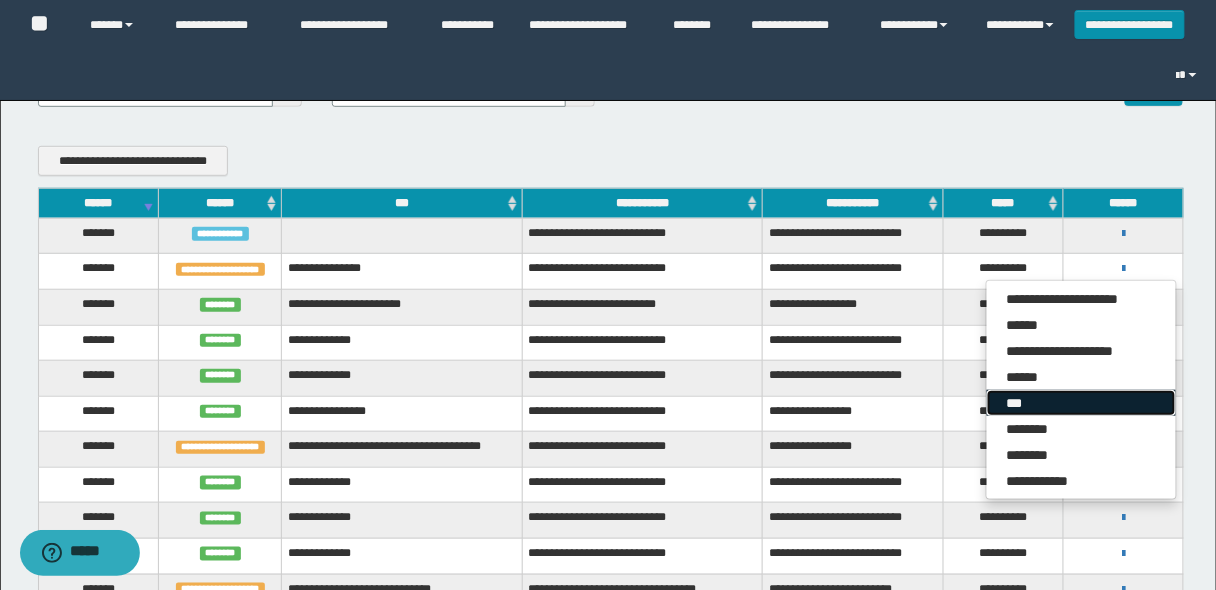 click on "***" at bounding box center (1081, 403) 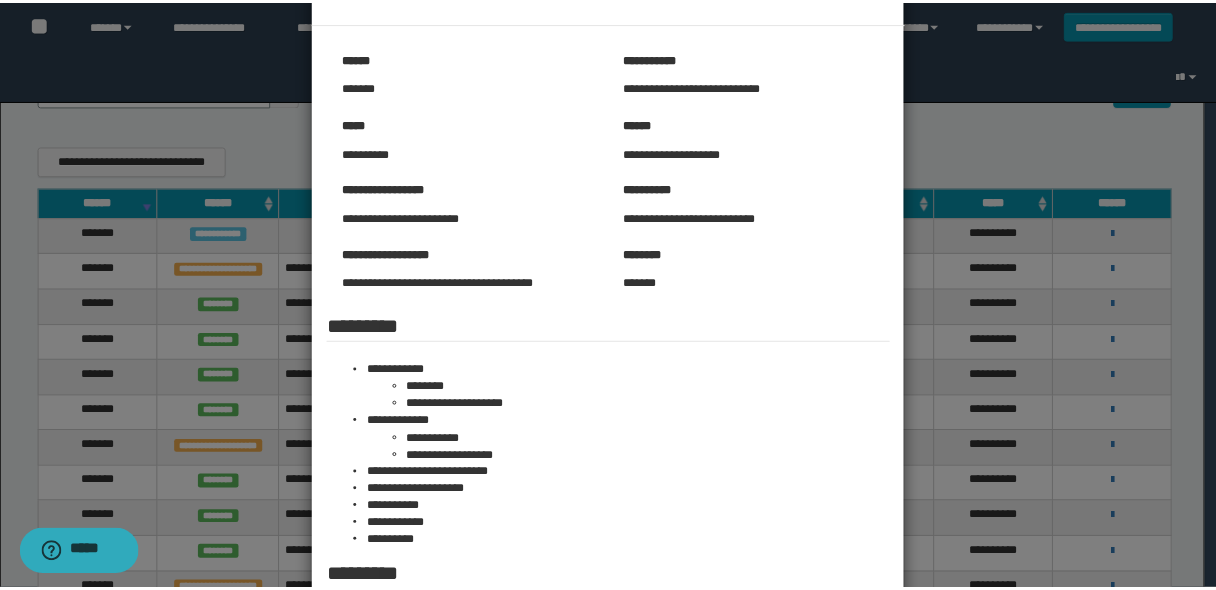 scroll, scrollTop: 0, scrollLeft: 0, axis: both 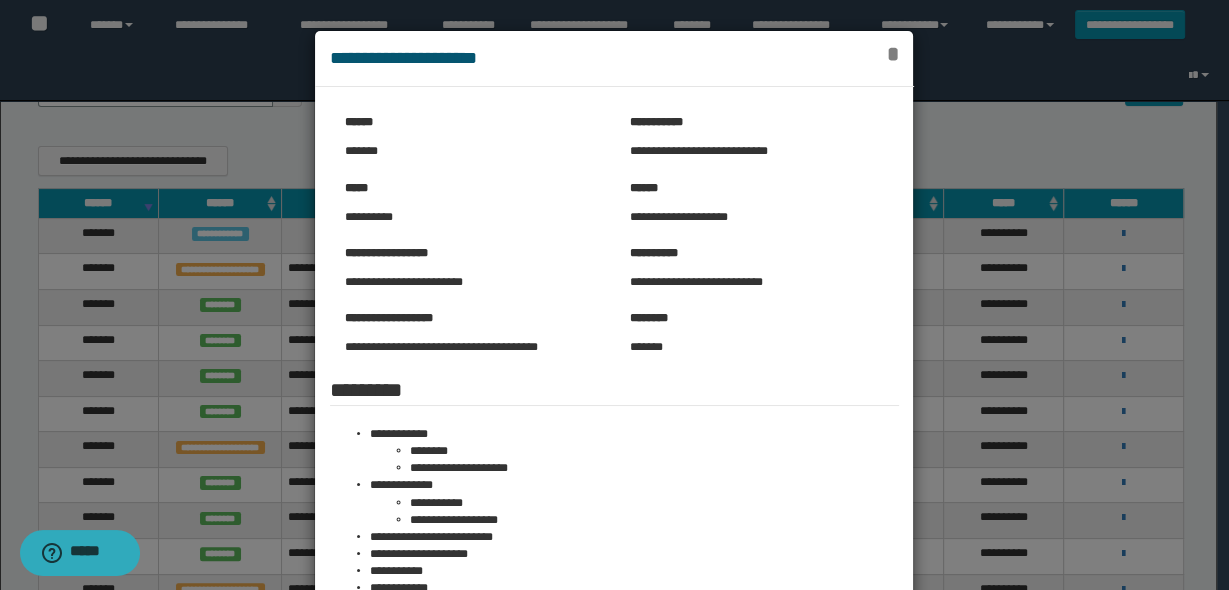 click on "*" at bounding box center (893, 54) 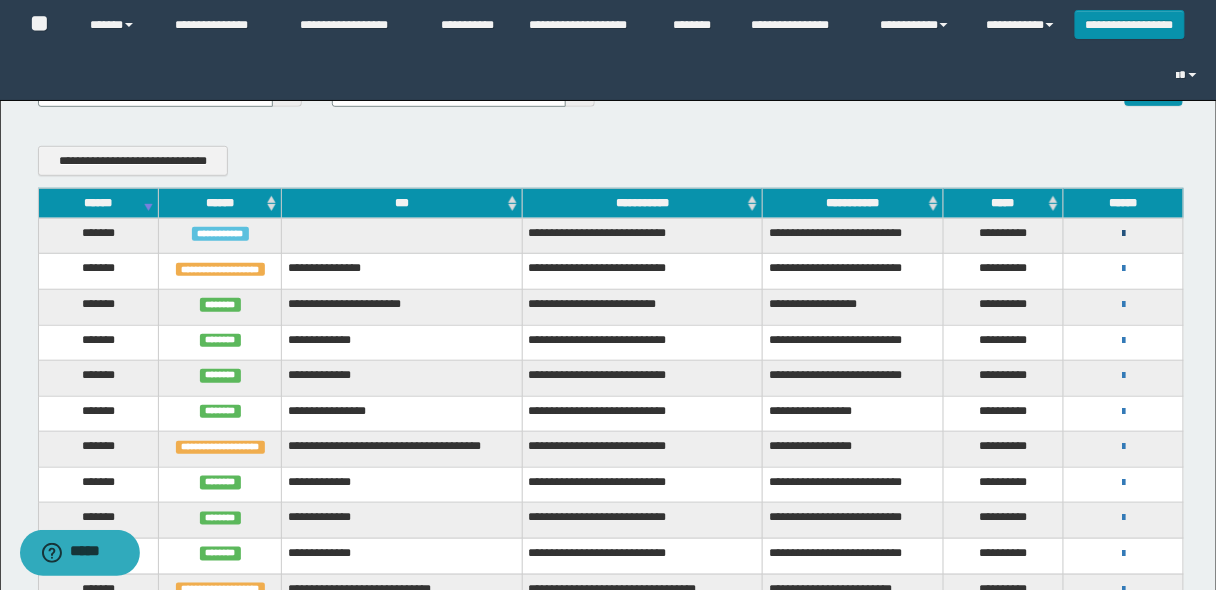 click at bounding box center [1123, 234] 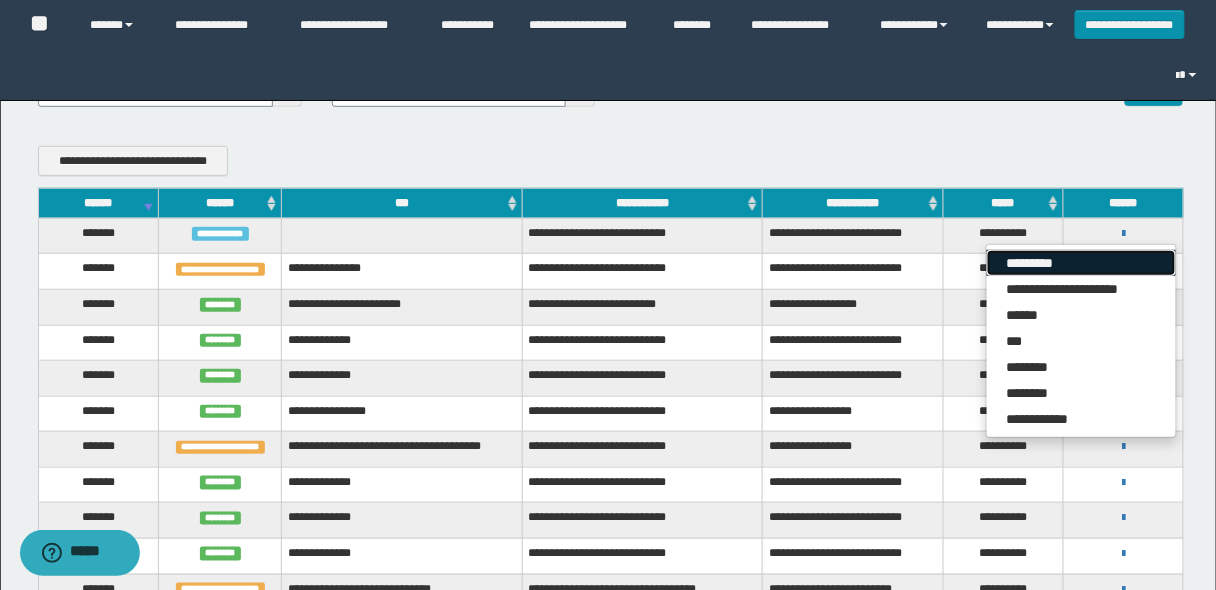 click on "*********" at bounding box center [1081, 263] 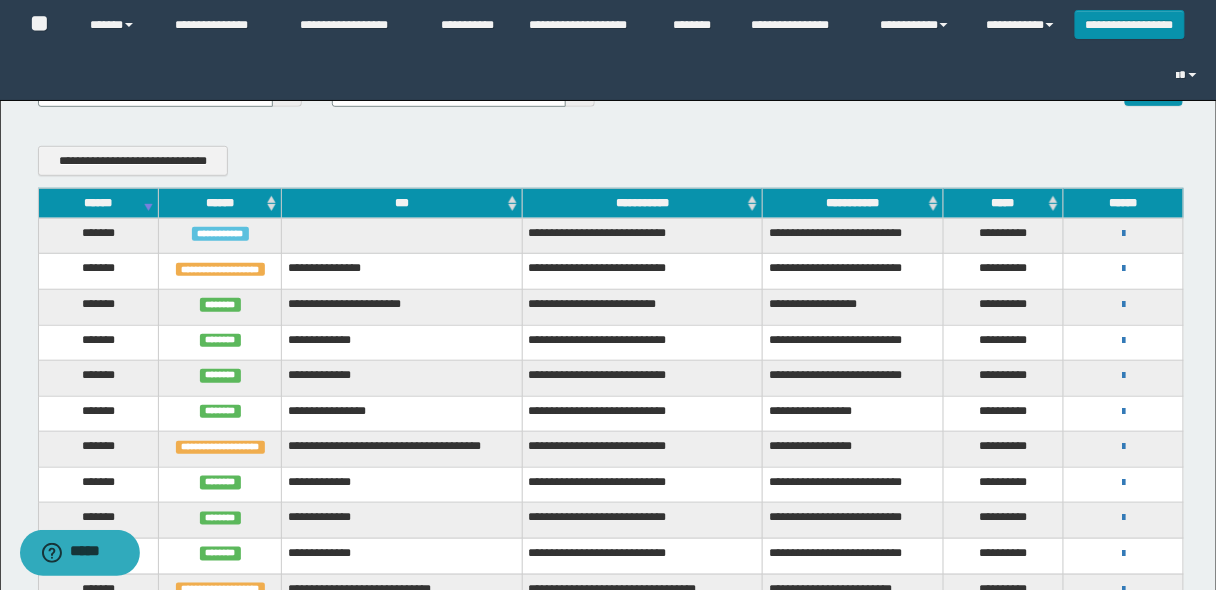click on "******" at bounding box center [98, 203] 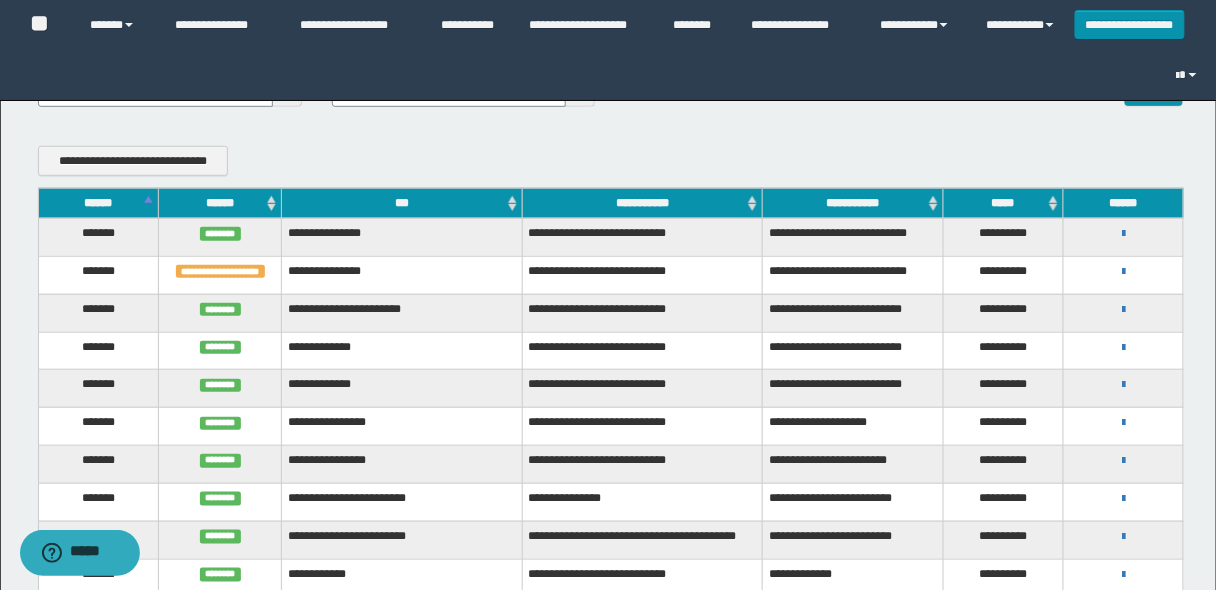 click on "******" at bounding box center [98, 203] 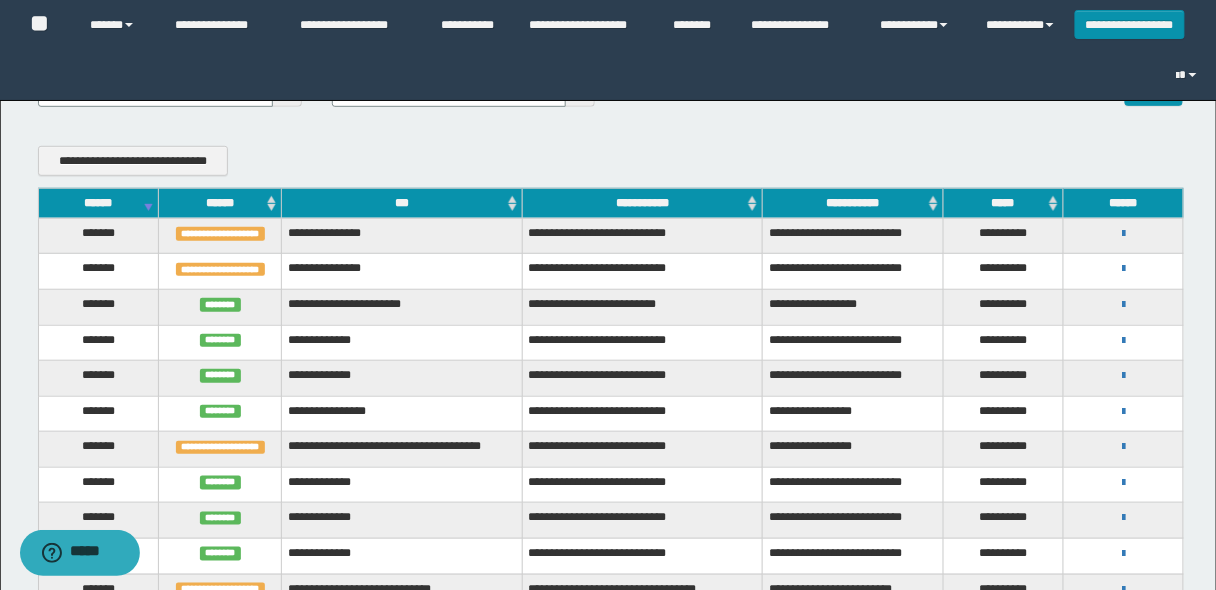 click on "******" at bounding box center (98, 203) 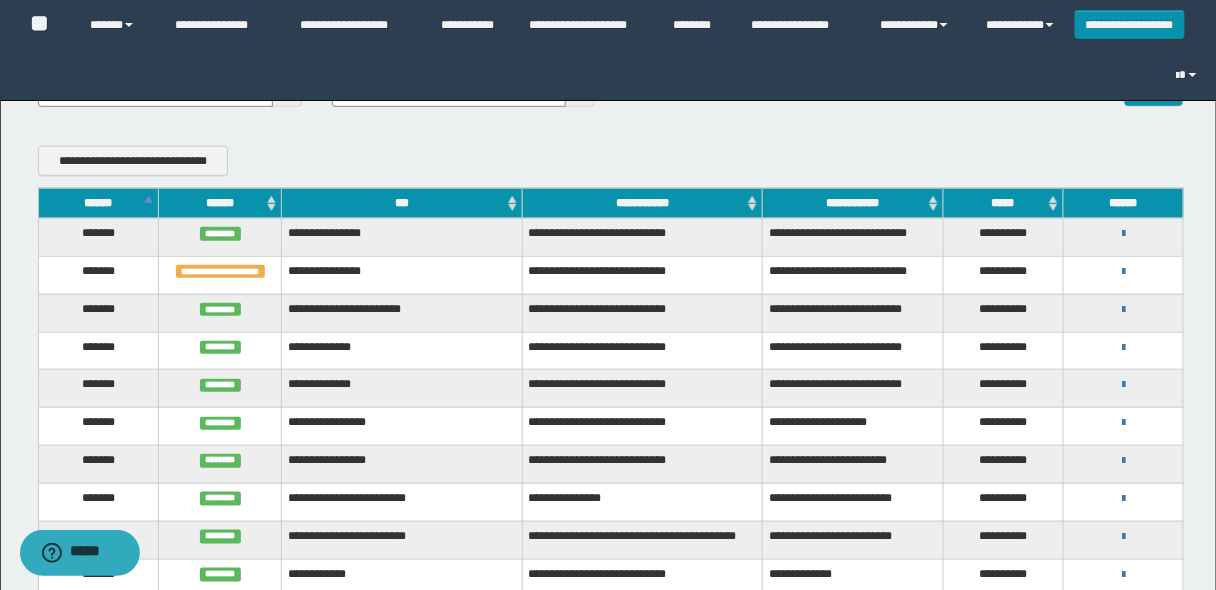 click on "******" at bounding box center (98, 203) 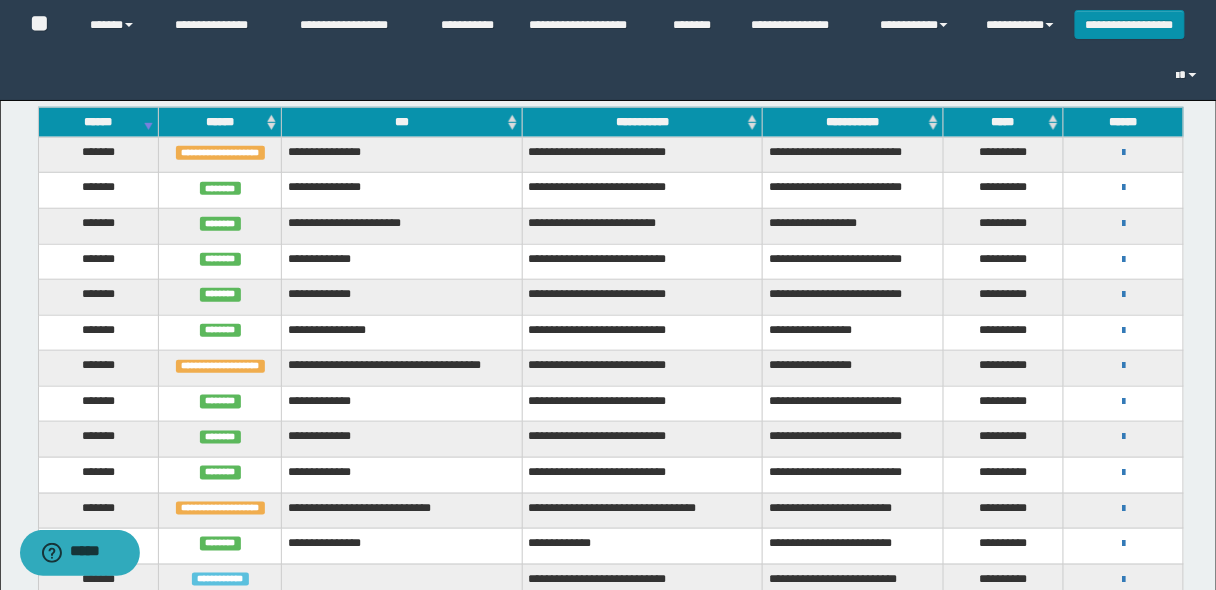 scroll, scrollTop: 320, scrollLeft: 0, axis: vertical 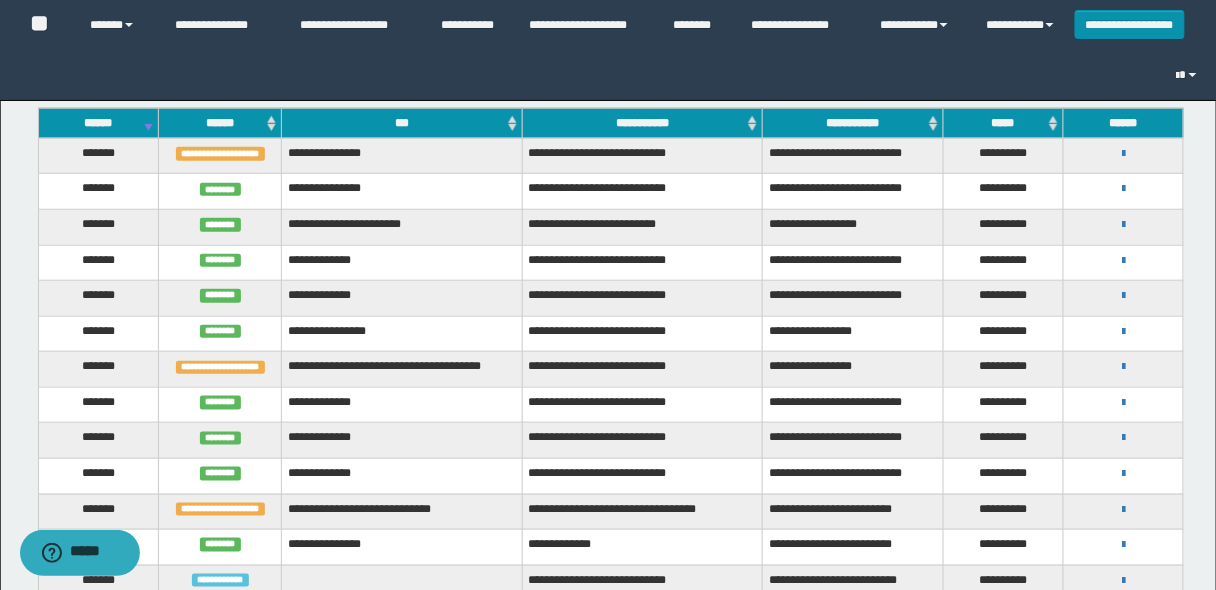 click on "******" at bounding box center [98, 123] 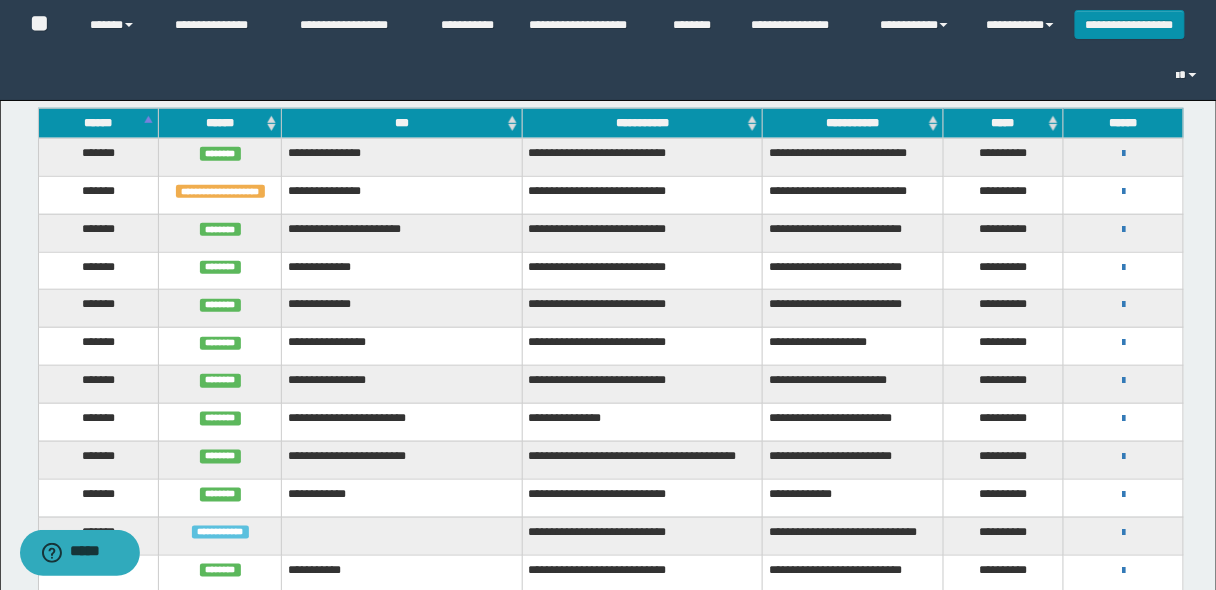 click on "******" at bounding box center (98, 123) 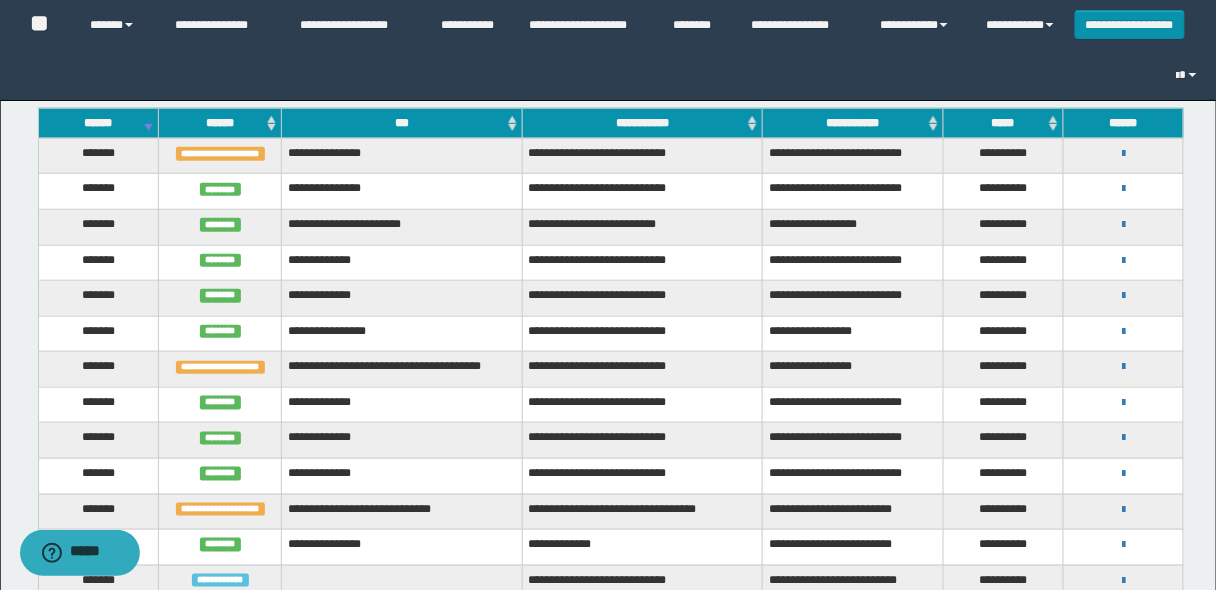click on "******" at bounding box center [98, 123] 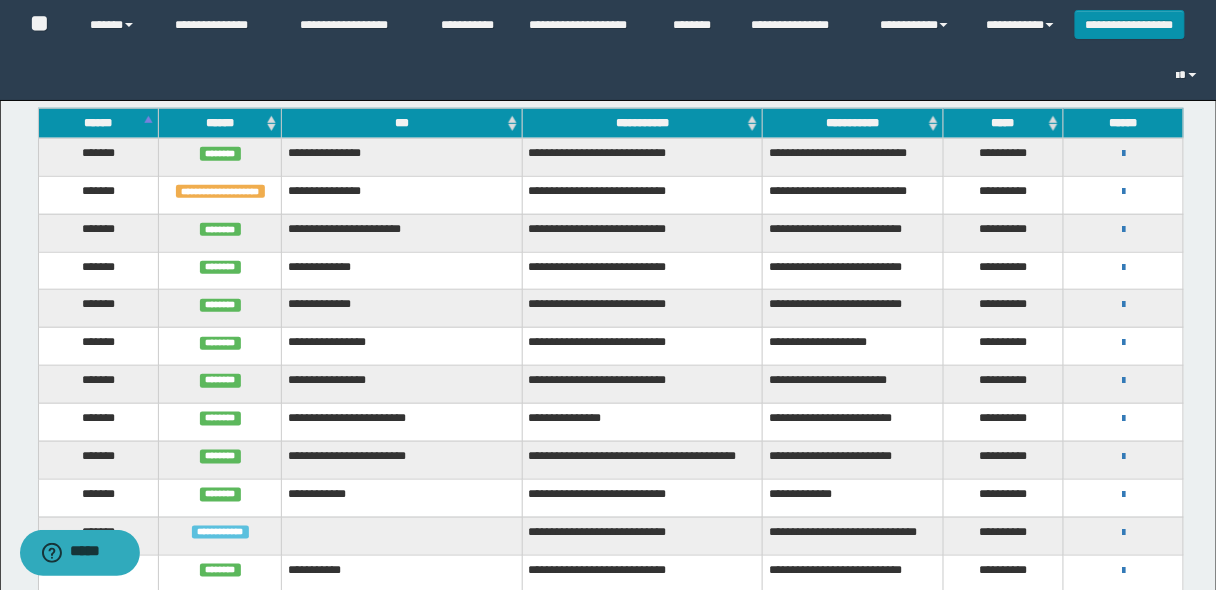 click on "******" at bounding box center [98, 123] 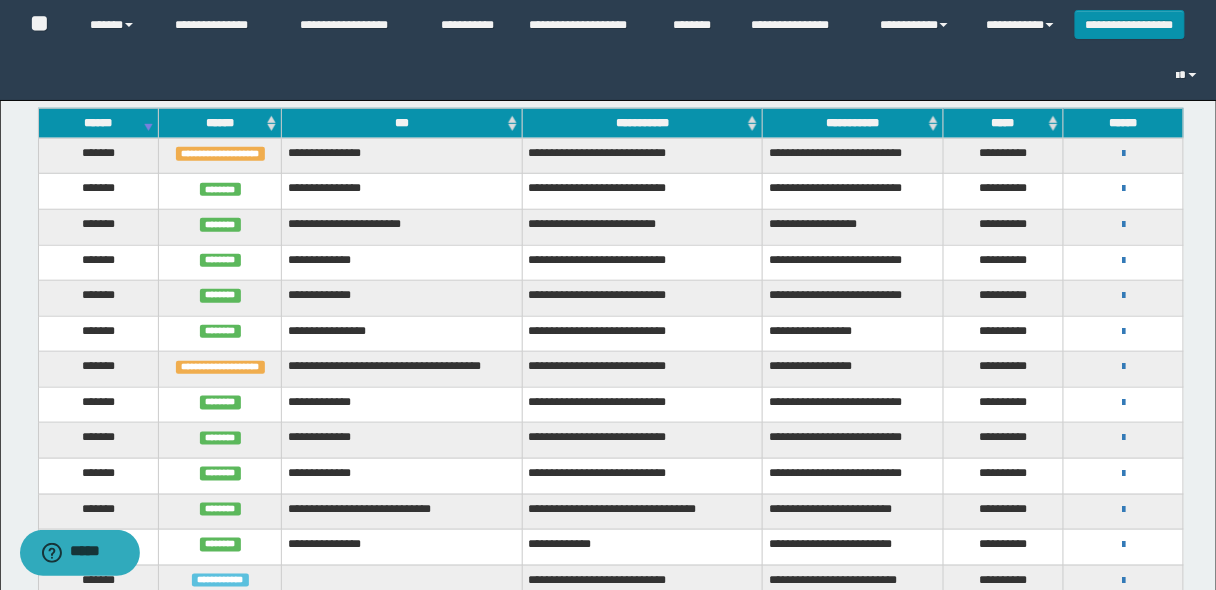 scroll, scrollTop: 160, scrollLeft: 0, axis: vertical 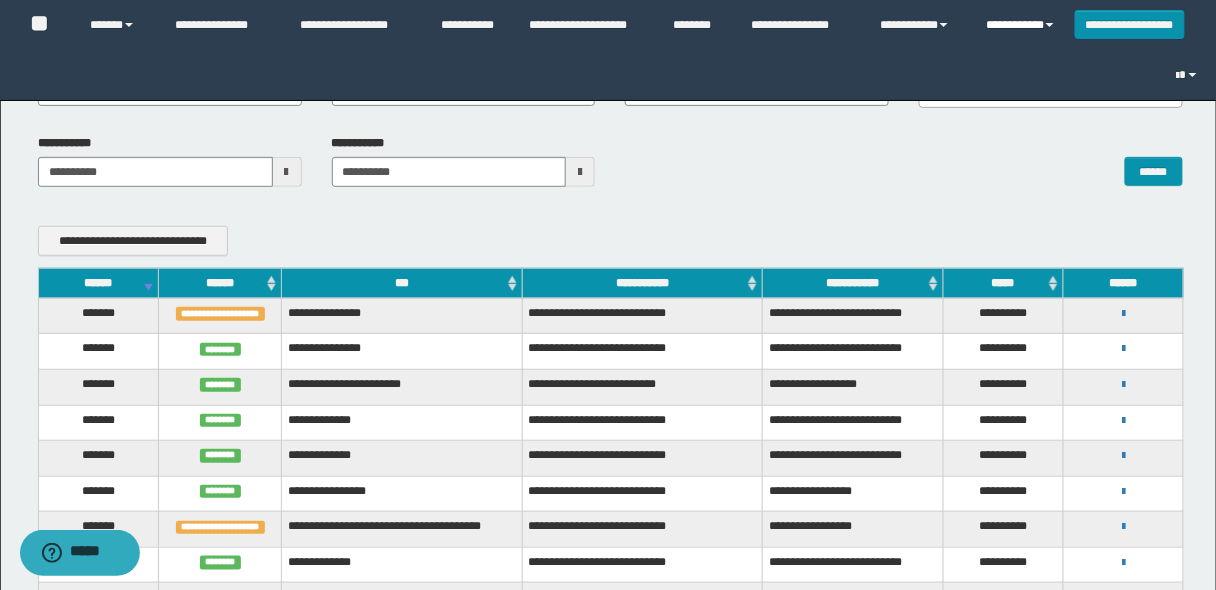 click on "**********" at bounding box center (1023, 25) 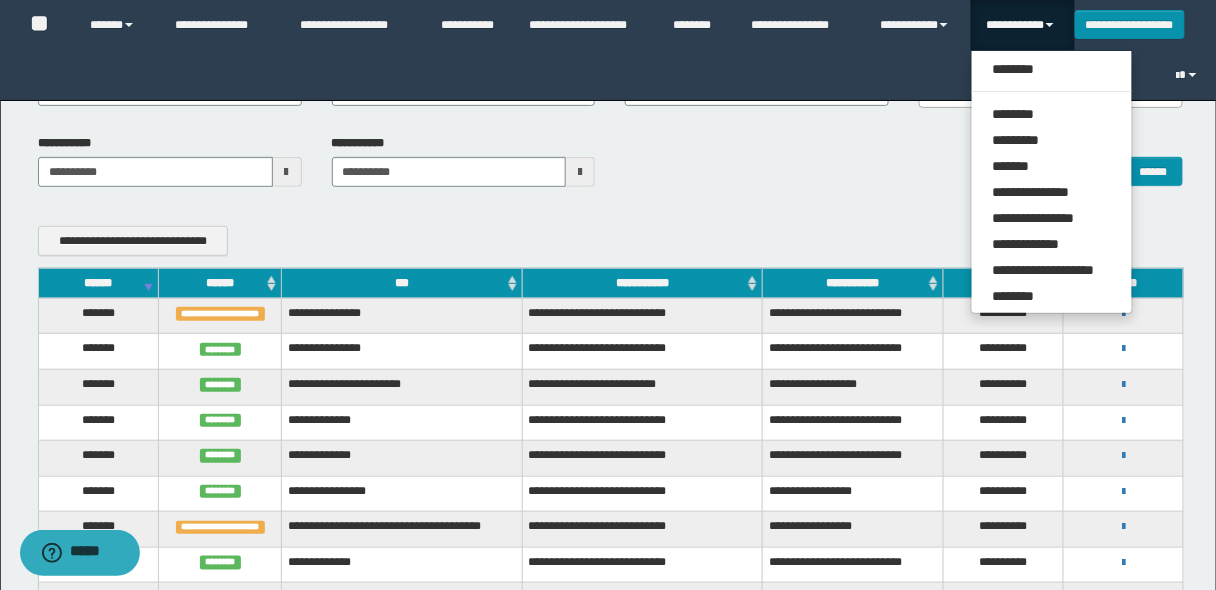 click on "**********" at bounding box center [611, 240] 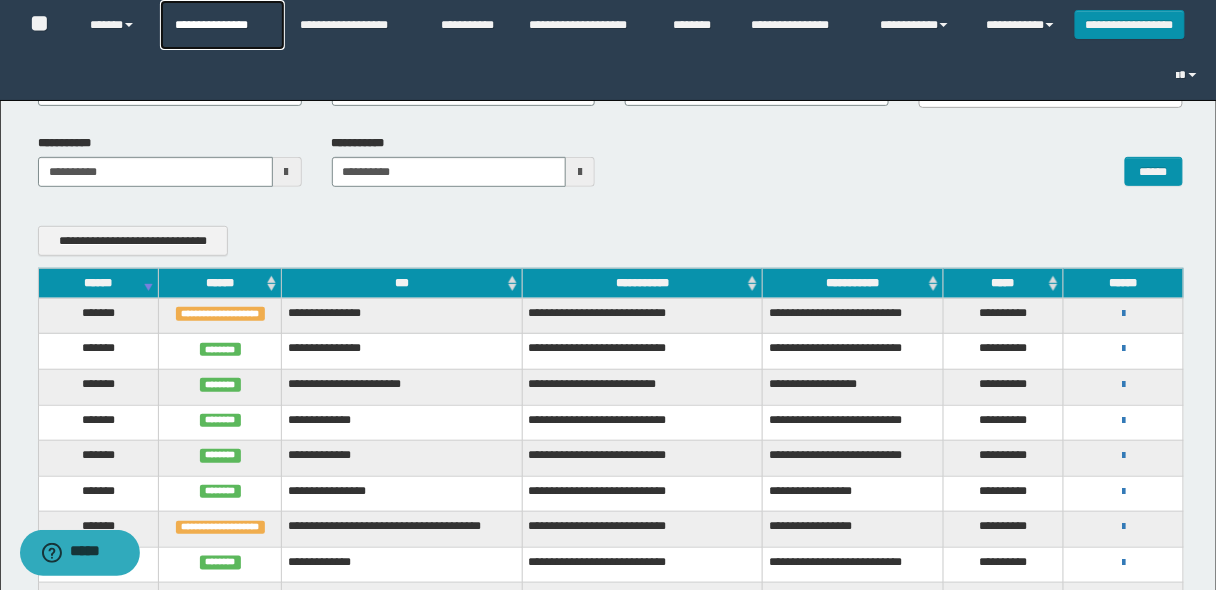 click on "**********" at bounding box center [222, 25] 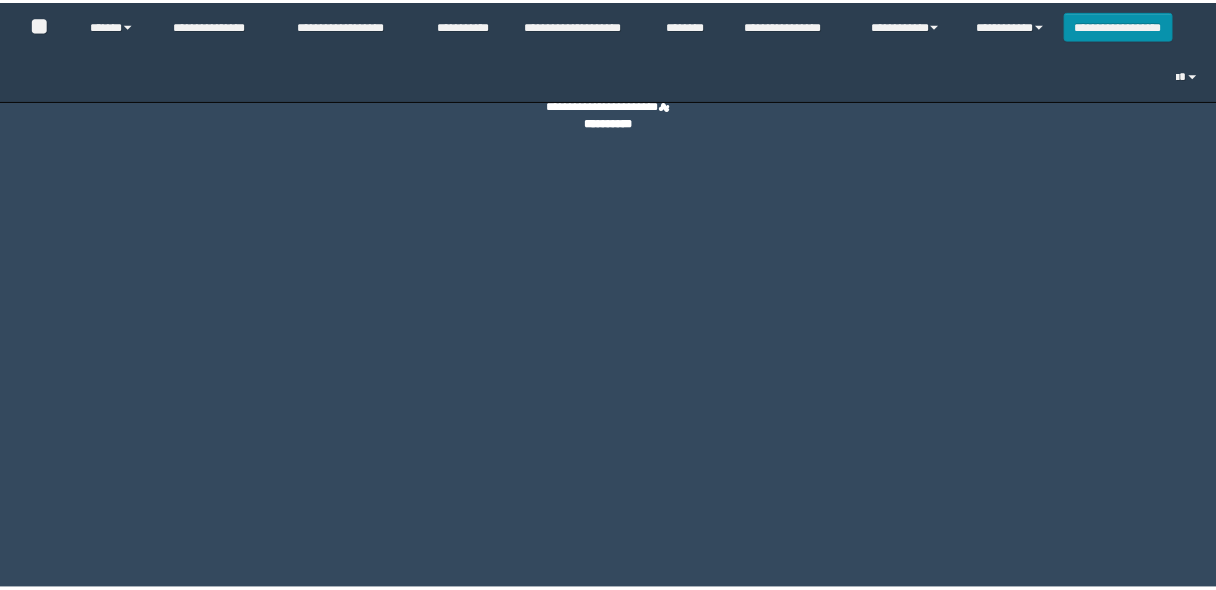 scroll, scrollTop: 0, scrollLeft: 0, axis: both 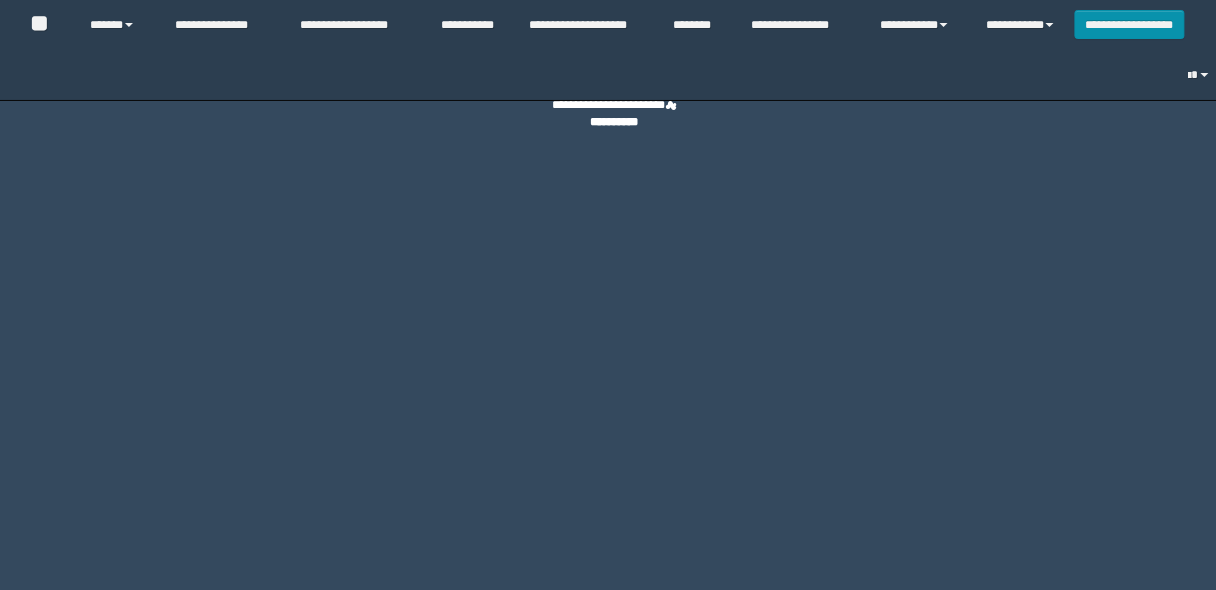 select on "*" 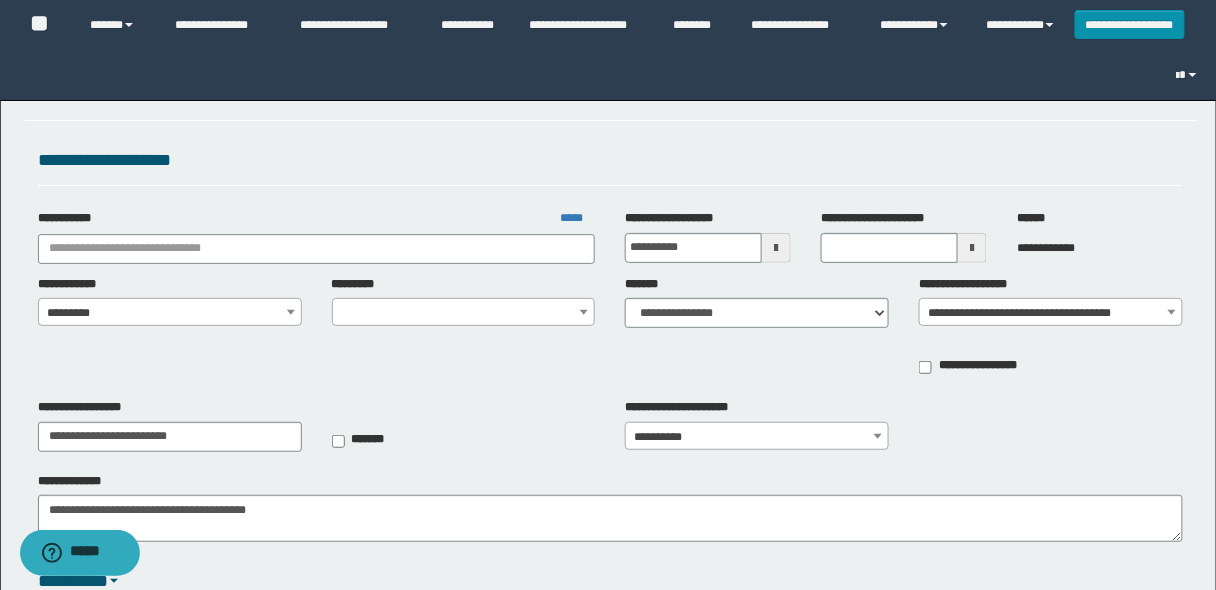 type on "**********" 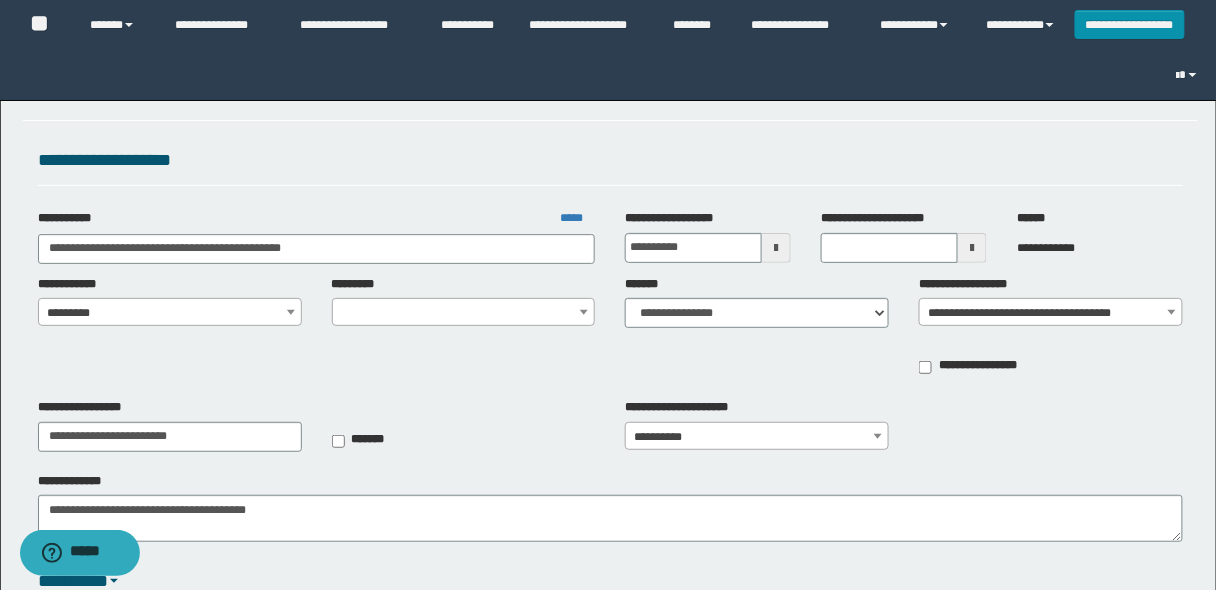 select on "*" 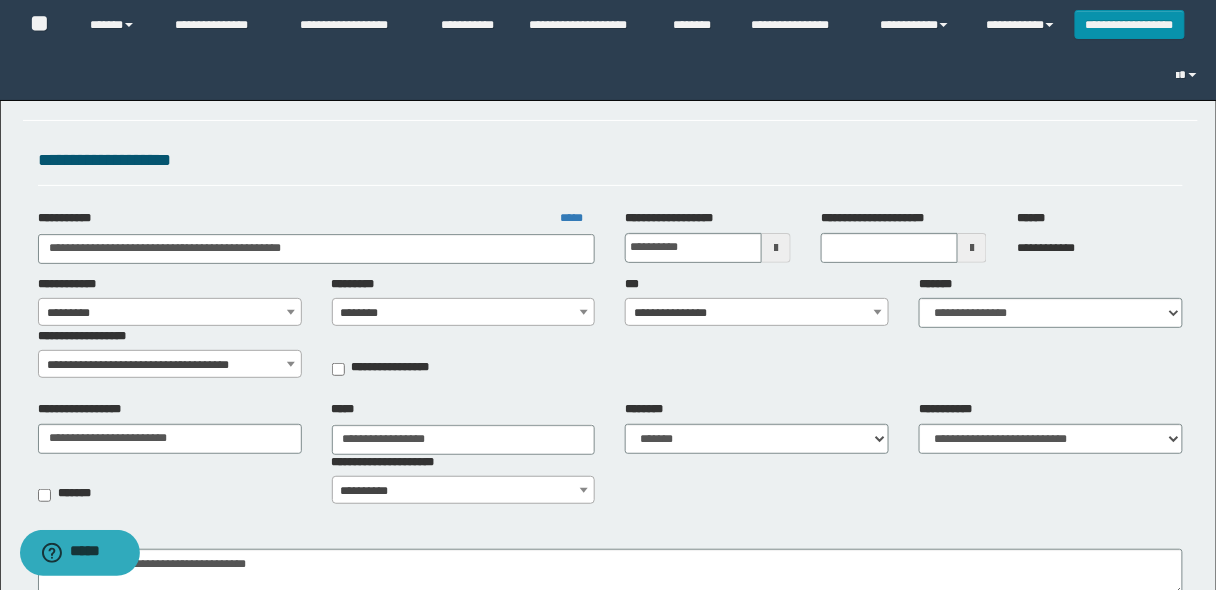 scroll, scrollTop: 80, scrollLeft: 0, axis: vertical 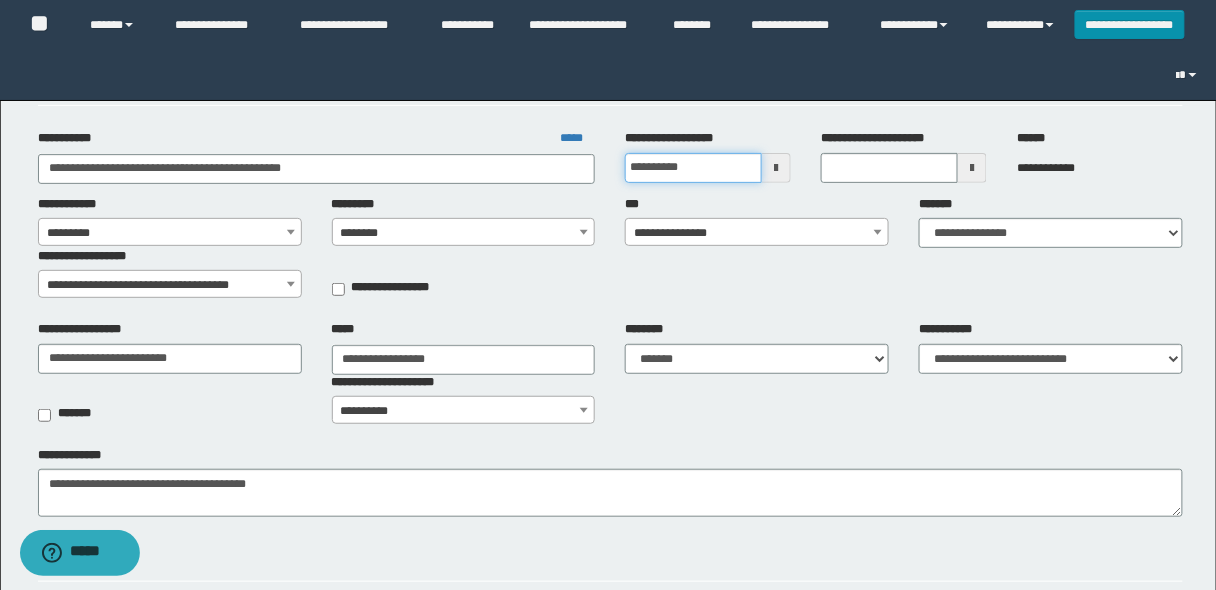 click on "**********" at bounding box center [693, 168] 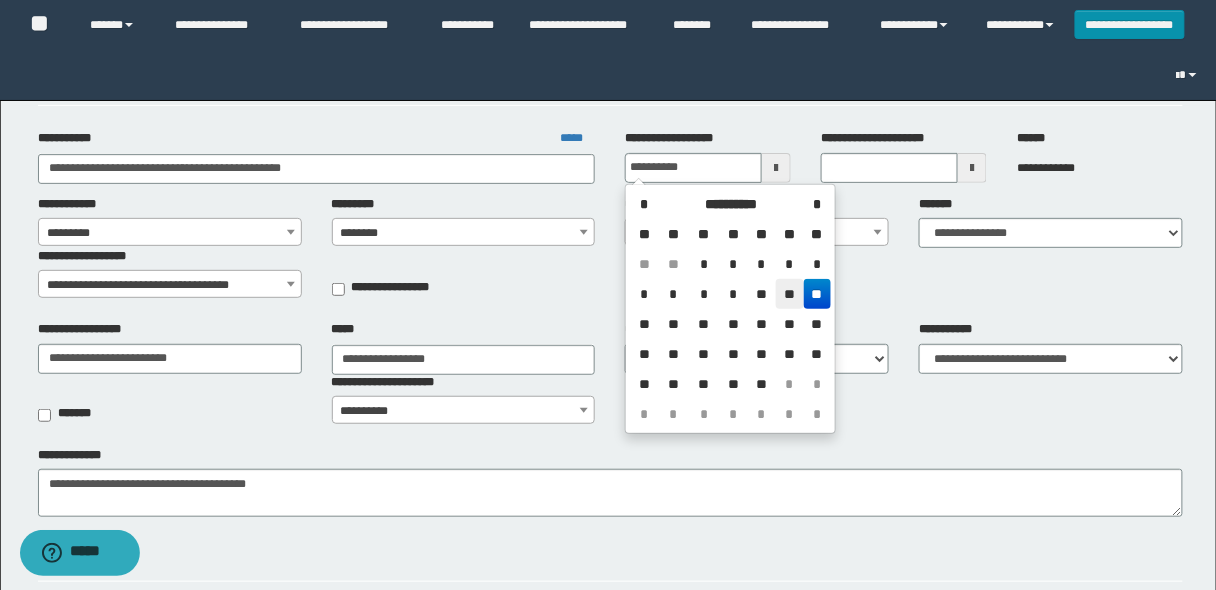 click on "**" at bounding box center (790, 294) 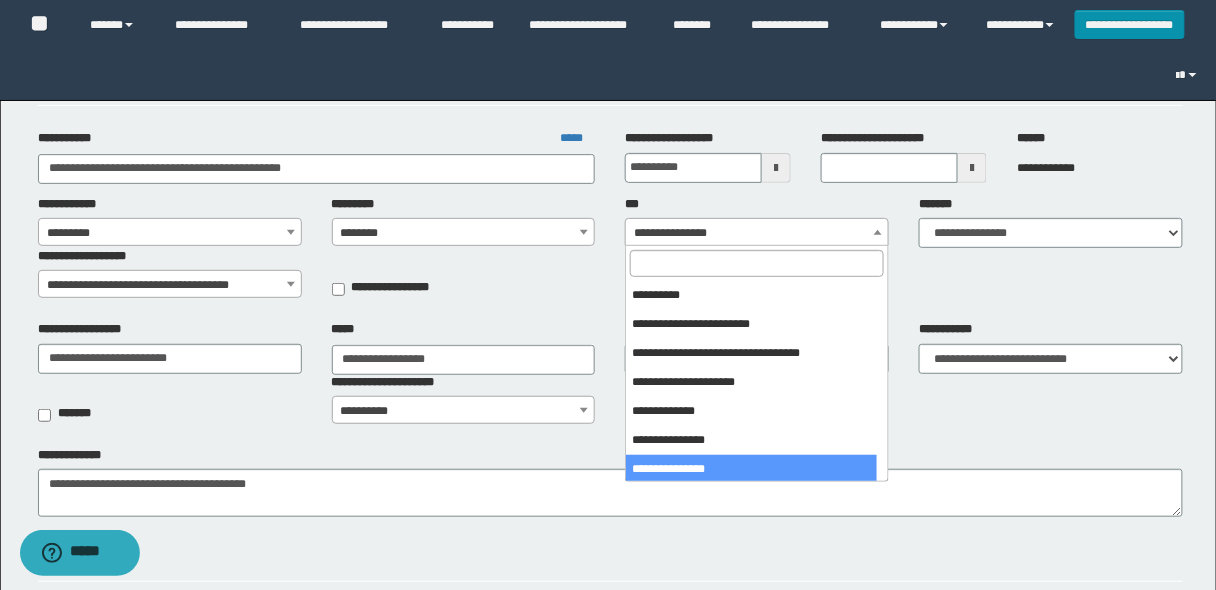 click on "**********" at bounding box center (757, 233) 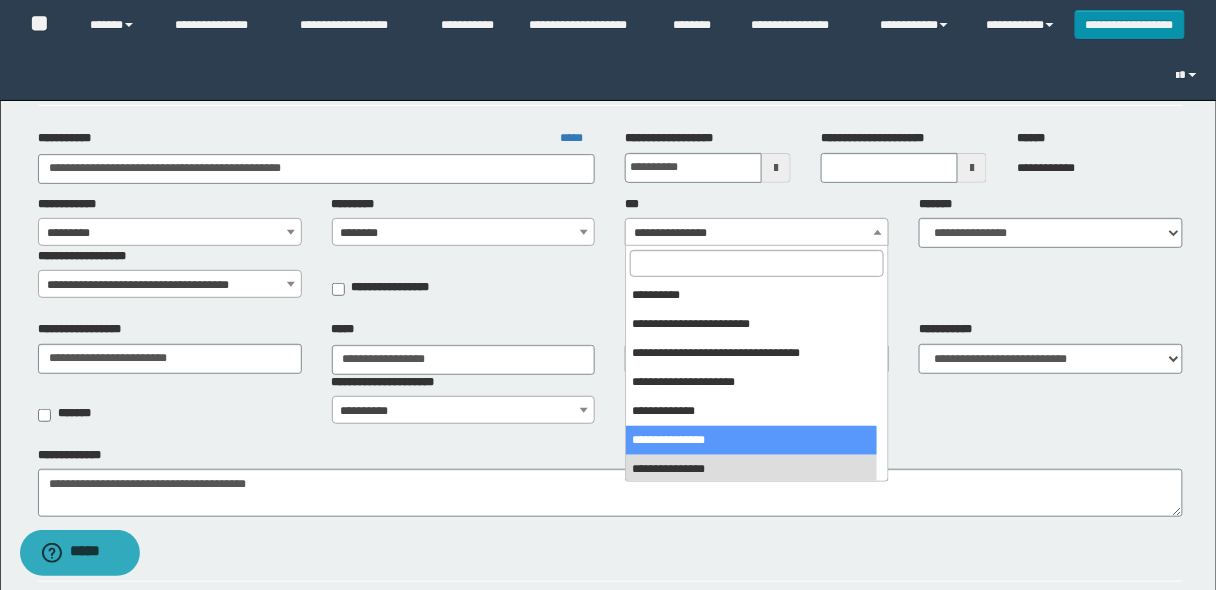 select on "***" 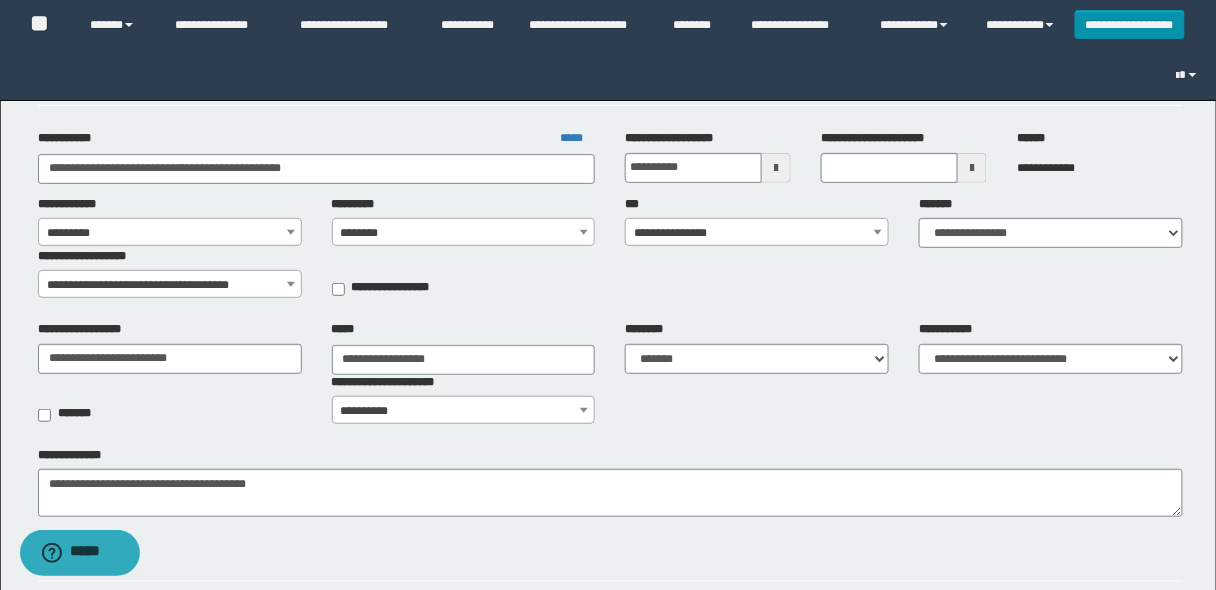 click on "**********" at bounding box center [170, 285] 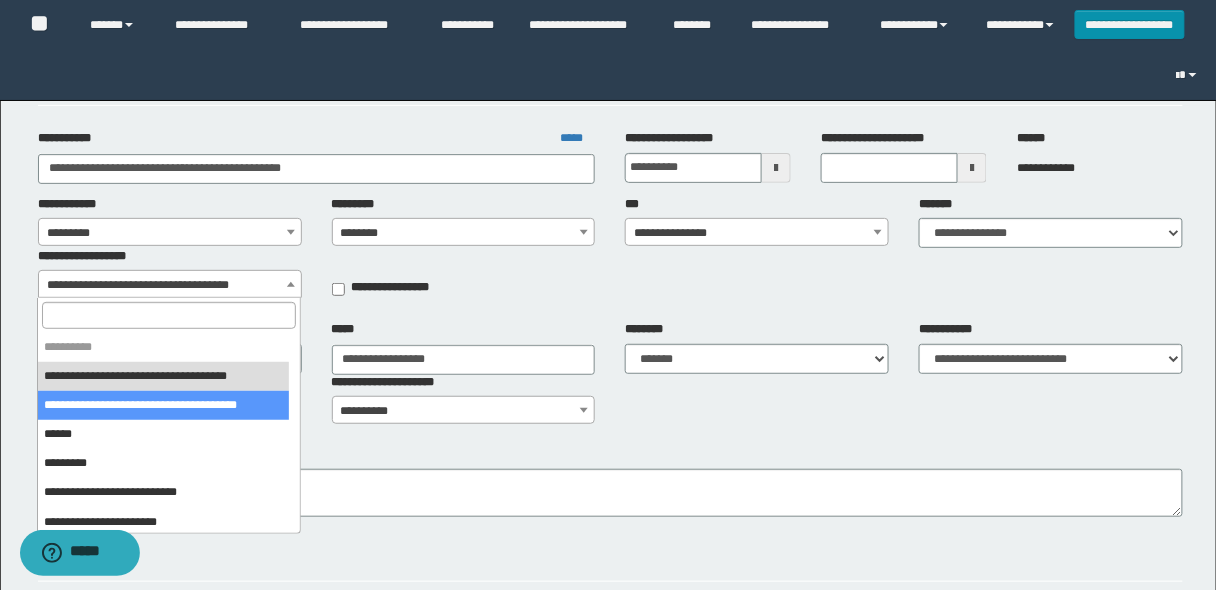 select on "***" 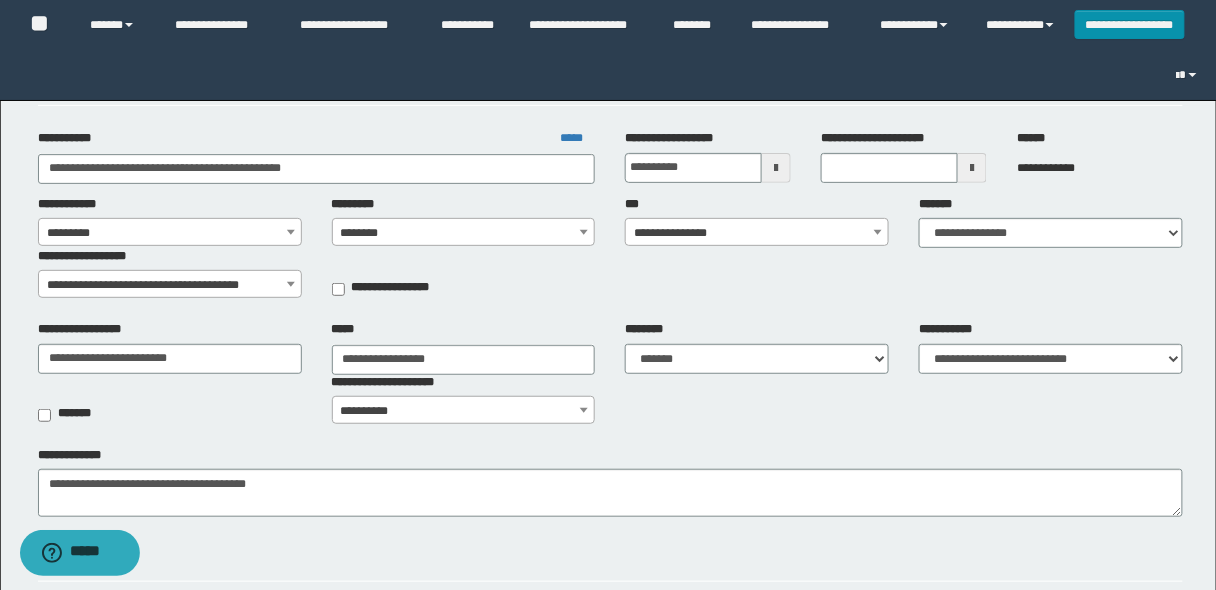 type 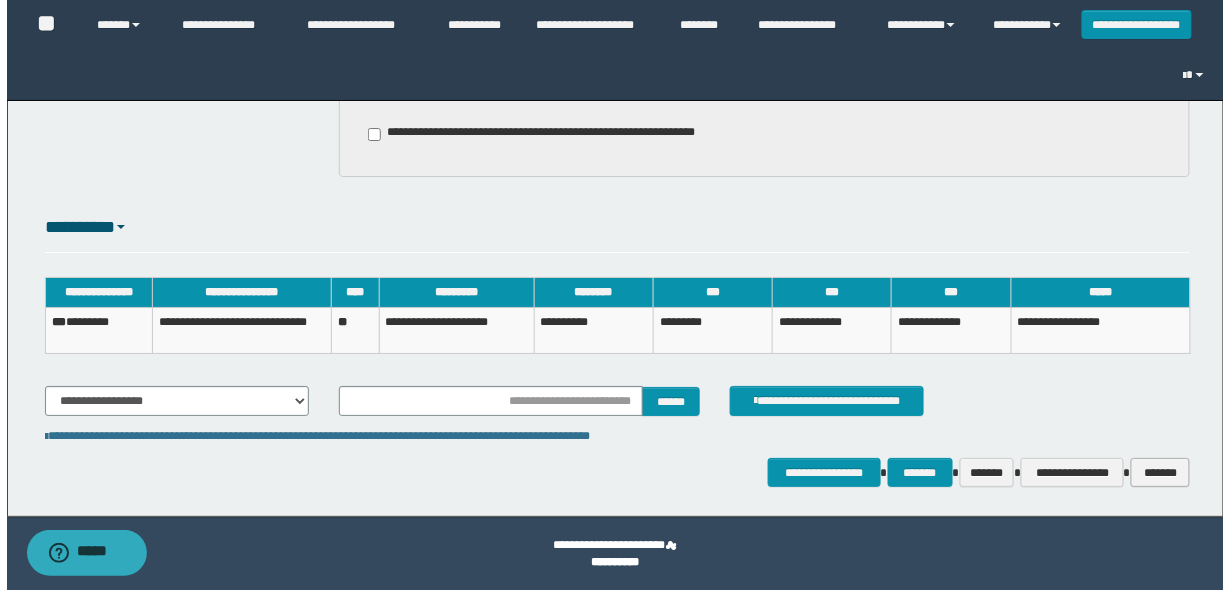 scroll, scrollTop: 1691, scrollLeft: 0, axis: vertical 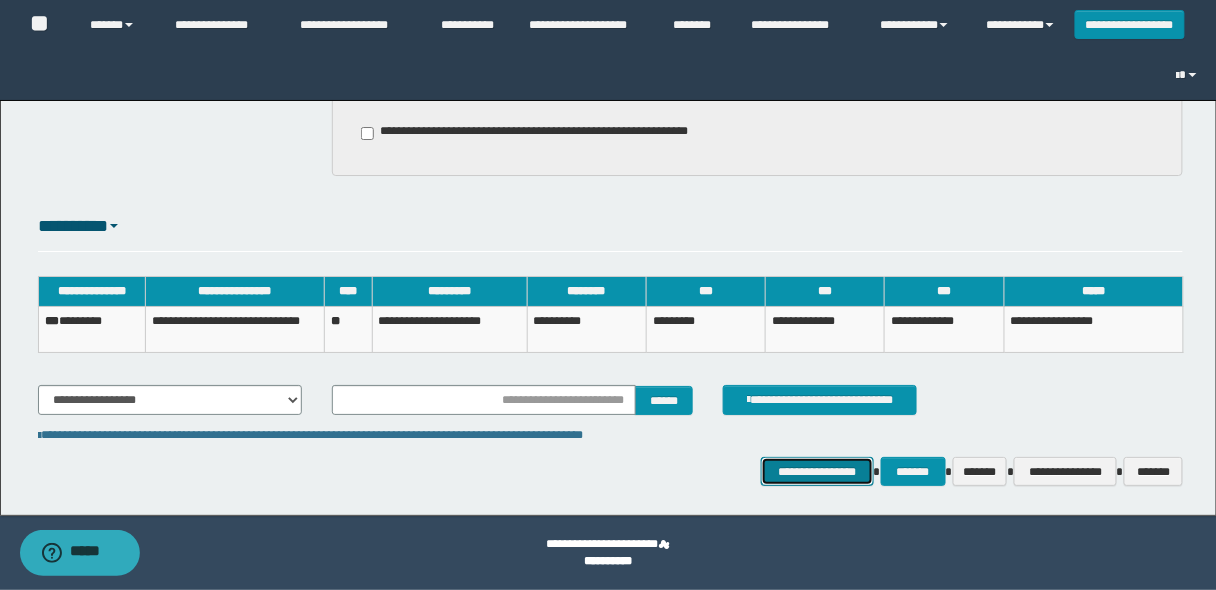 click on "**********" at bounding box center (817, 471) 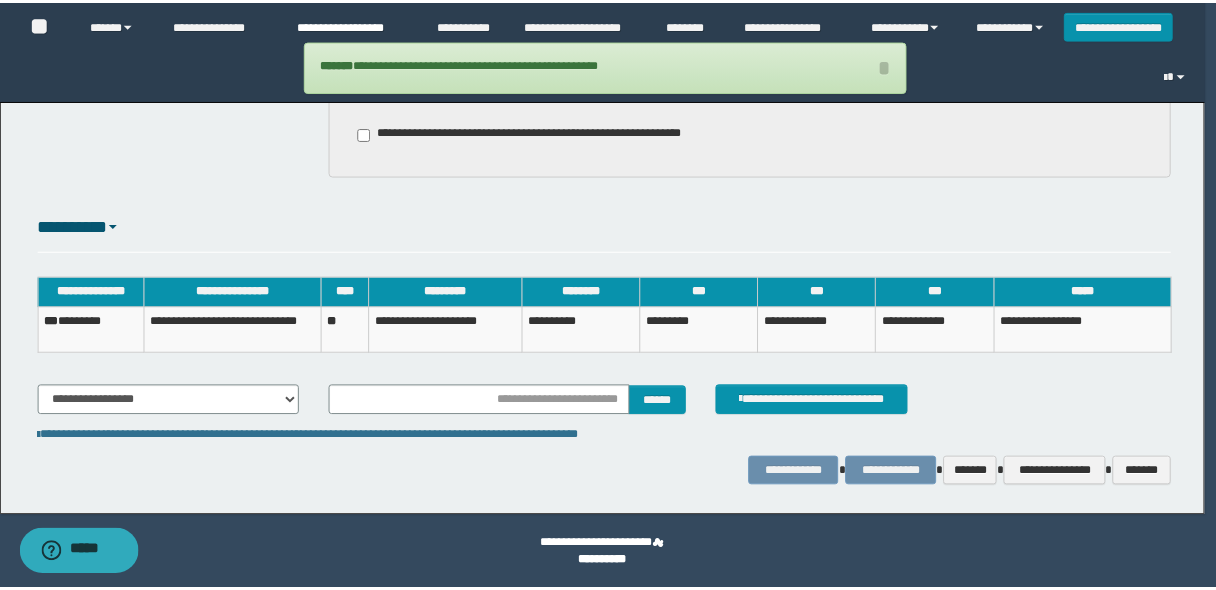 scroll, scrollTop: 1551, scrollLeft: 0, axis: vertical 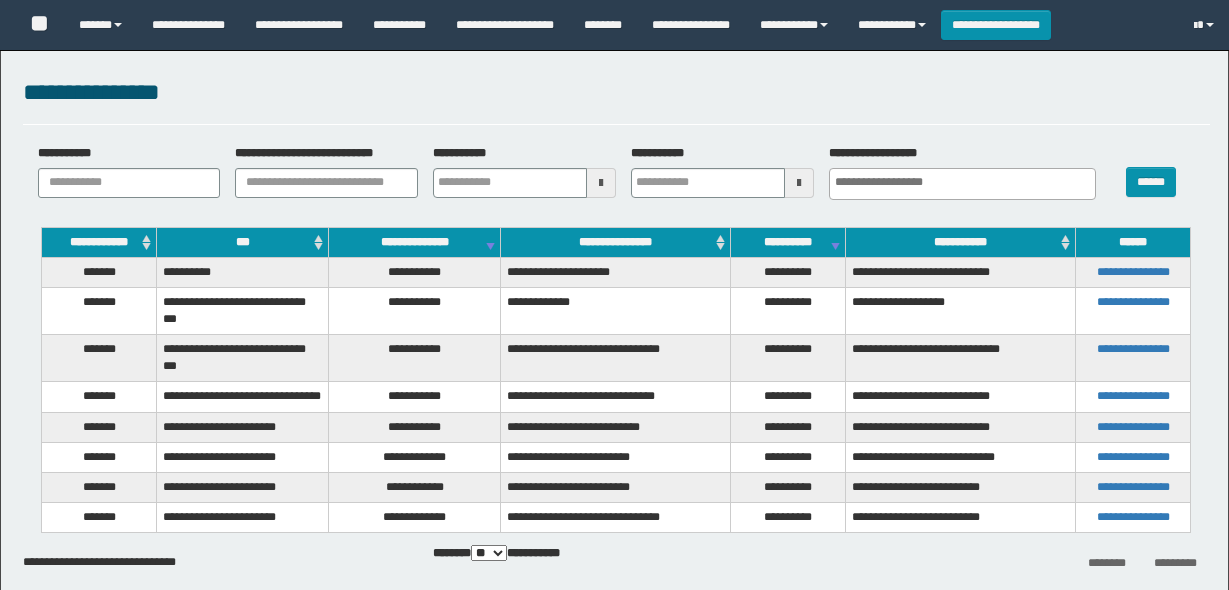 select 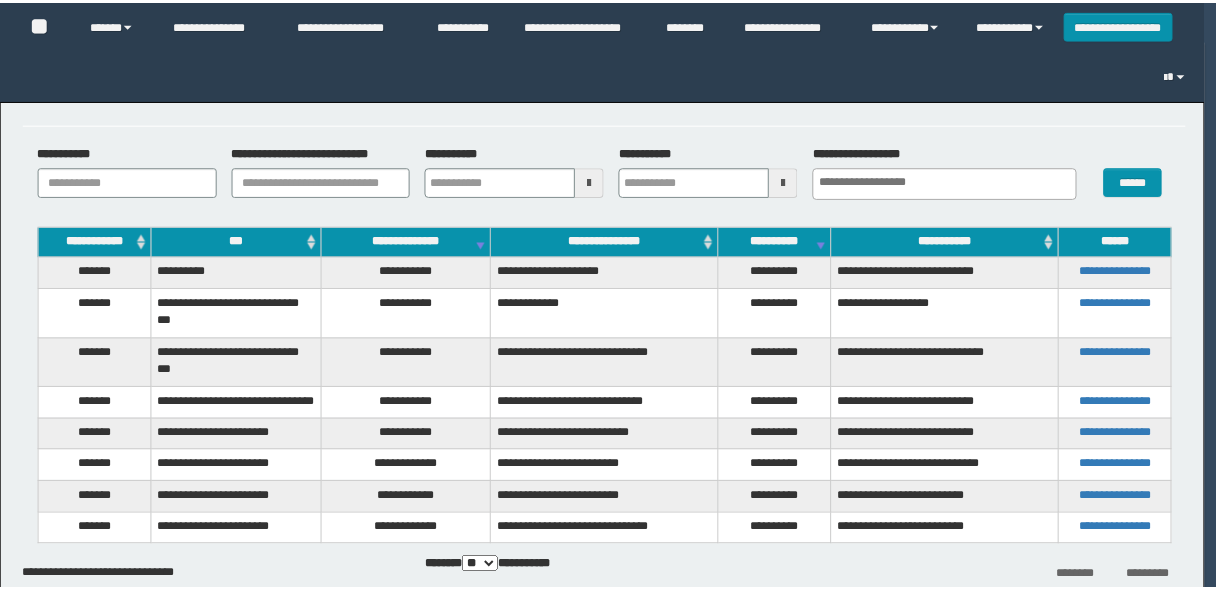scroll, scrollTop: 0, scrollLeft: 0, axis: both 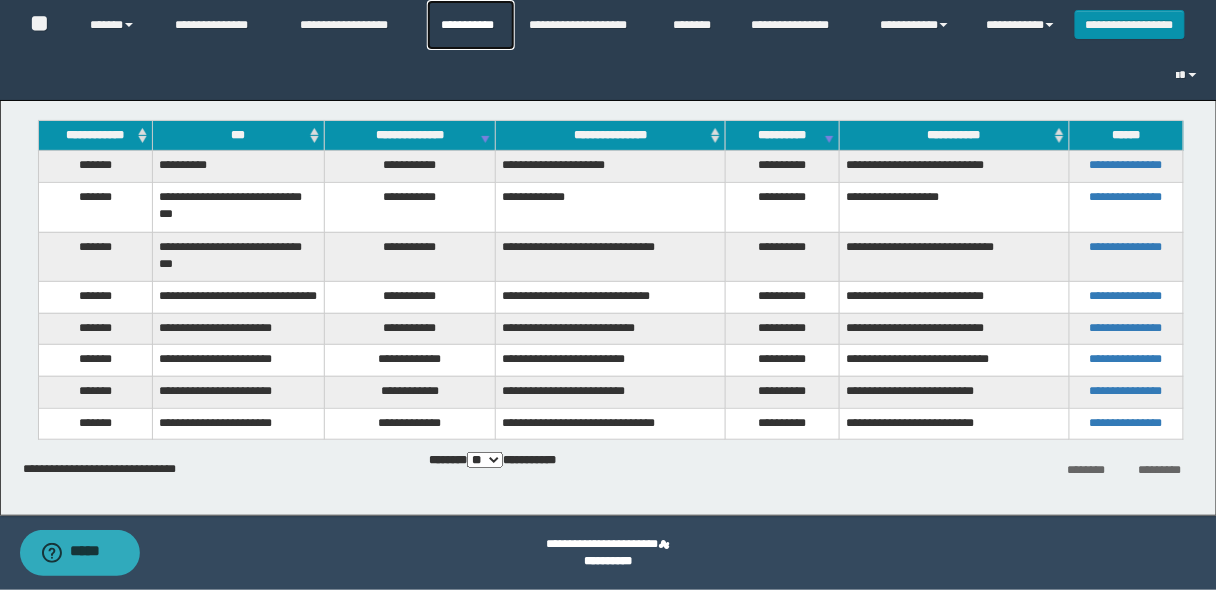click on "**********" at bounding box center [471, 25] 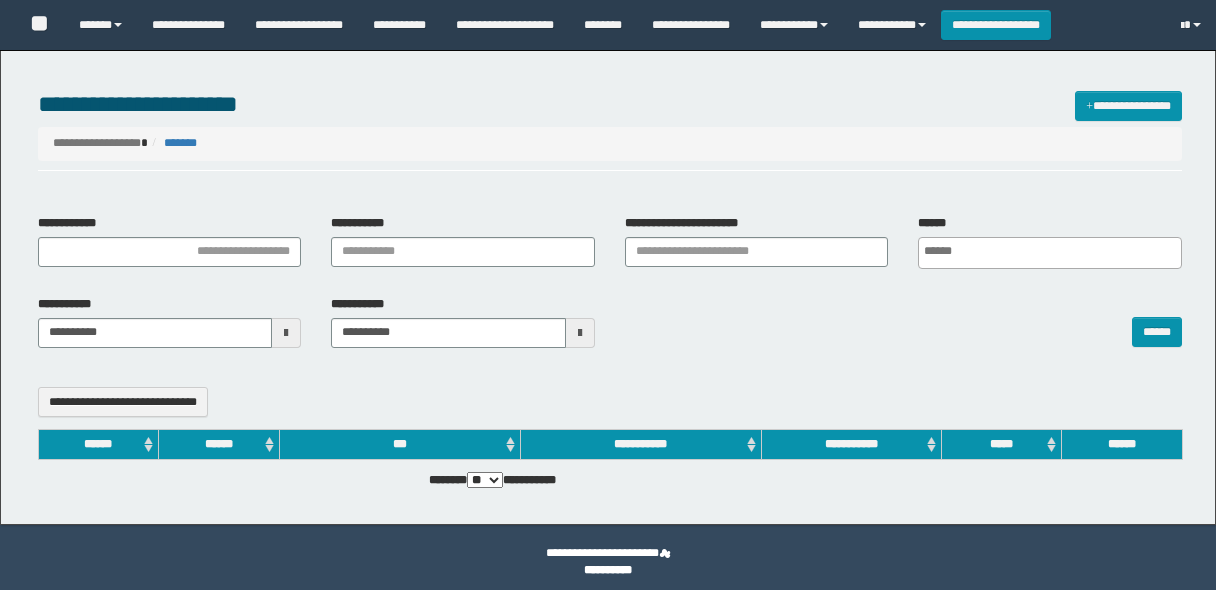 select 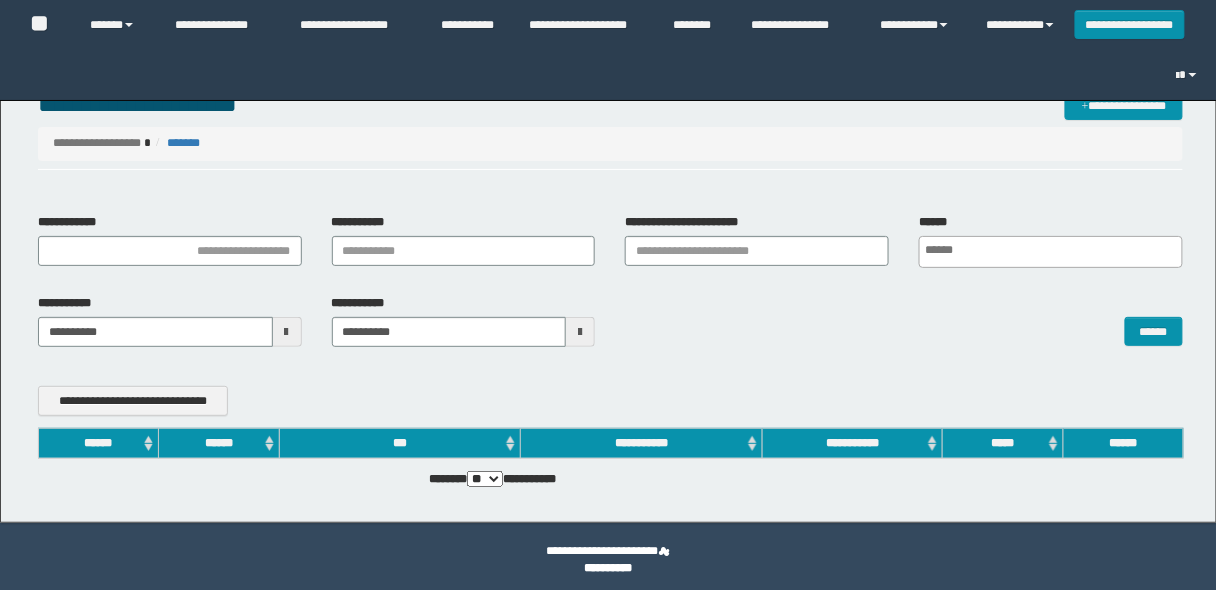 scroll, scrollTop: 0, scrollLeft: 0, axis: both 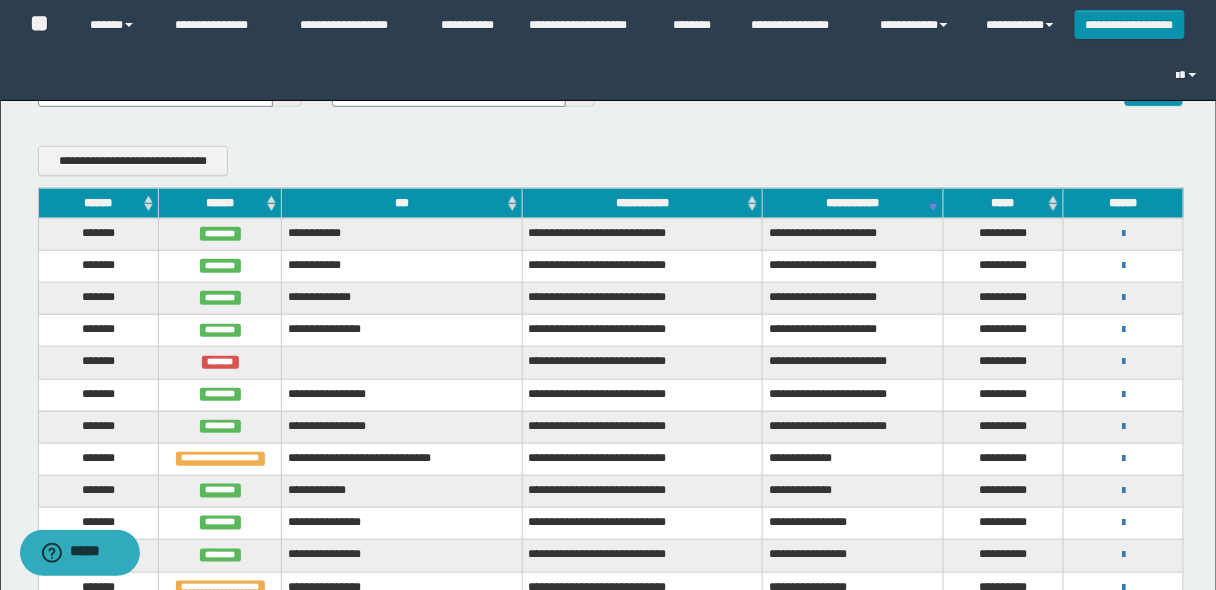 click on "******" at bounding box center [98, 203] 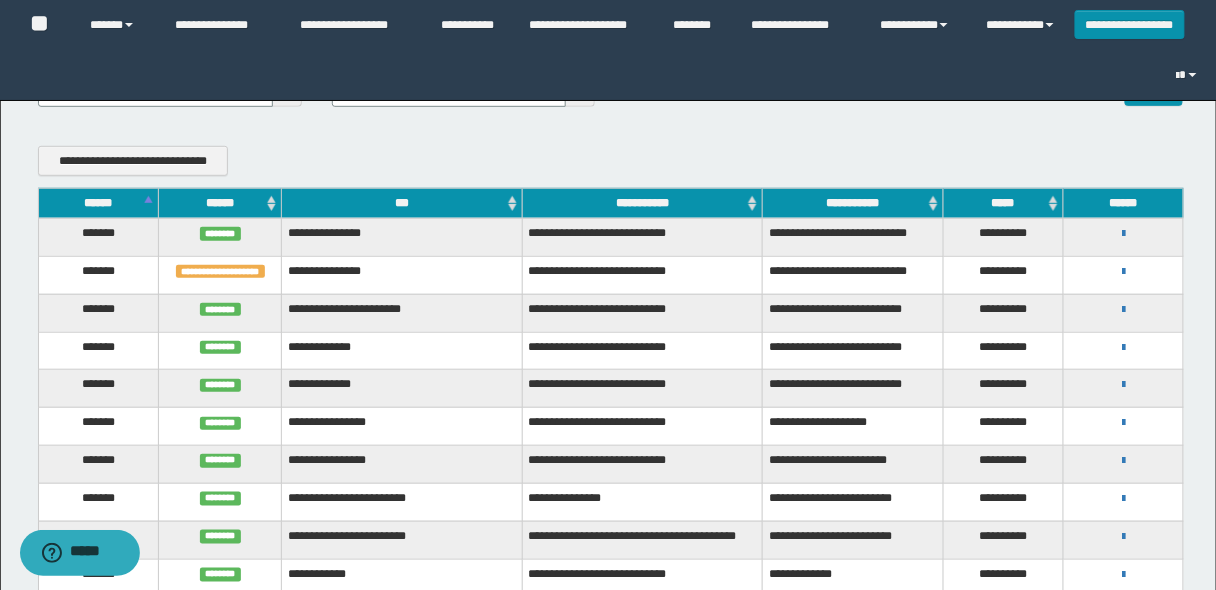 click on "******" at bounding box center (98, 203) 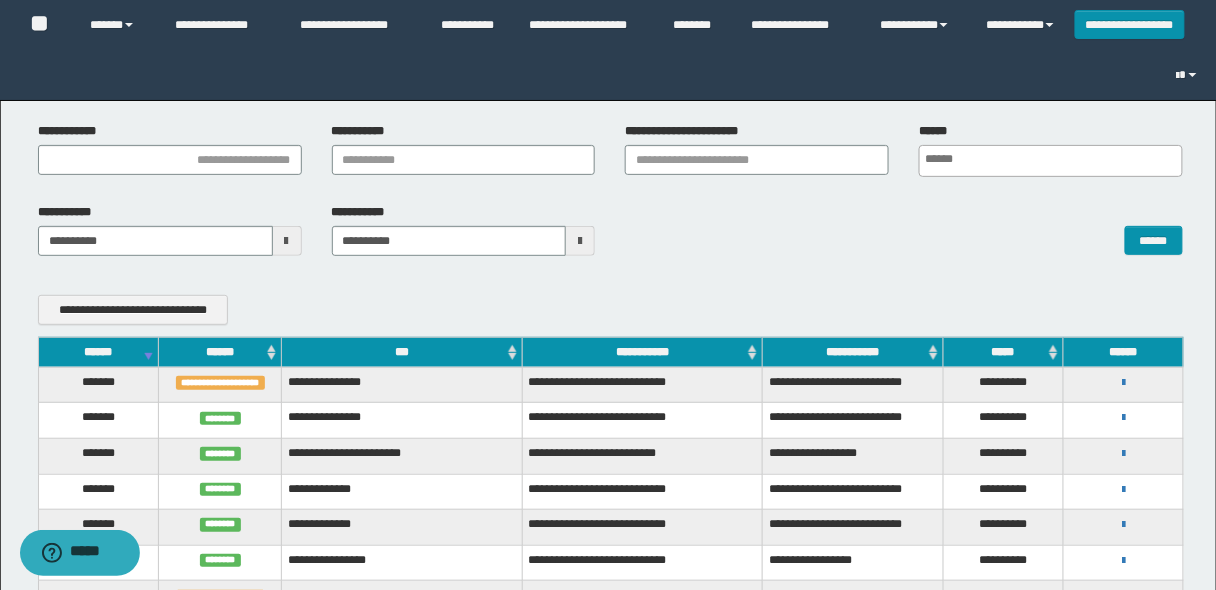 scroll, scrollTop: 160, scrollLeft: 0, axis: vertical 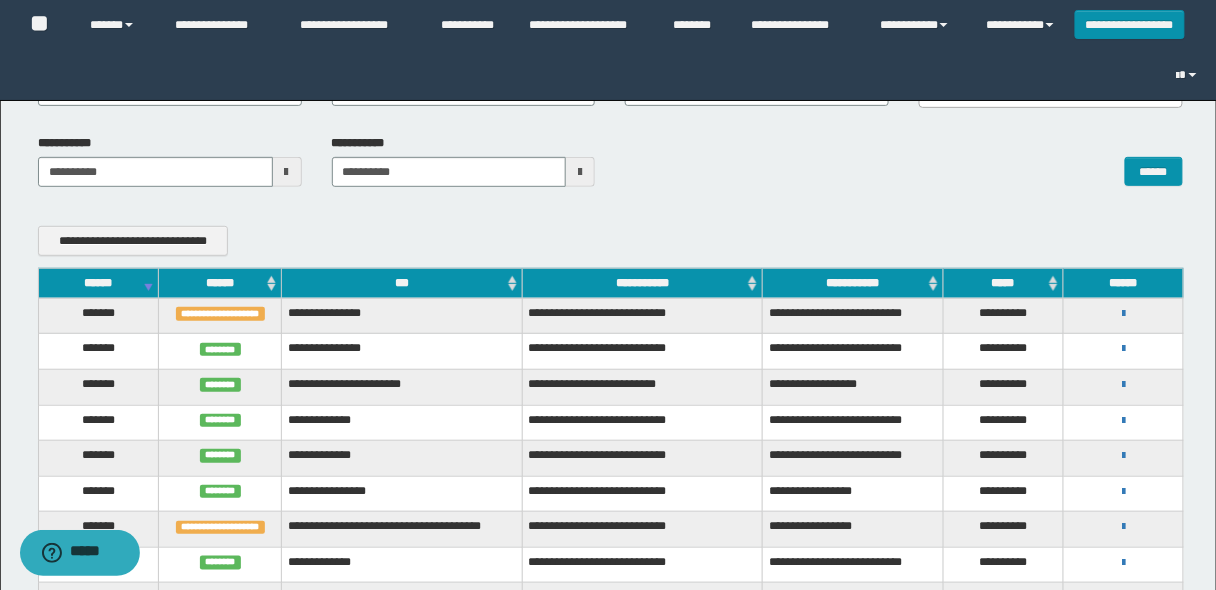 click on "******" at bounding box center (98, 283) 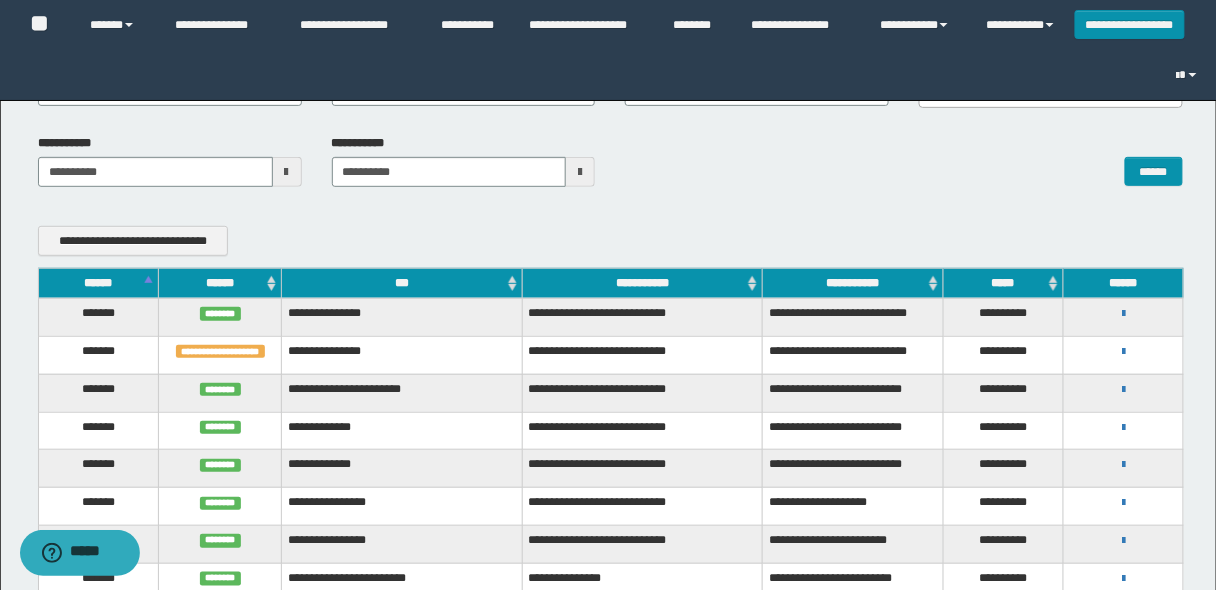 click on "******" at bounding box center (98, 283) 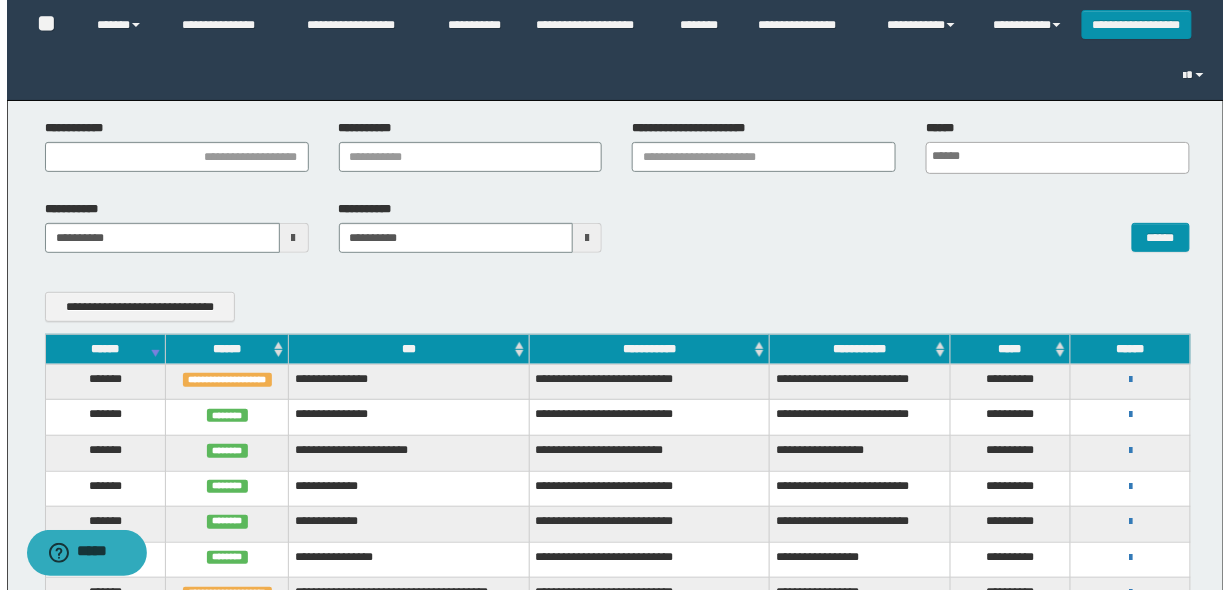 scroll, scrollTop: 0, scrollLeft: 0, axis: both 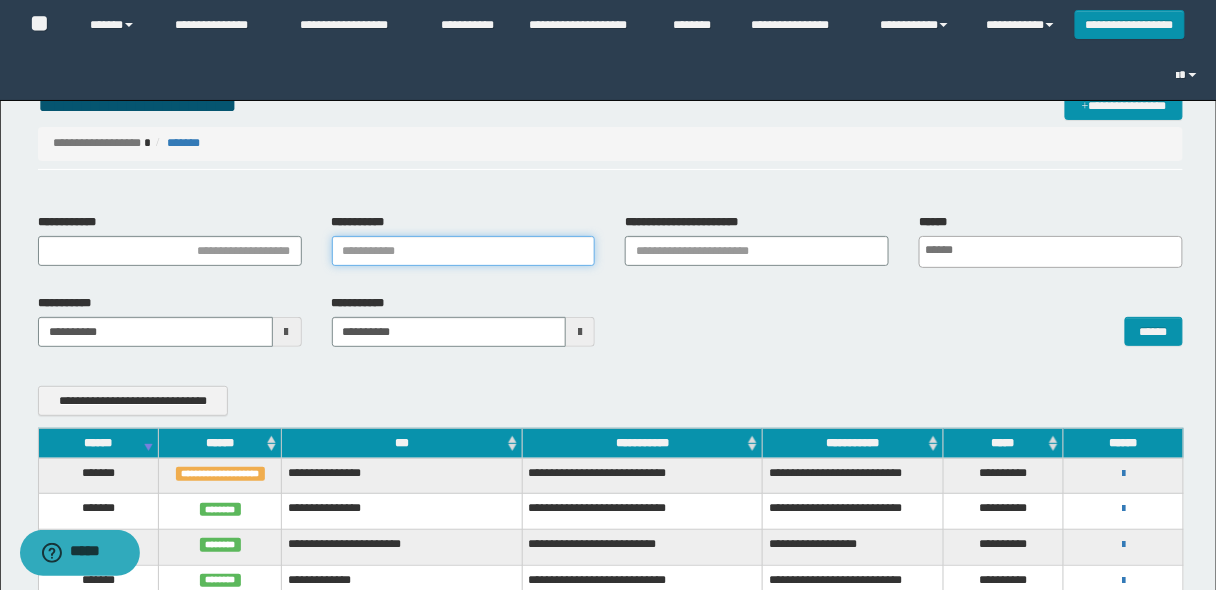click on "**********" at bounding box center (464, 251) 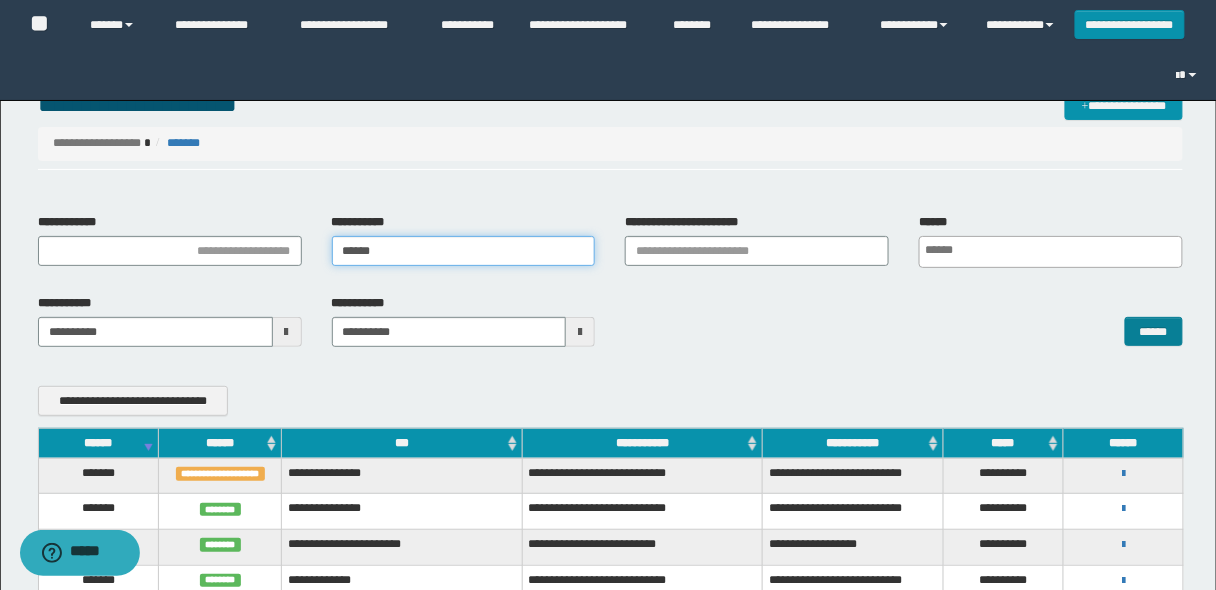 type on "******" 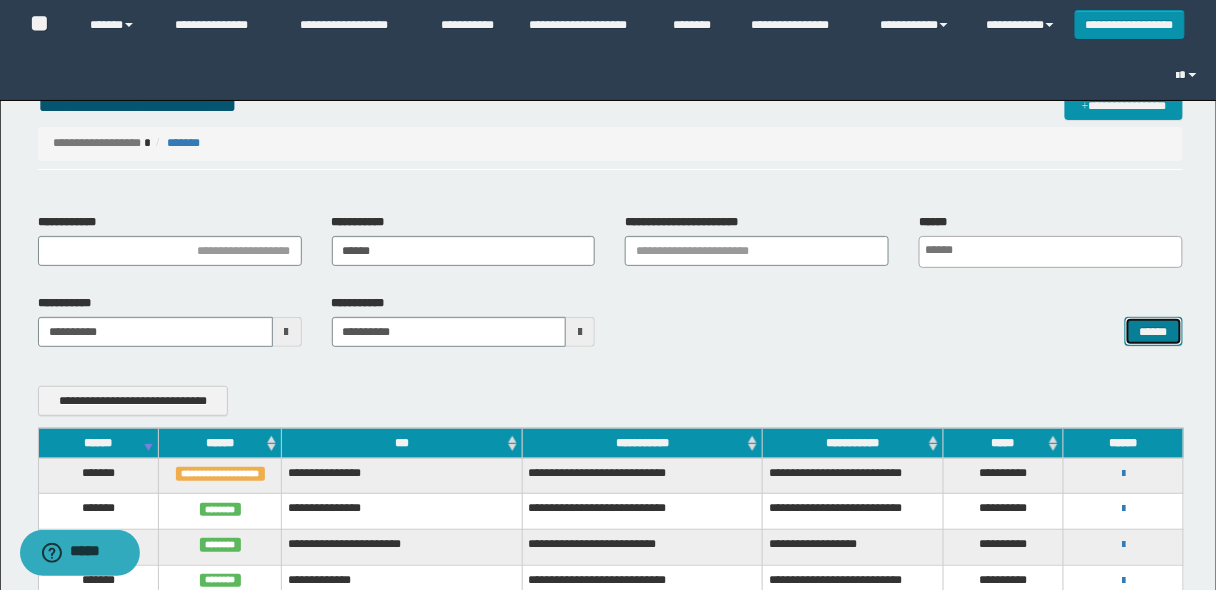 click on "******" at bounding box center [1154, 331] 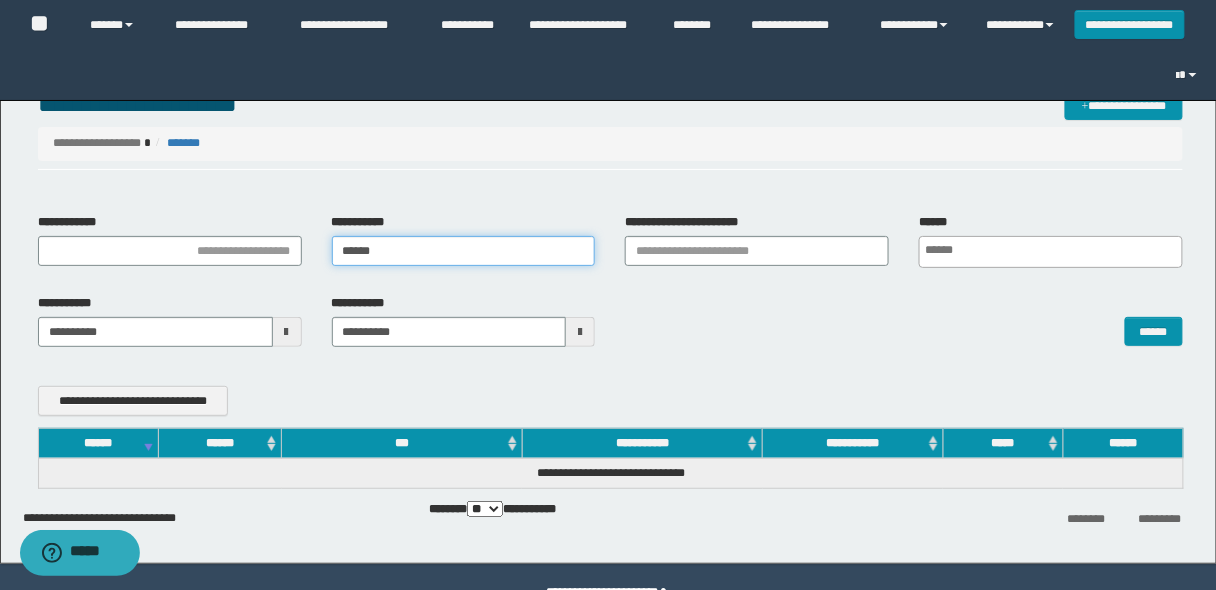 drag, startPoint x: 368, startPoint y: 250, endPoint x: 310, endPoint y: 249, distance: 58.00862 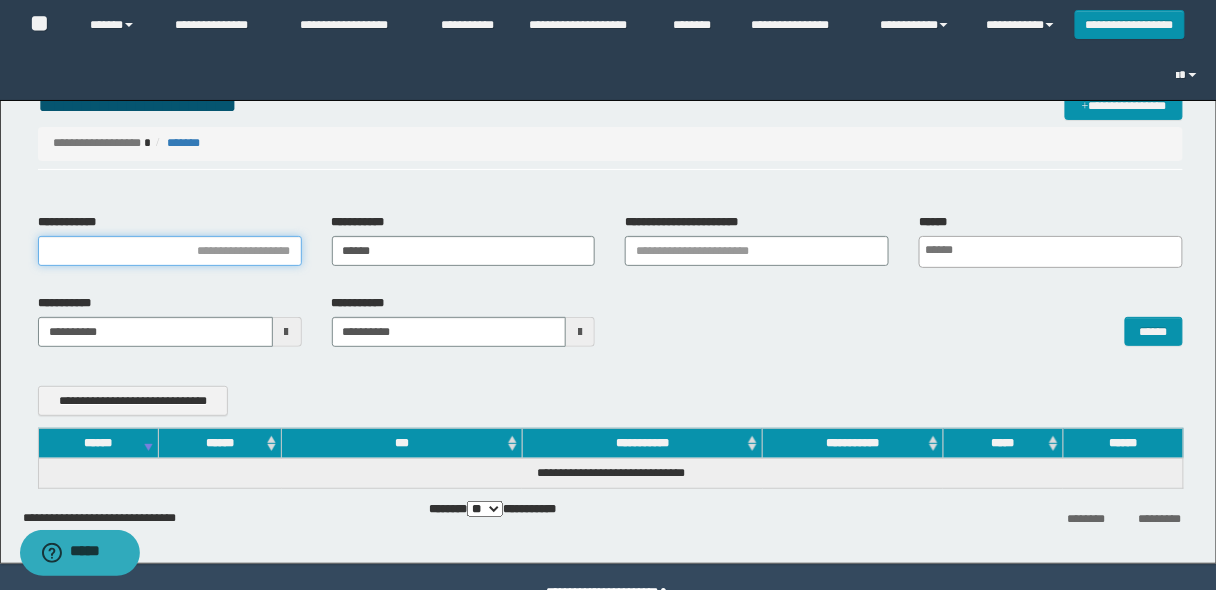 click on "**********" at bounding box center [170, 251] 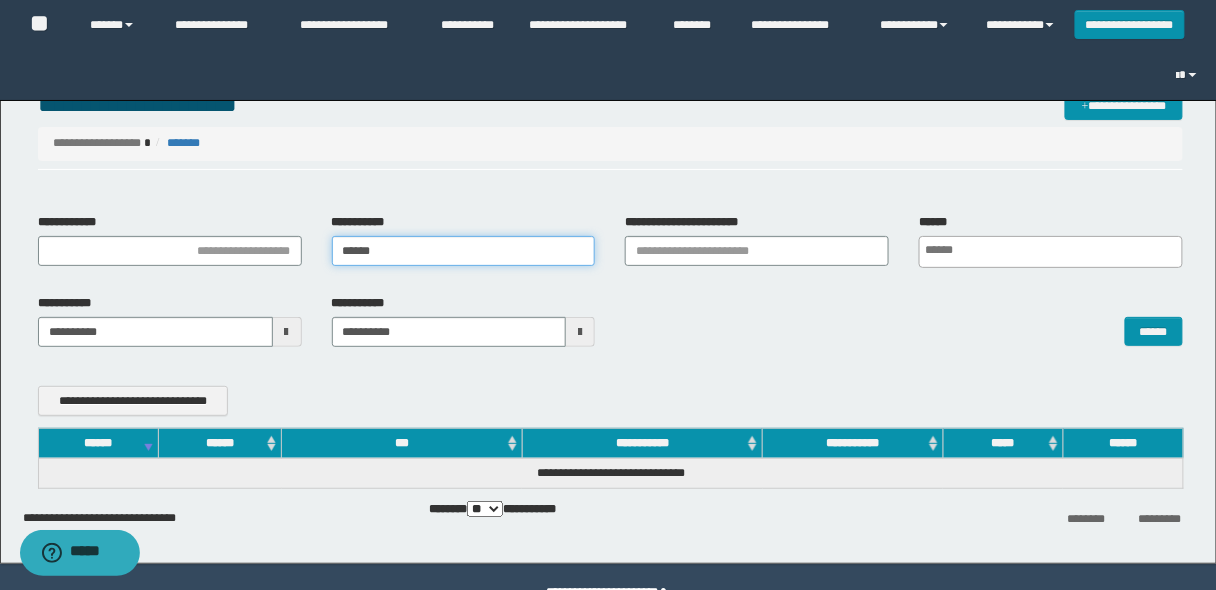 drag, startPoint x: 394, startPoint y: 250, endPoint x: 284, endPoint y: 256, distance: 110.16351 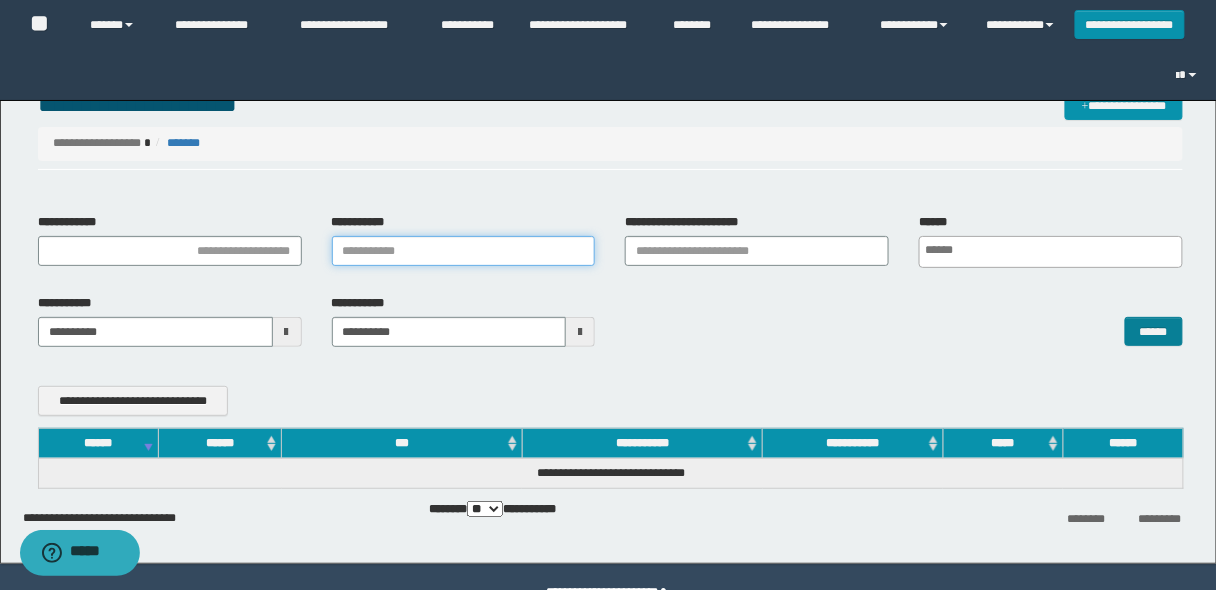 type 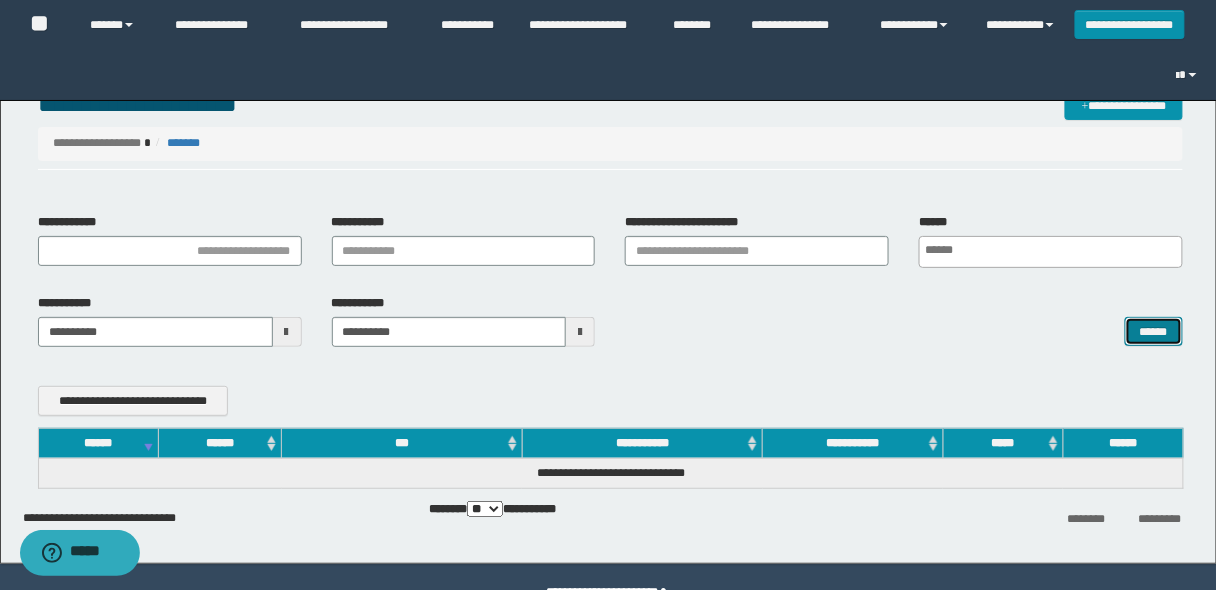 click on "******" at bounding box center [1154, 331] 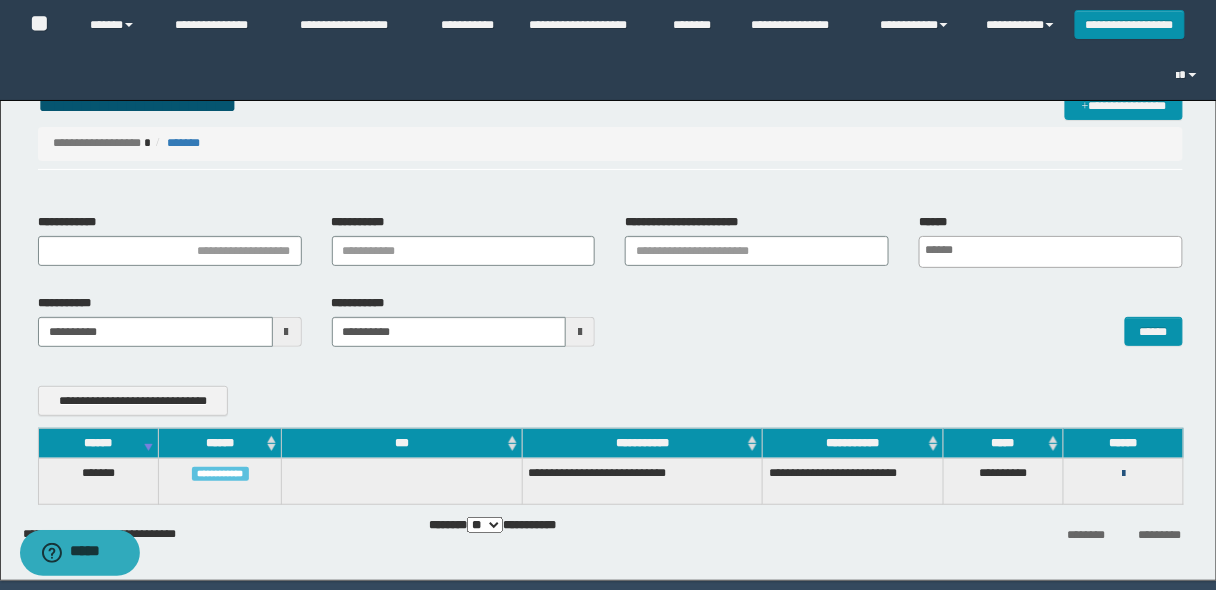 click at bounding box center (1123, 474) 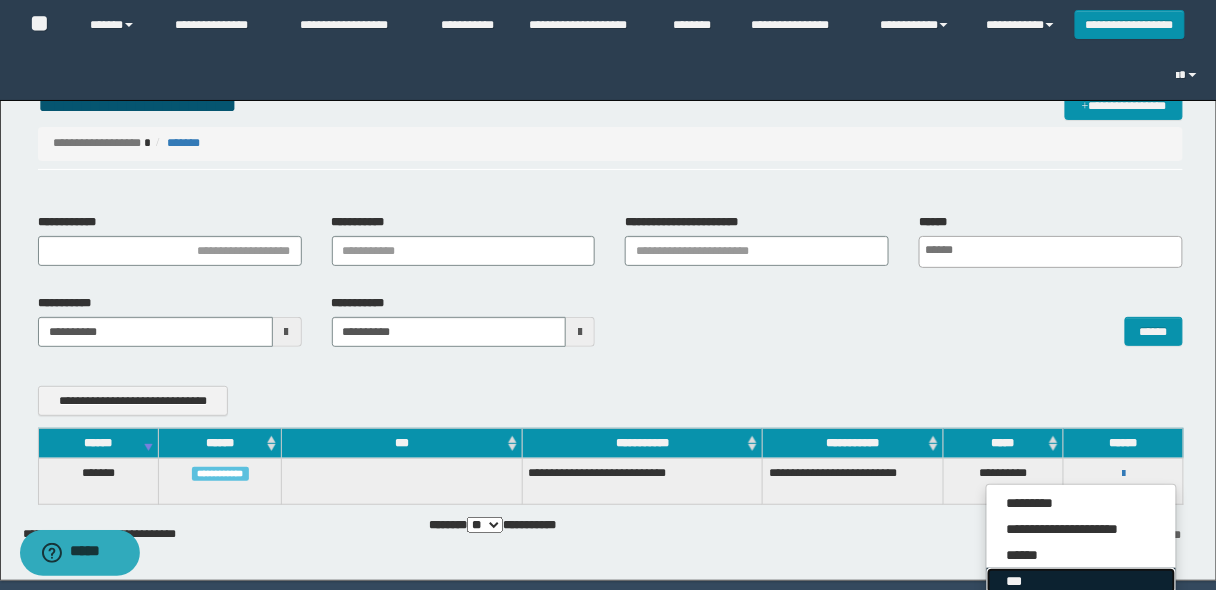 click on "***" at bounding box center (1081, 581) 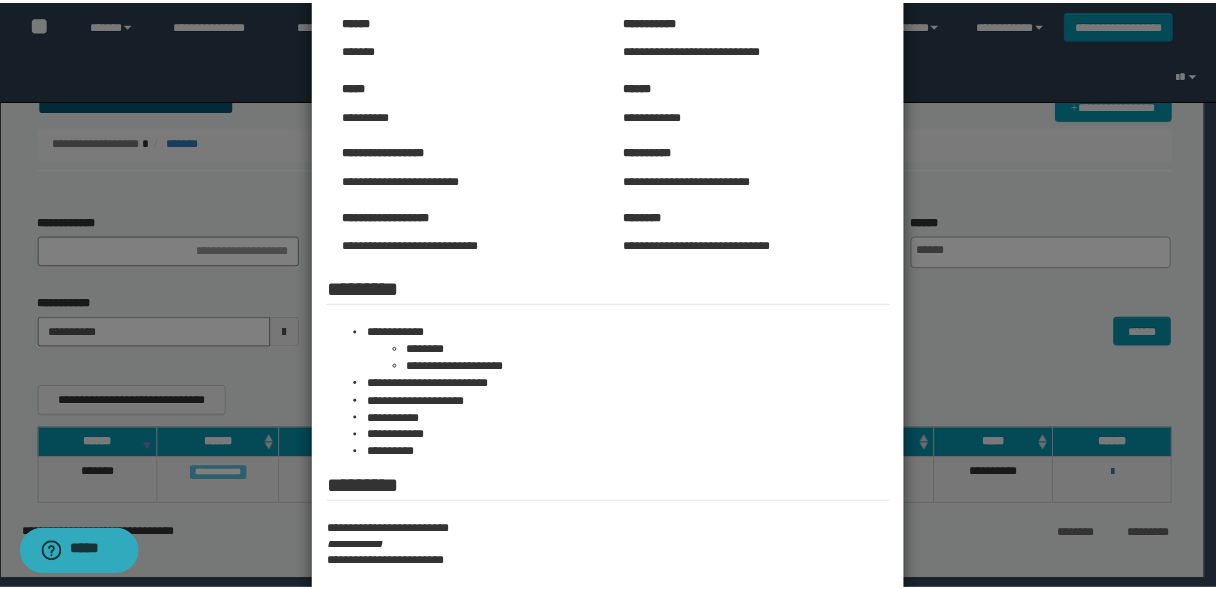 scroll, scrollTop: 0, scrollLeft: 0, axis: both 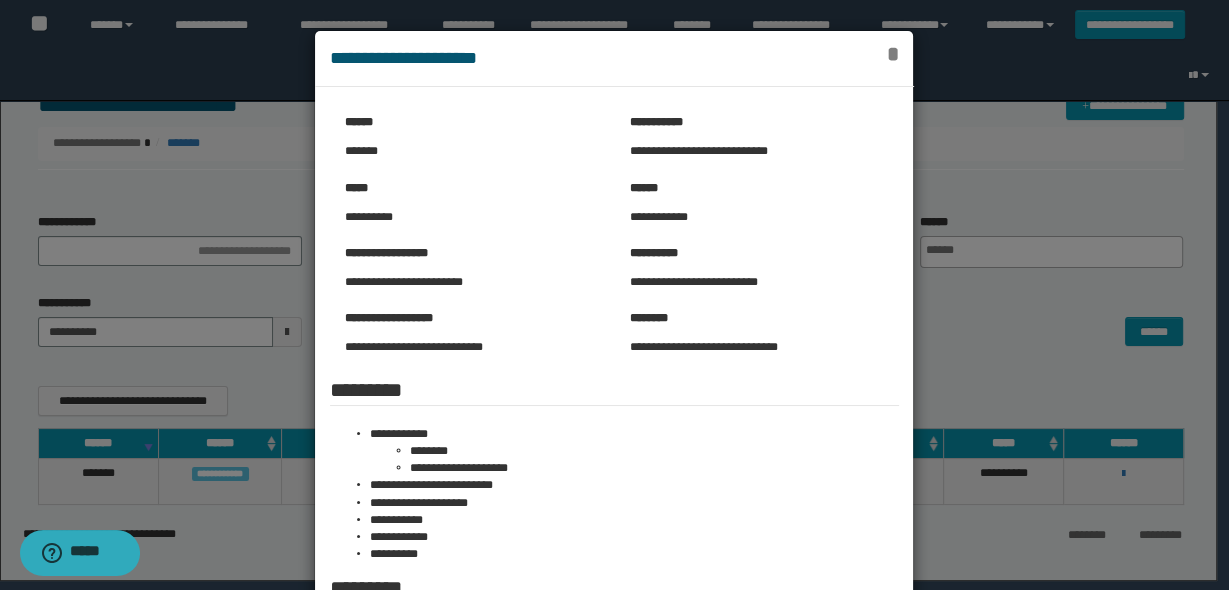click on "**********" at bounding box center [614, 59] 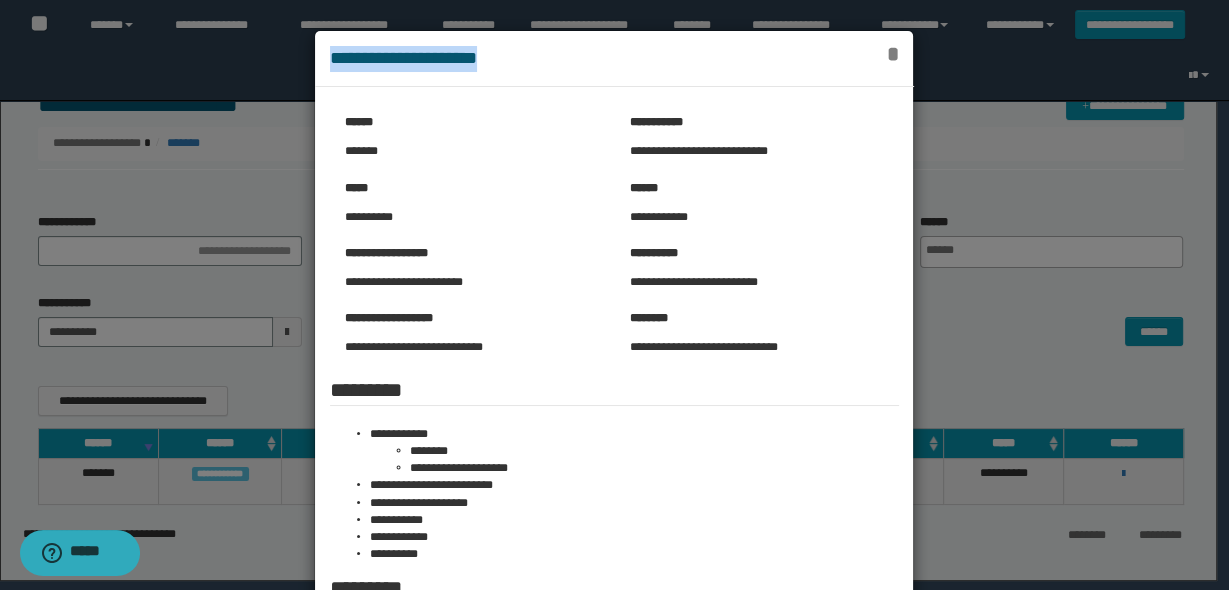 click on "*" at bounding box center (893, 54) 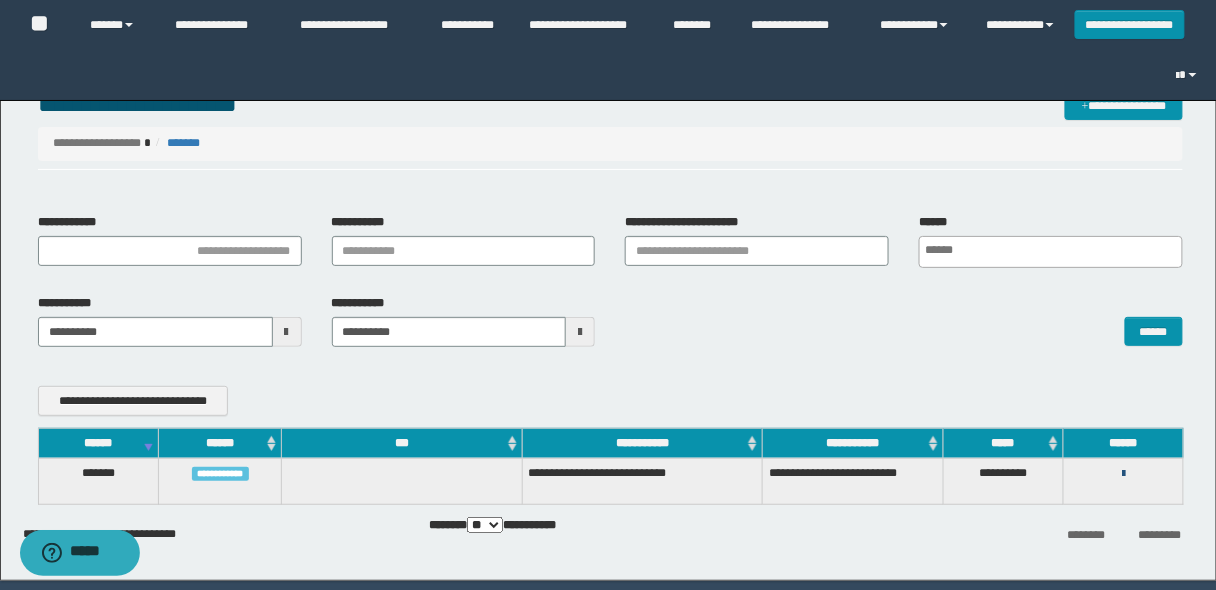 click at bounding box center [1123, 474] 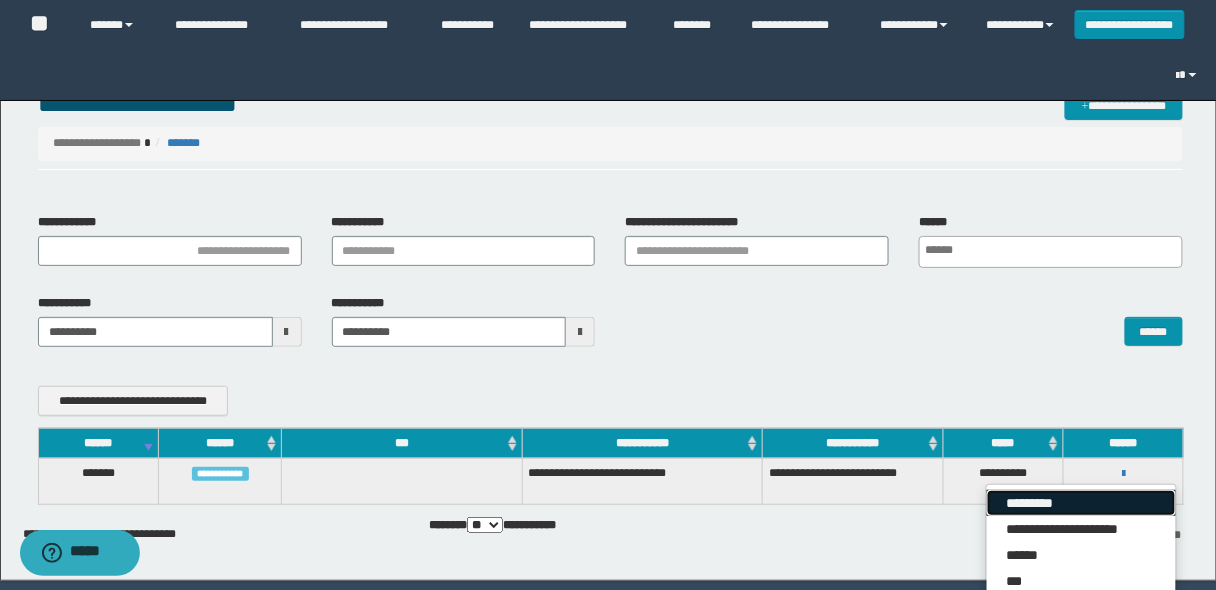 click on "*********" at bounding box center [1081, 503] 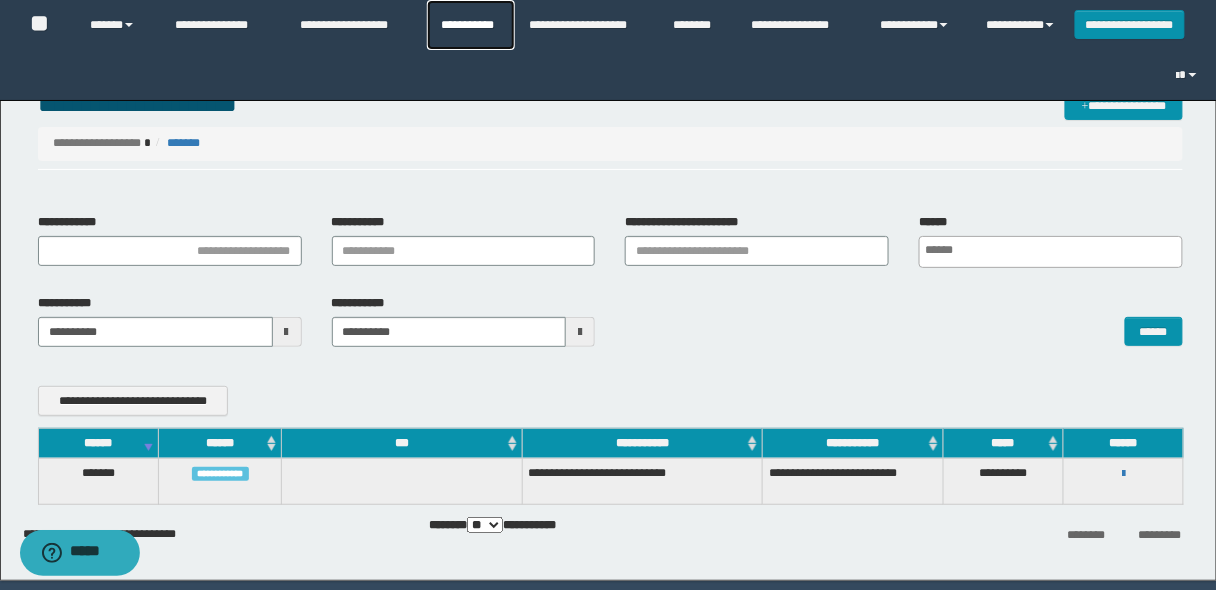 click on "**********" at bounding box center [471, 25] 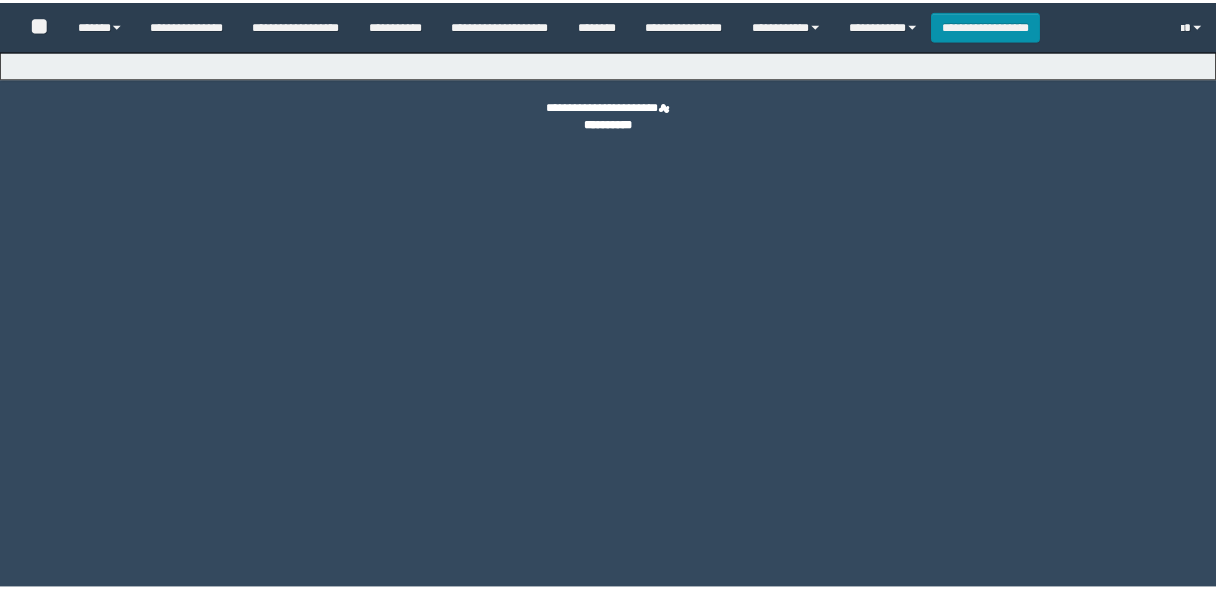 scroll, scrollTop: 0, scrollLeft: 0, axis: both 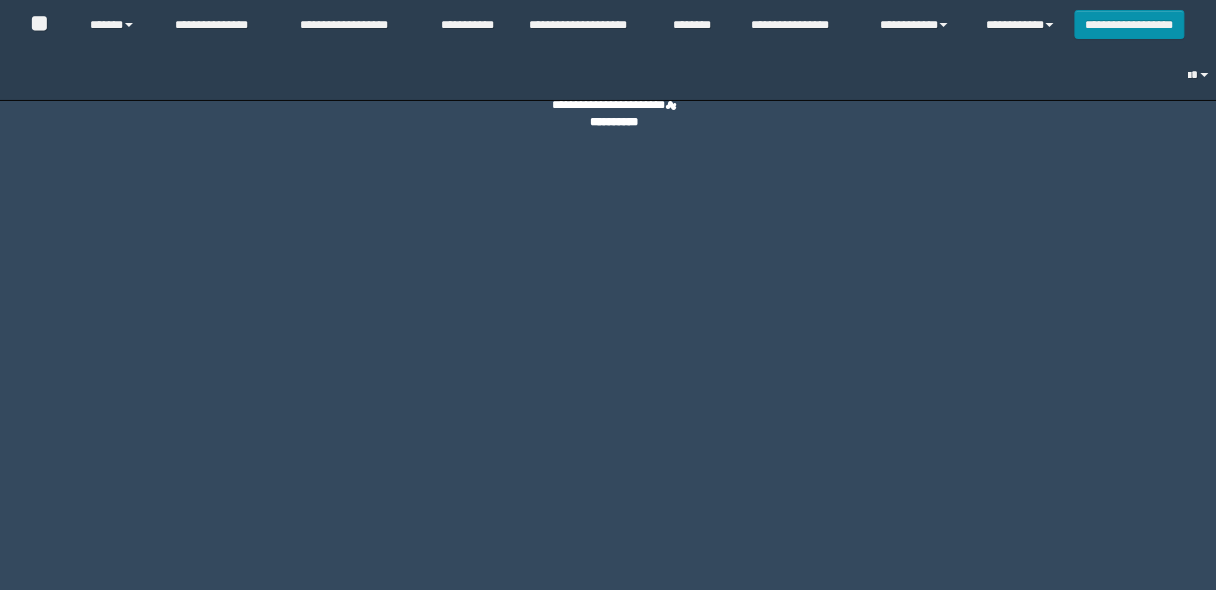 select on "**" 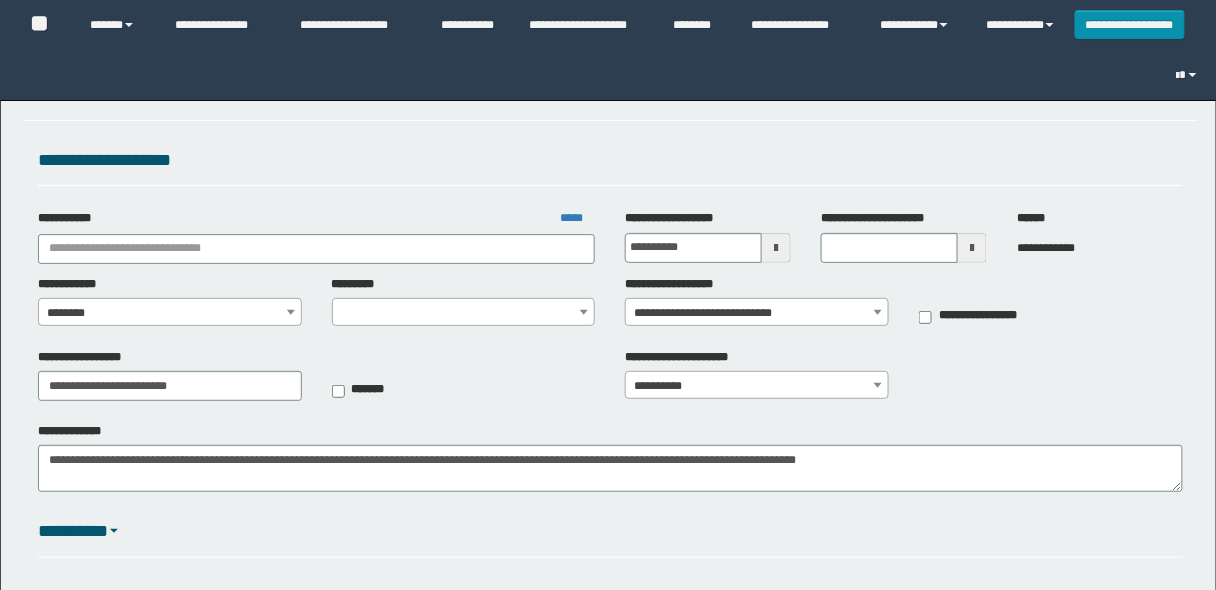 scroll, scrollTop: 0, scrollLeft: 0, axis: both 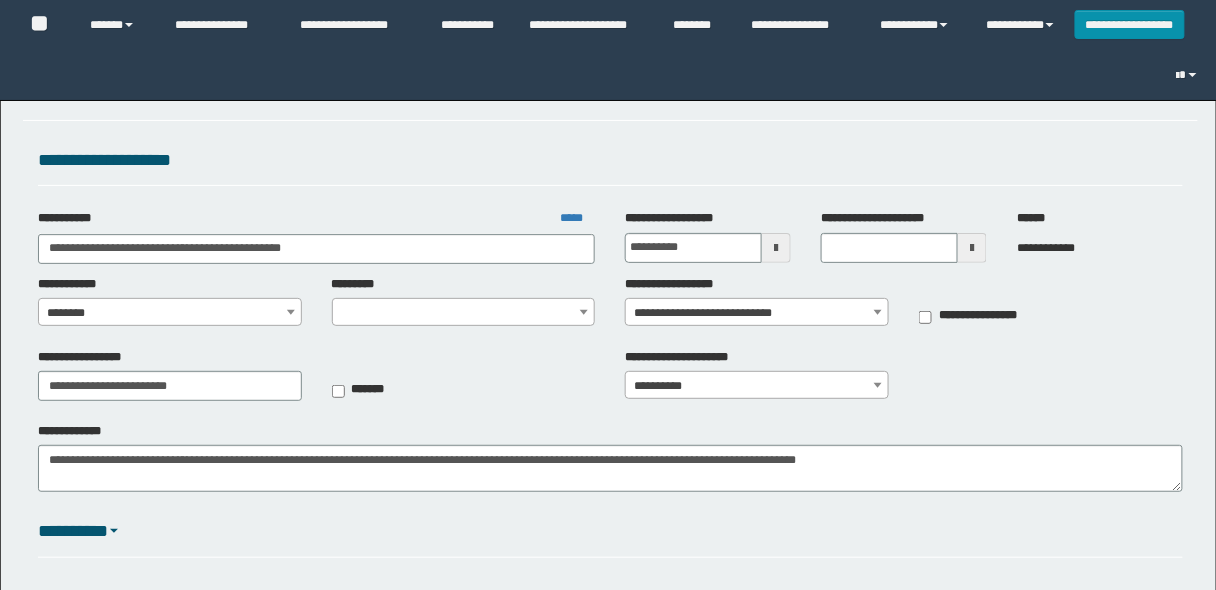 select on "****" 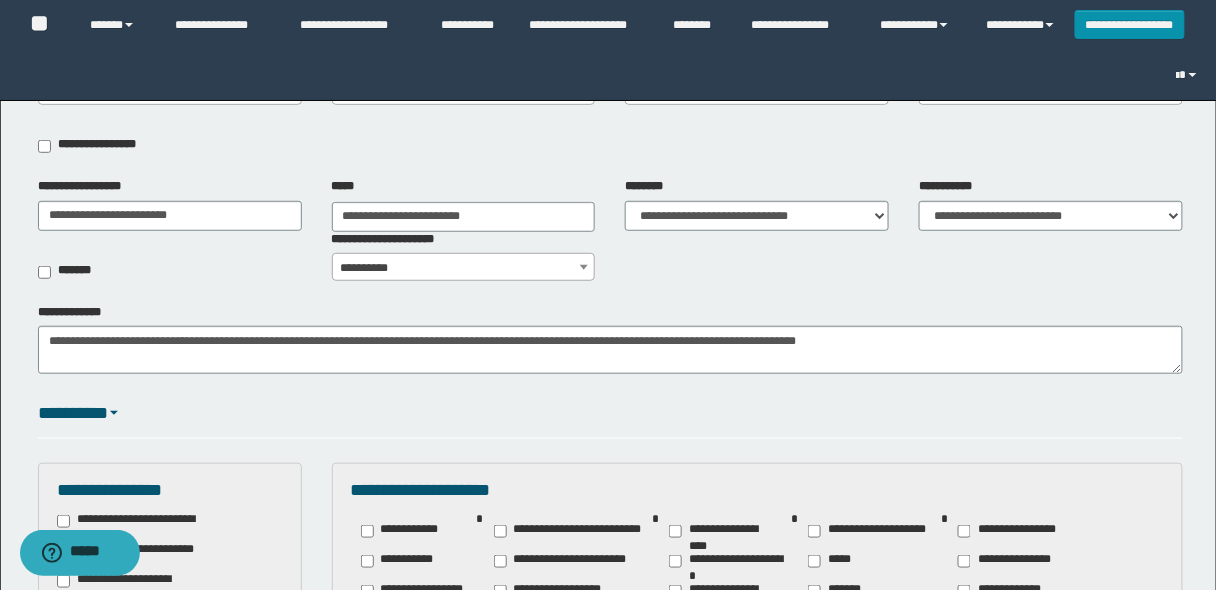 scroll, scrollTop: 199, scrollLeft: 0, axis: vertical 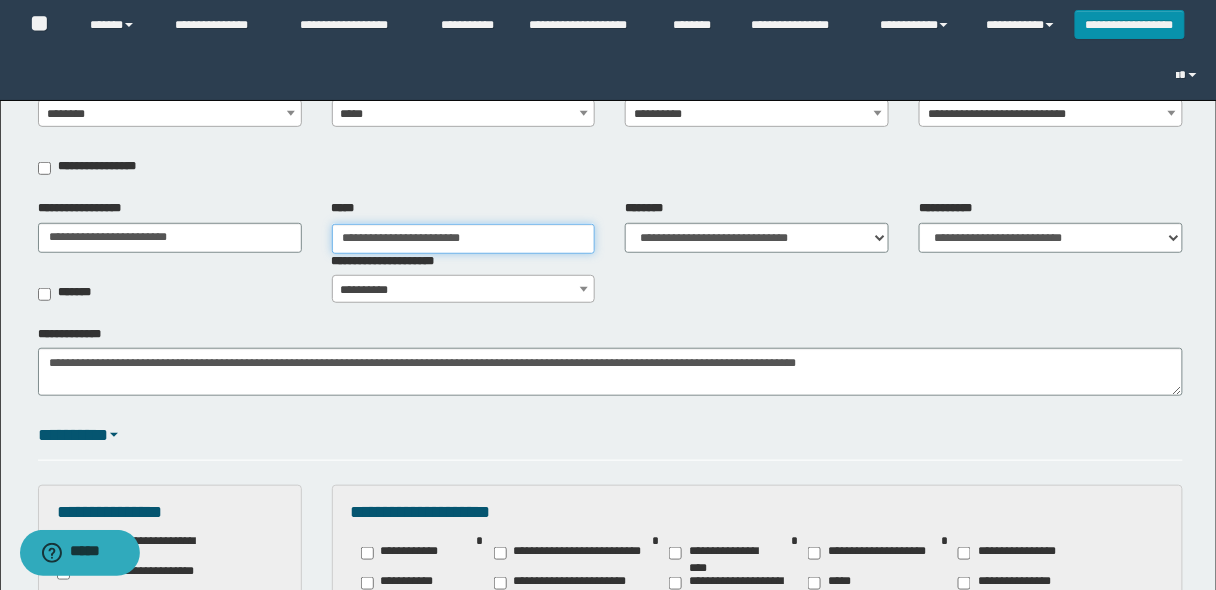type on "**********" 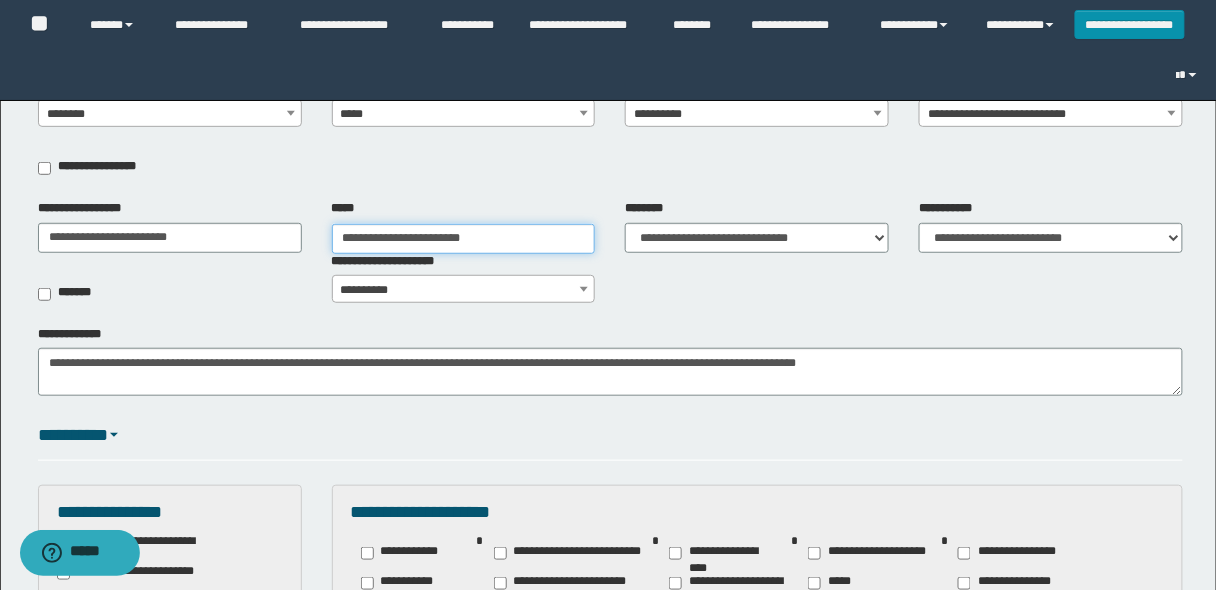 click on "**********" at bounding box center (464, 239) 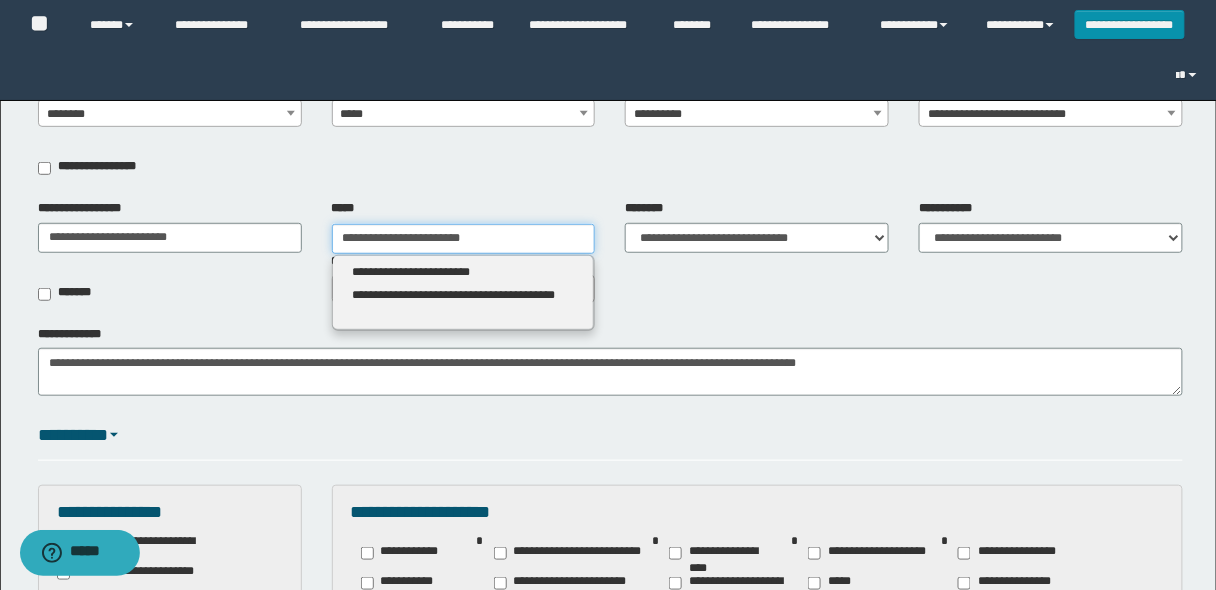 drag, startPoint x: 528, startPoint y: 235, endPoint x: 412, endPoint y: 236, distance: 116.00431 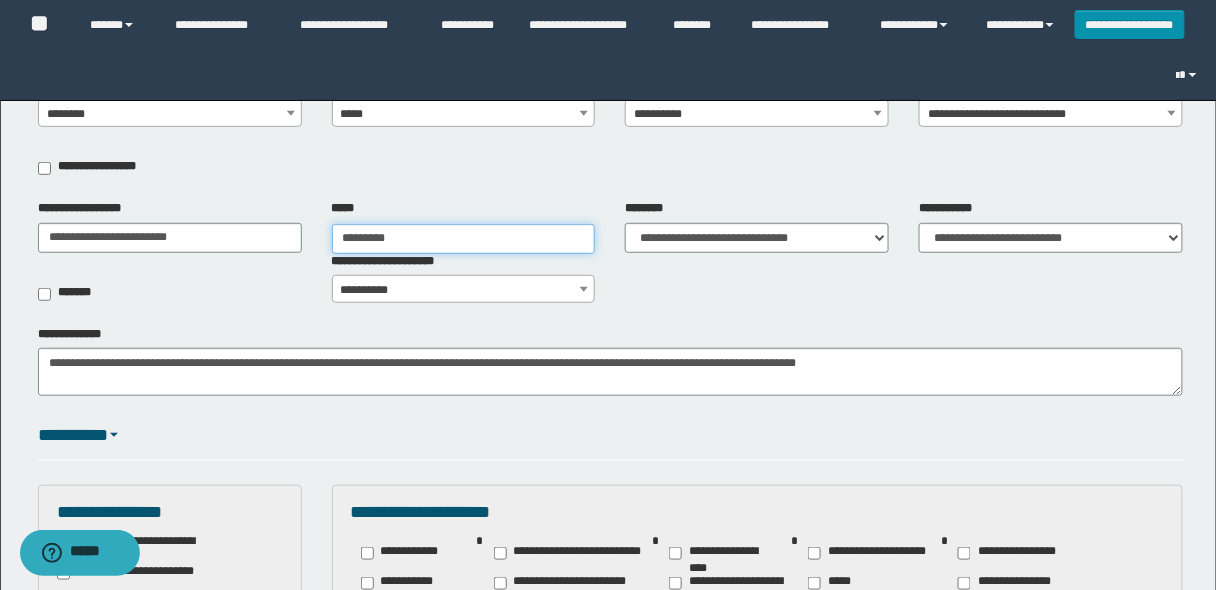 type on "**********" 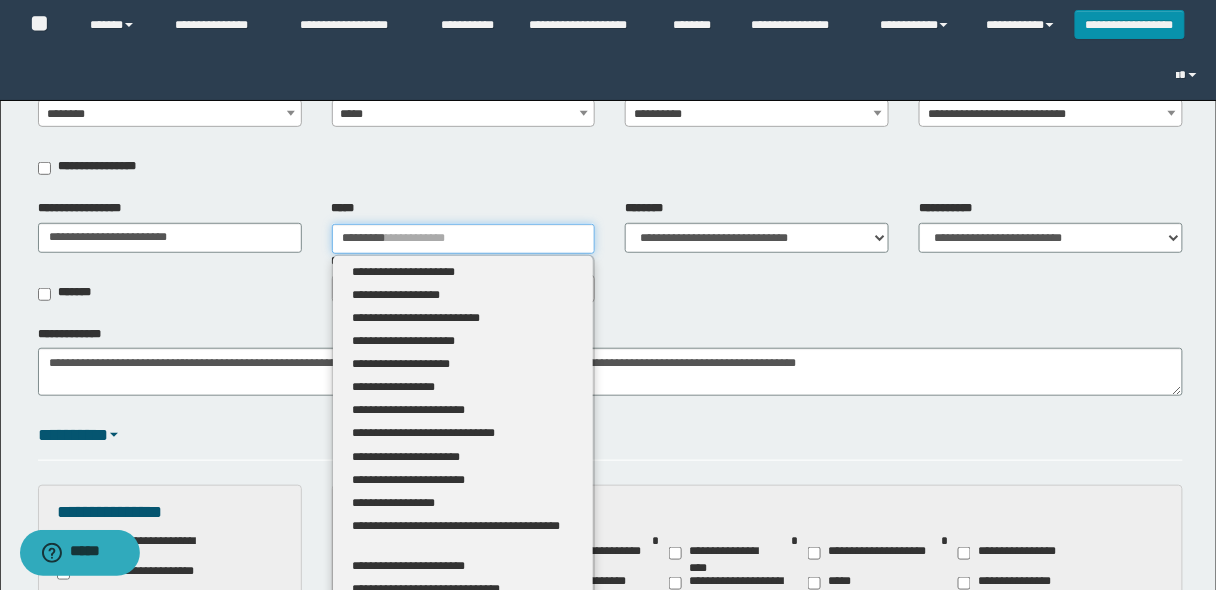 type 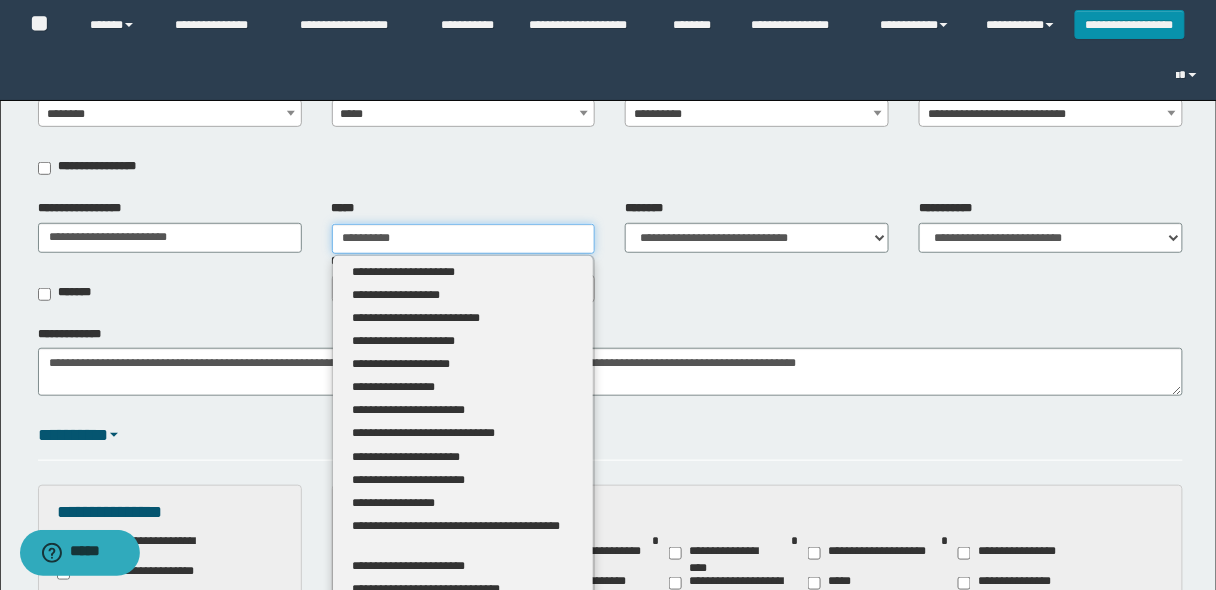 type on "**********" 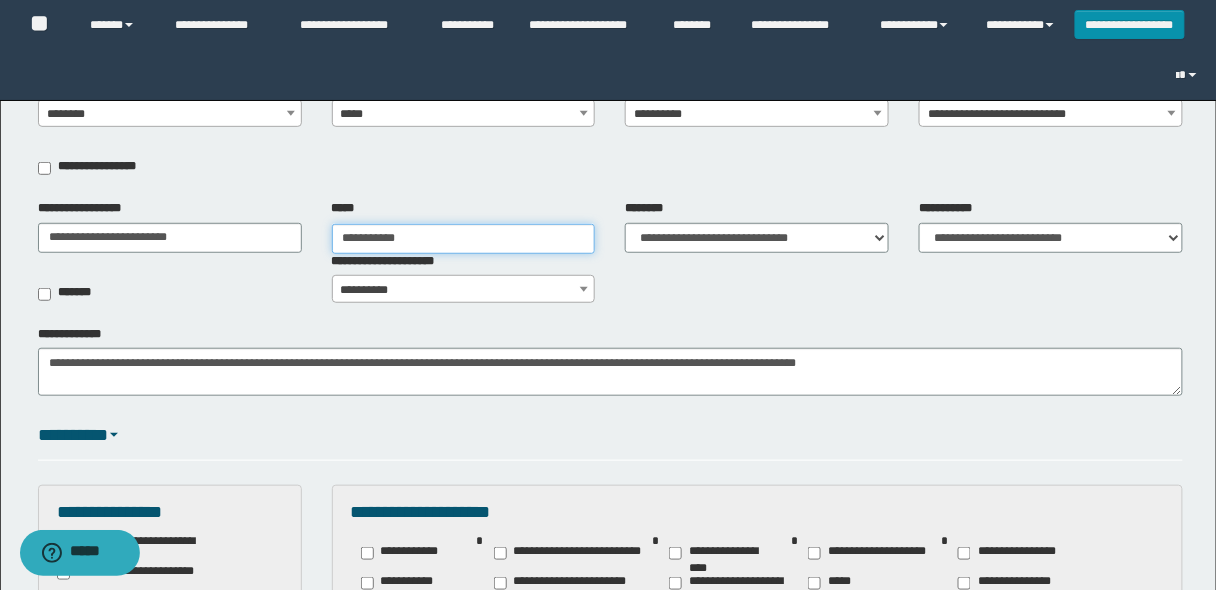 type on "**********" 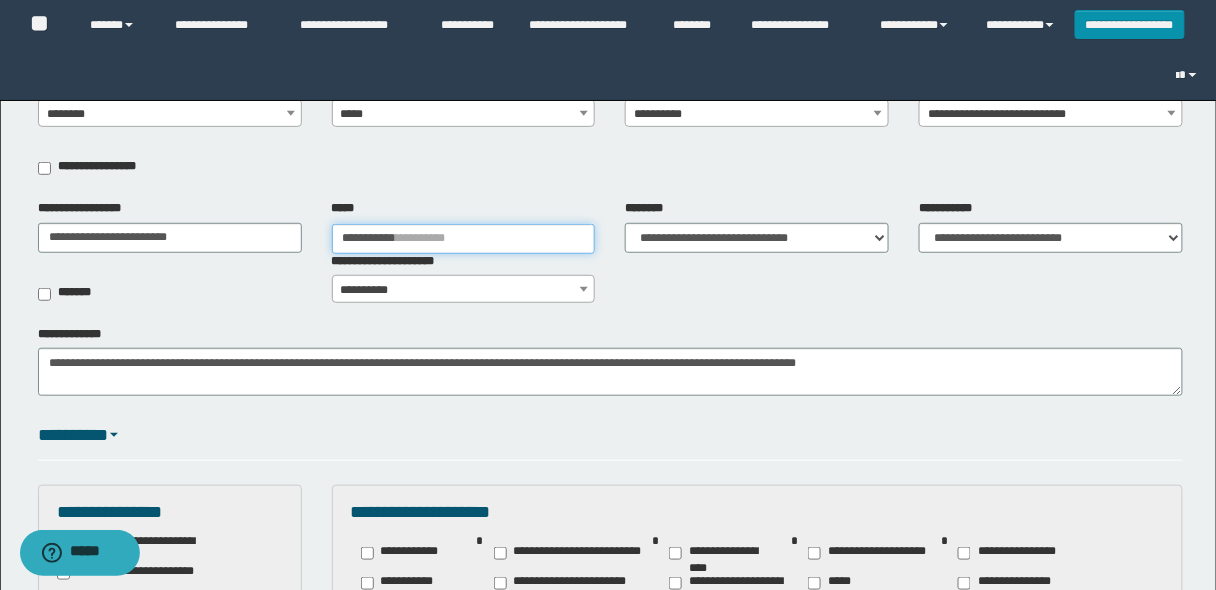 type 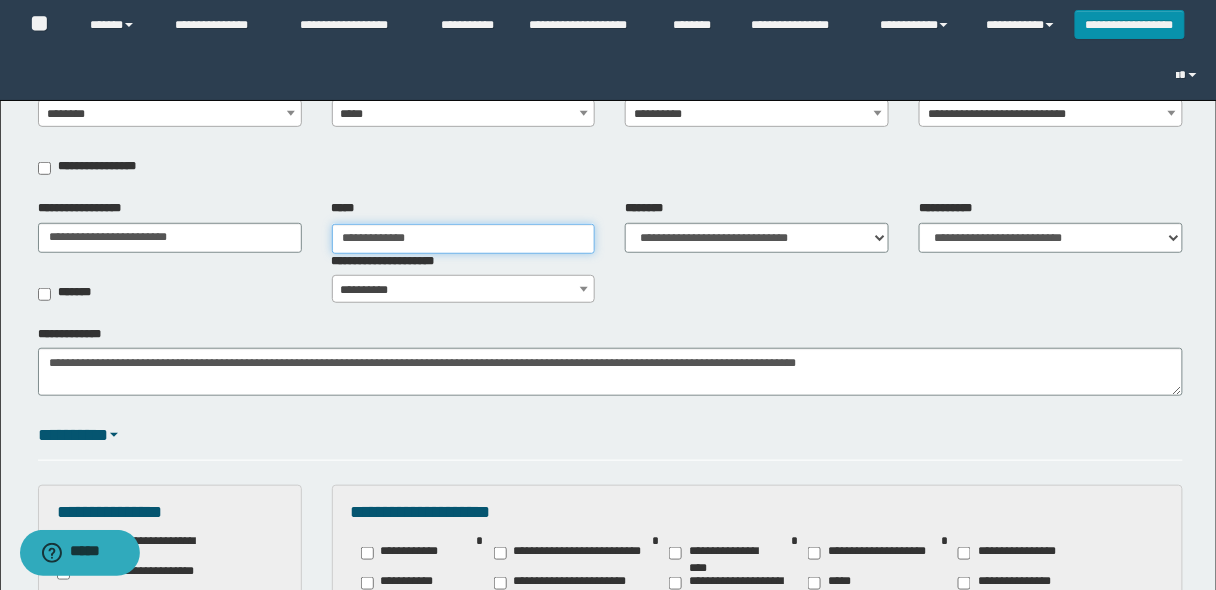 type on "**********" 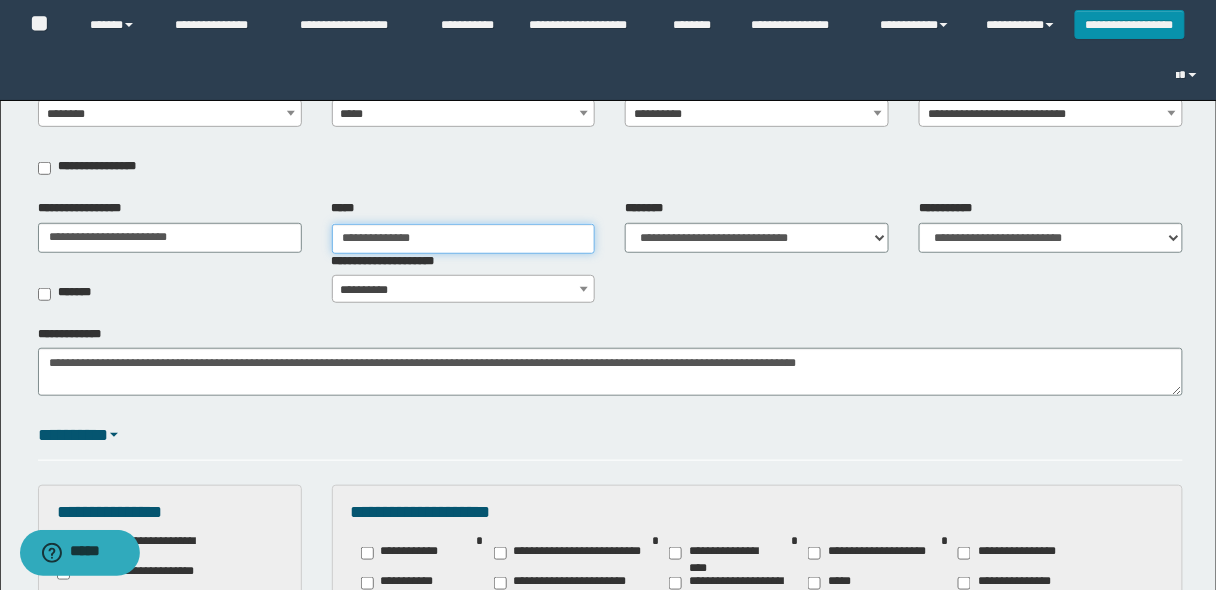 type on "**********" 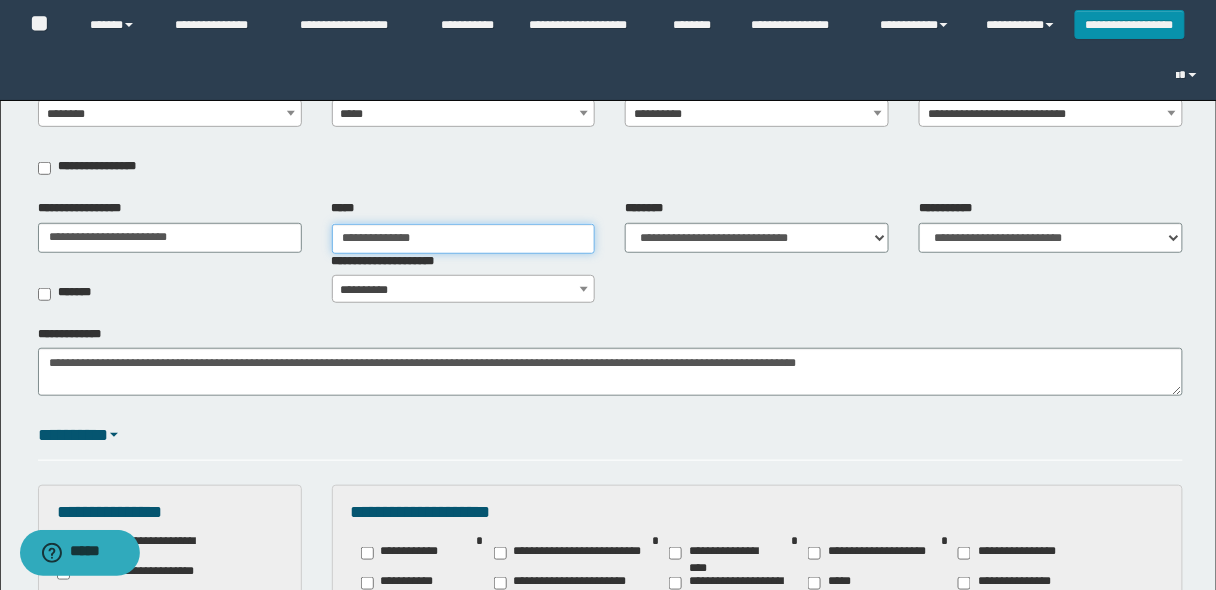 type 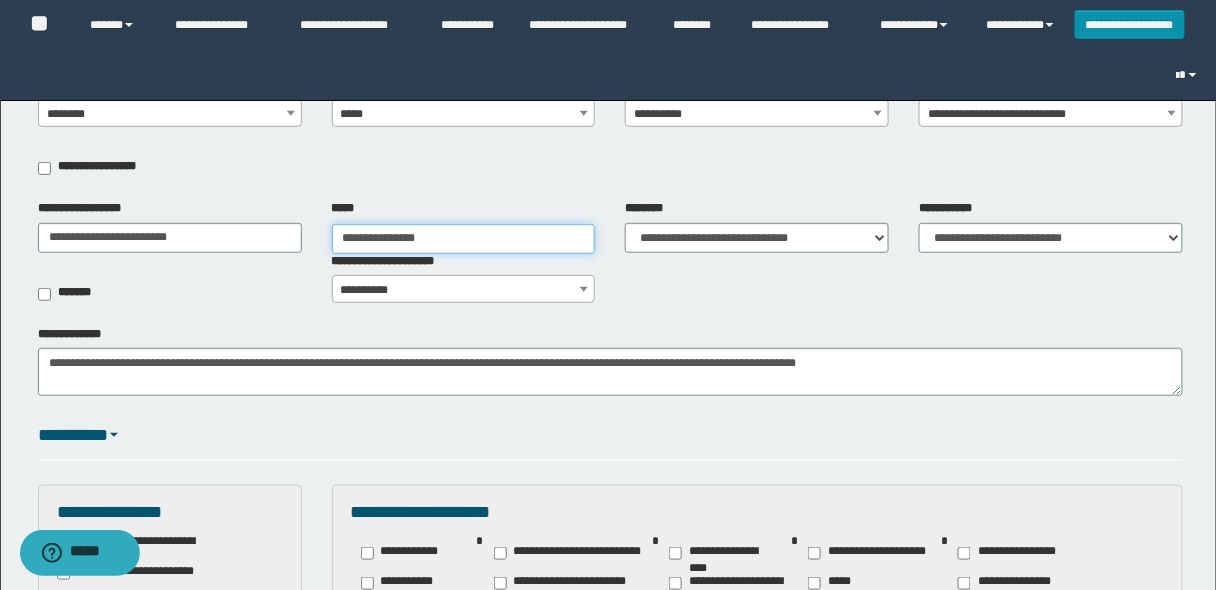 type on "**********" 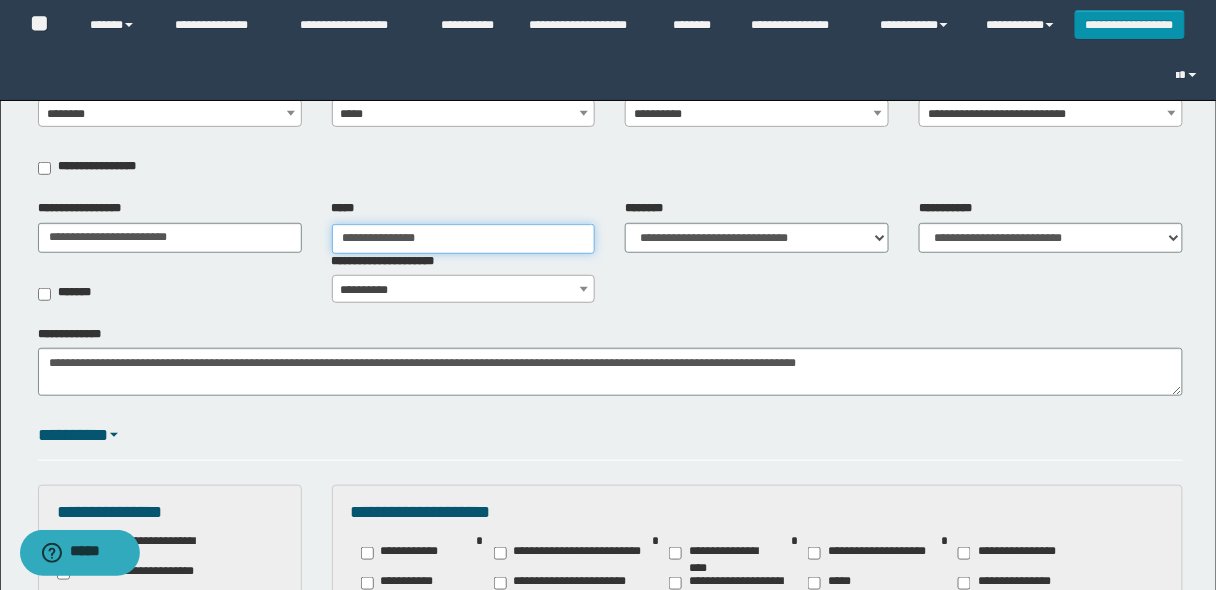 type 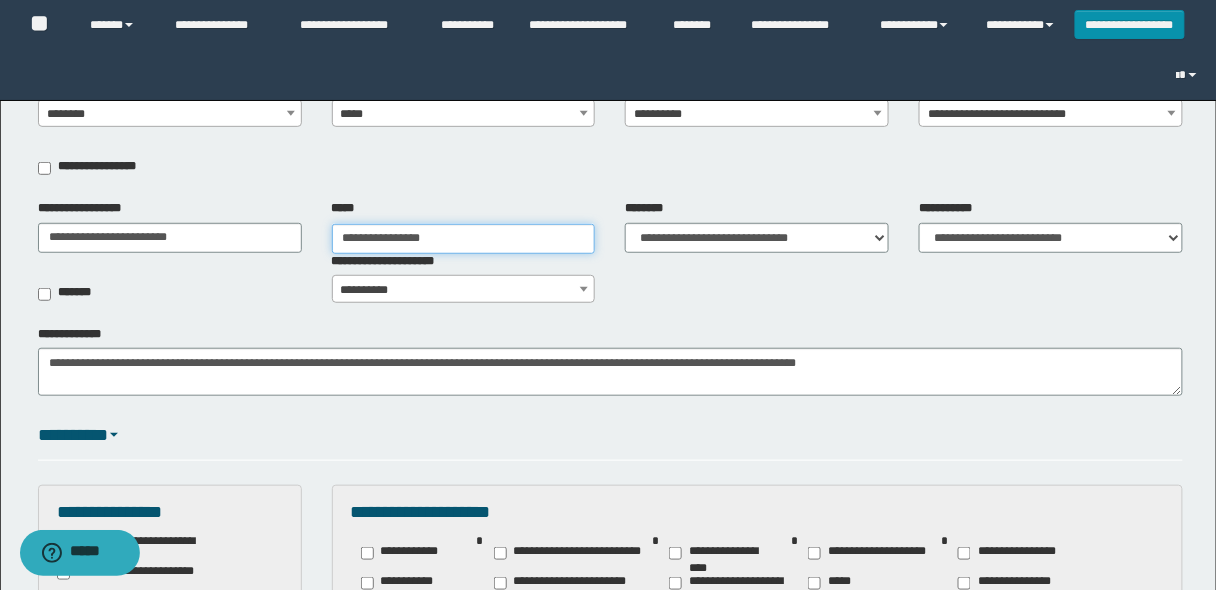 type on "**********" 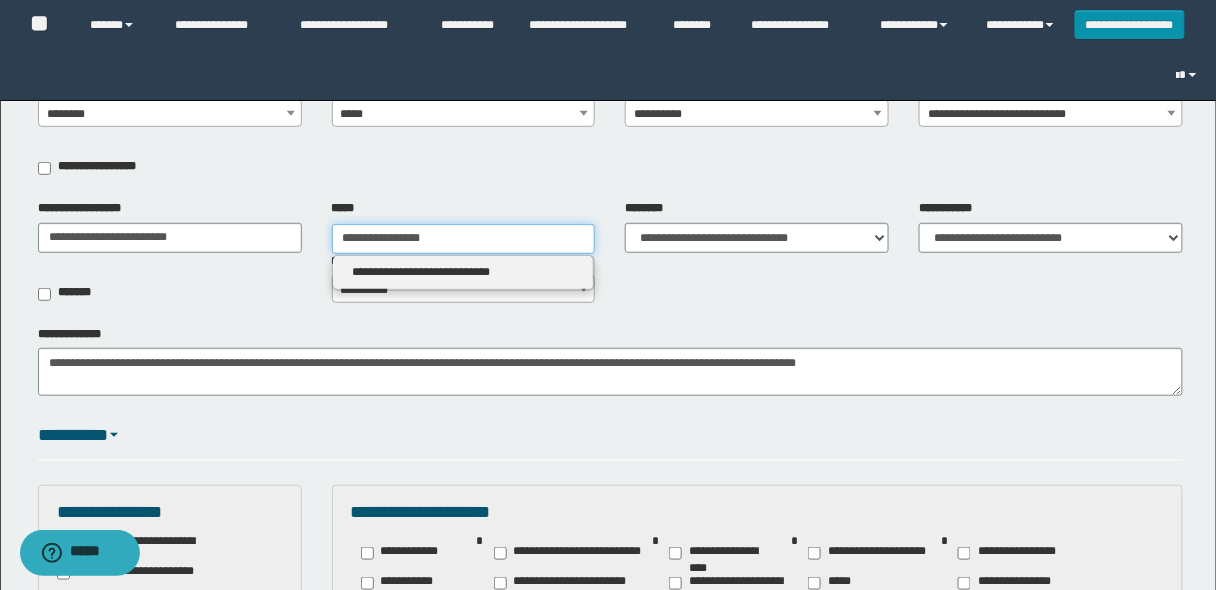 type 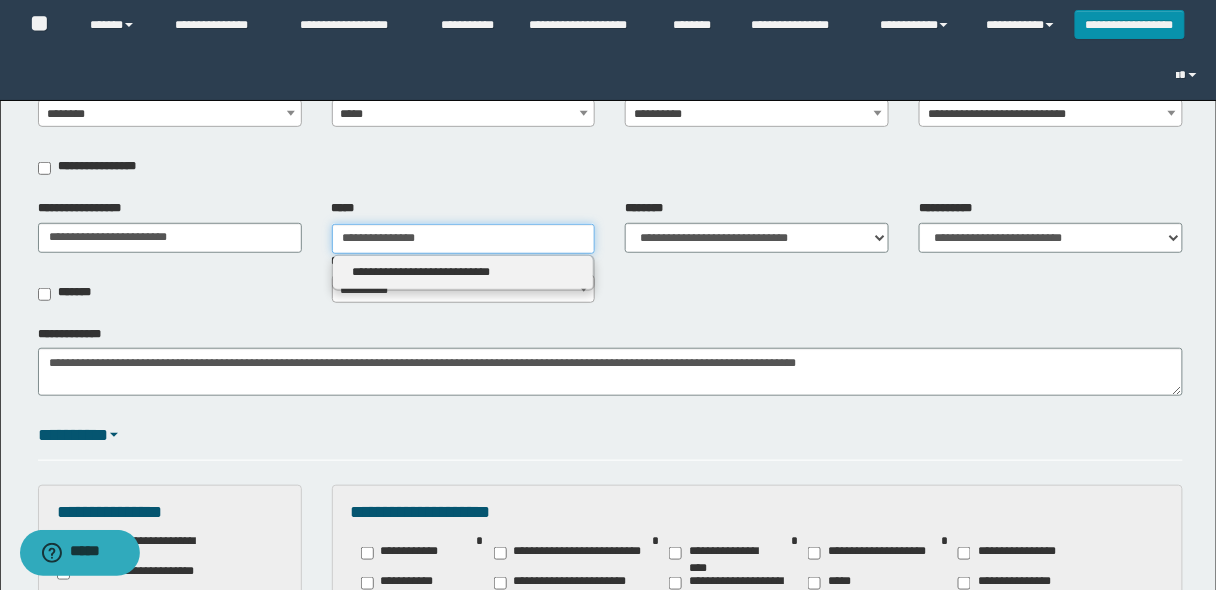 type on "**********" 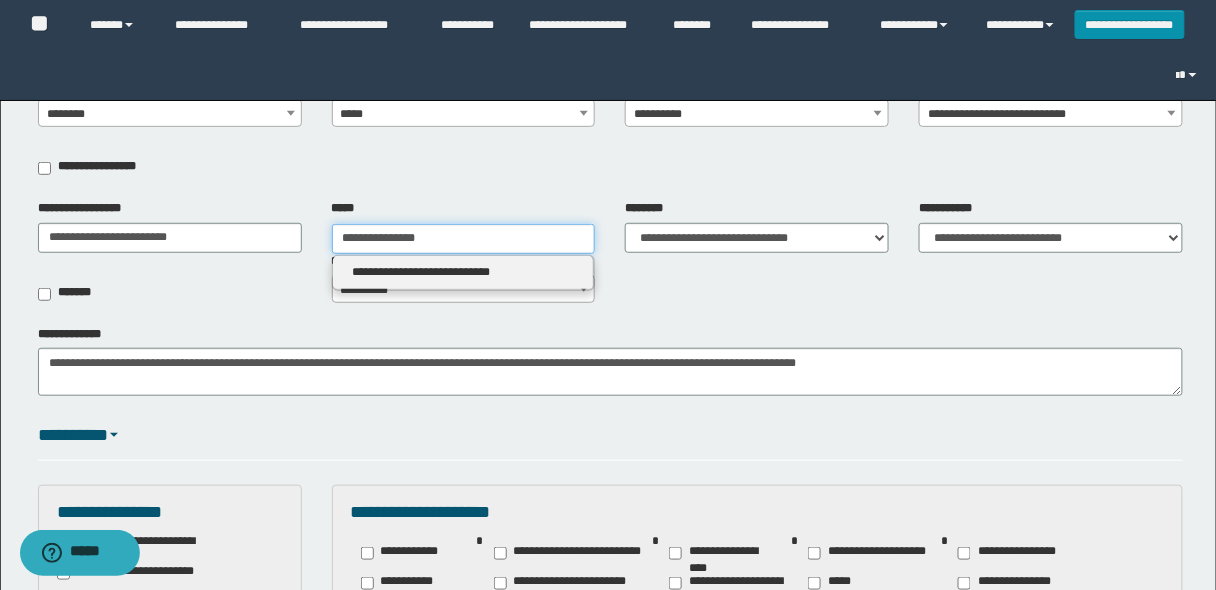 type 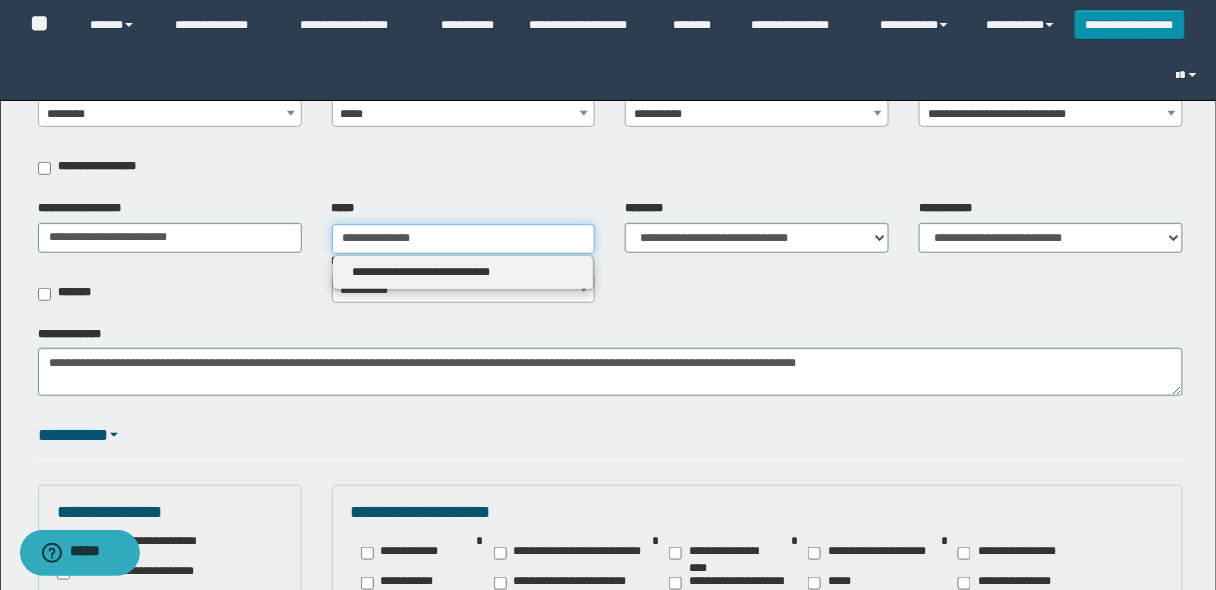 type on "**********" 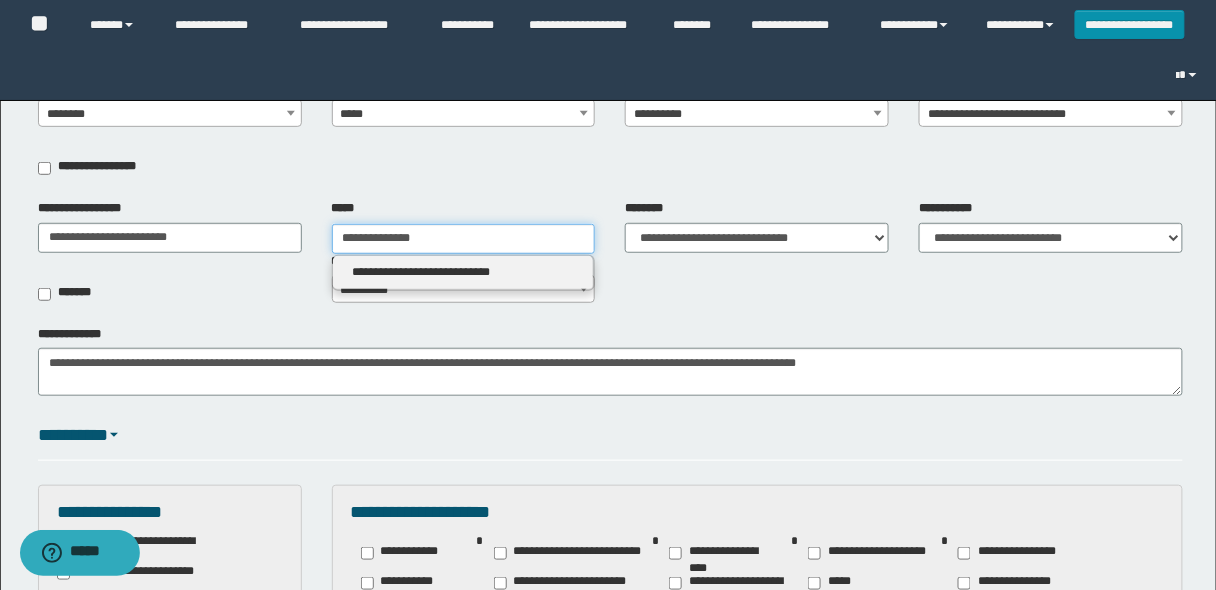 type 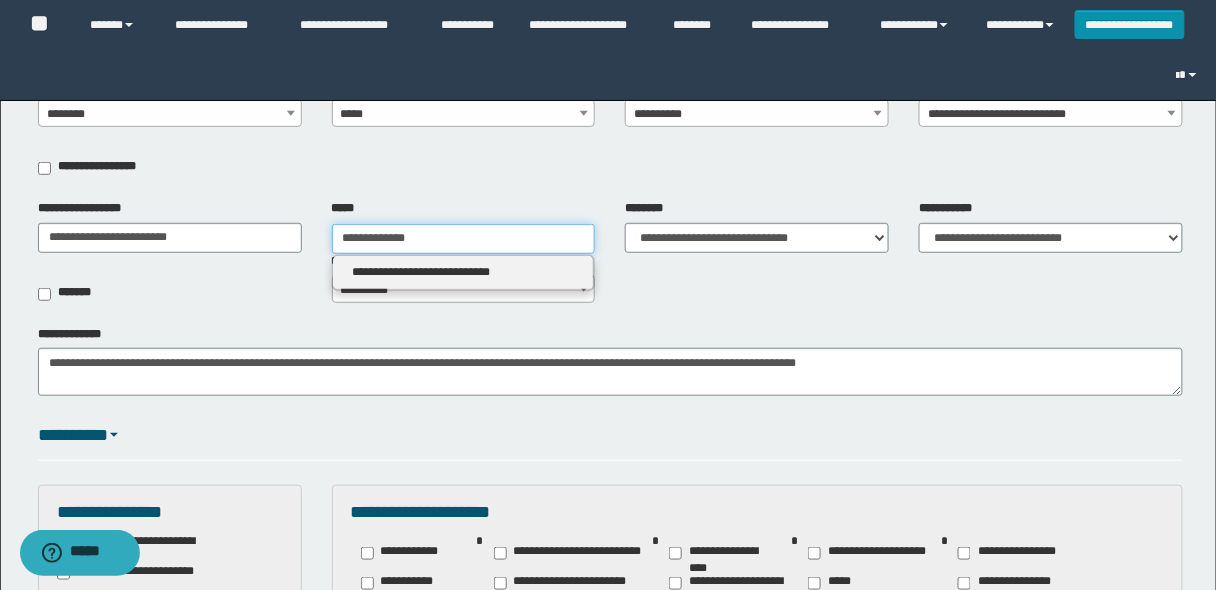type on "**********" 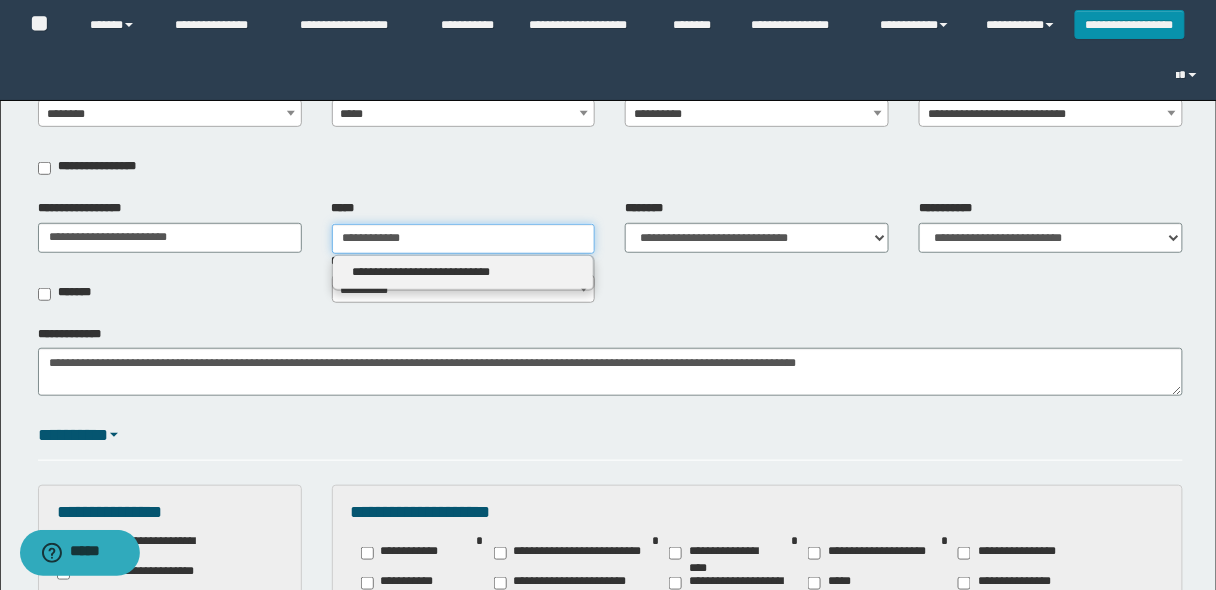 type on "**********" 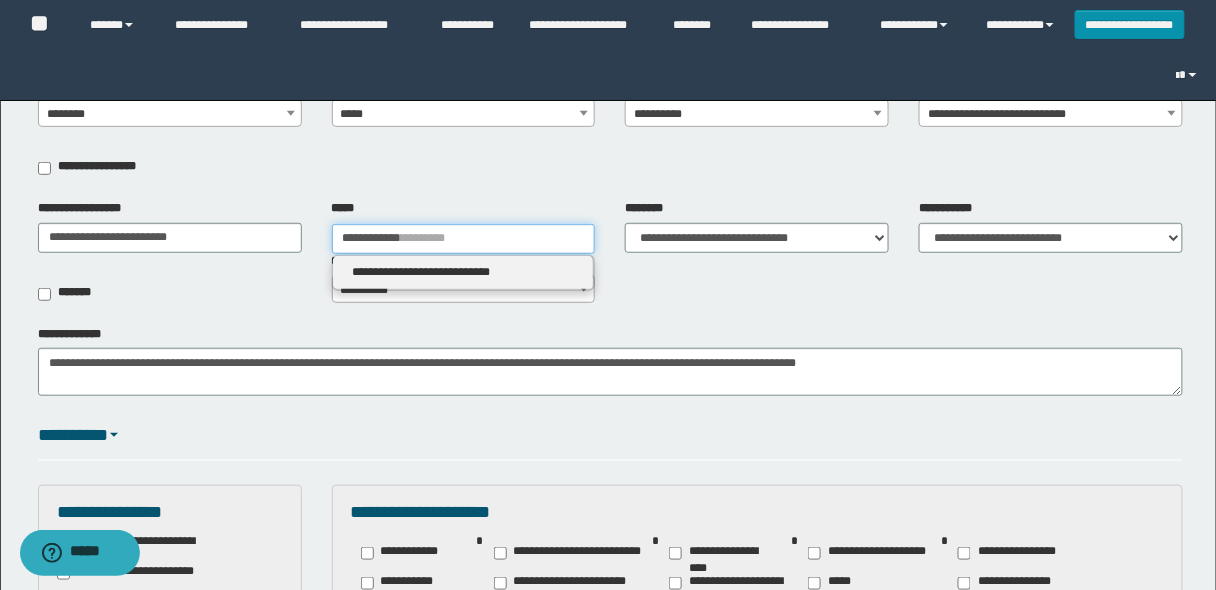 type 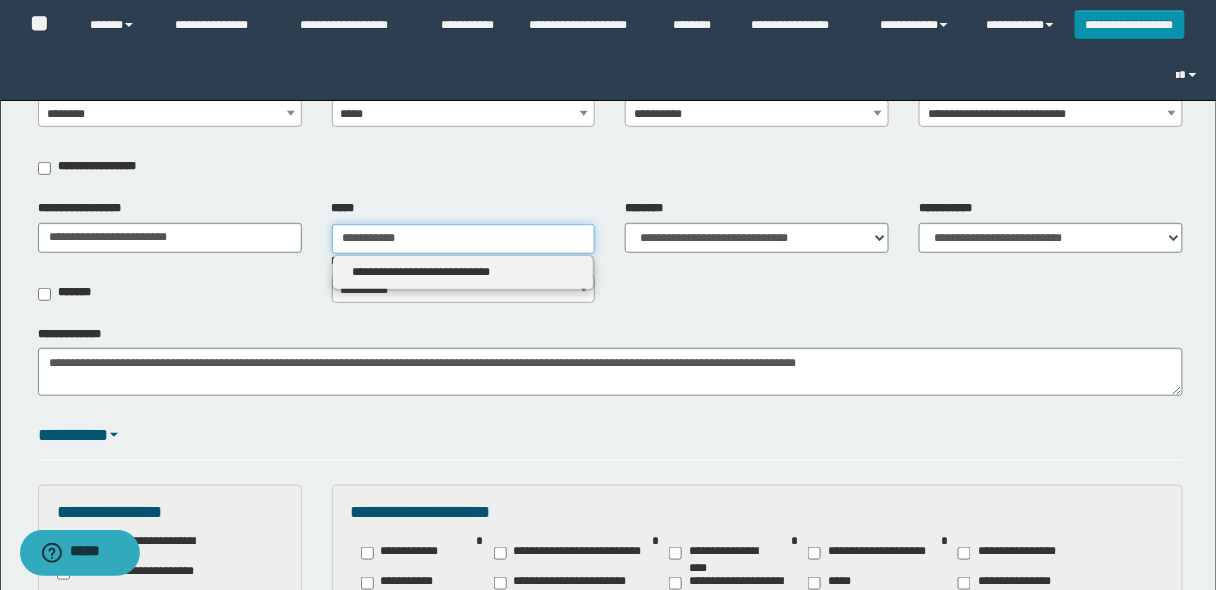 type on "**********" 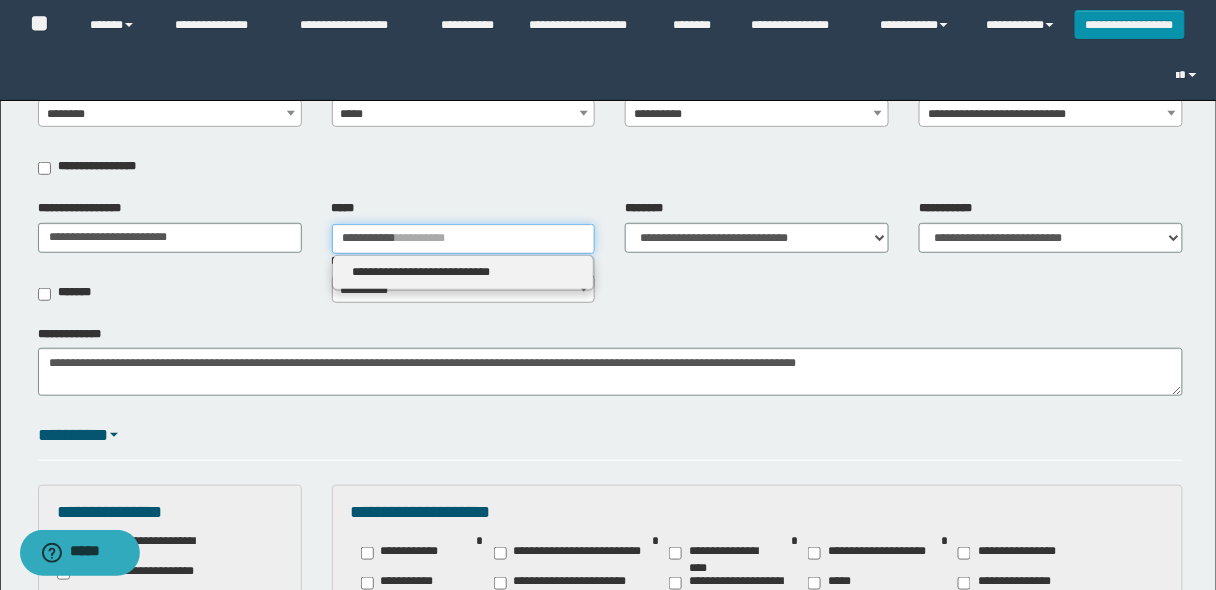 type 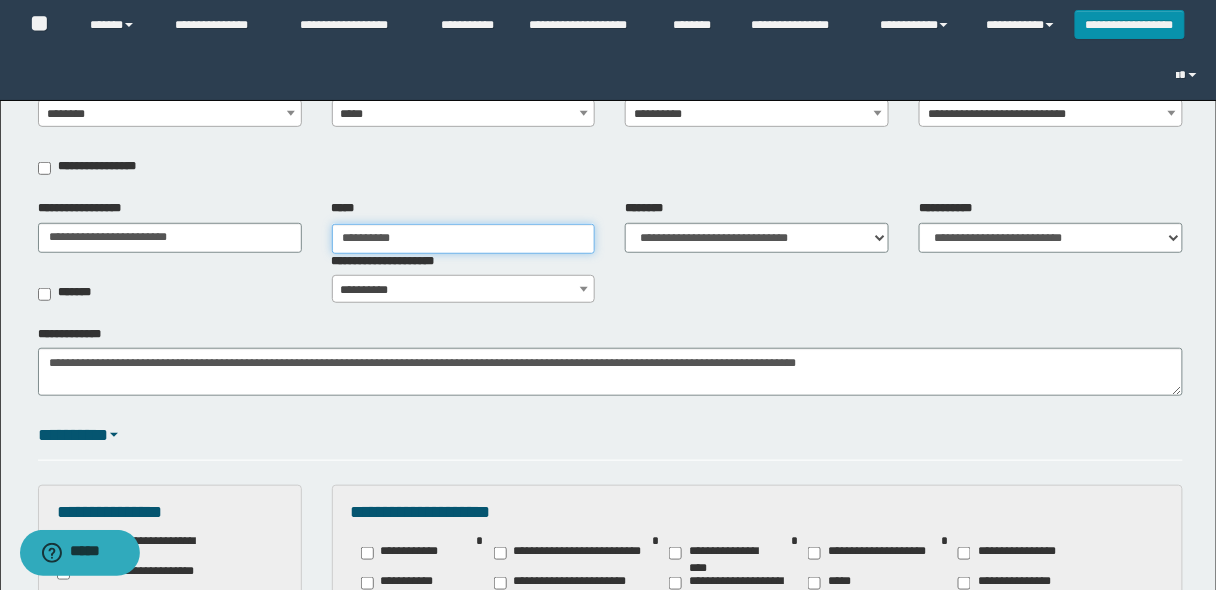 type on "********" 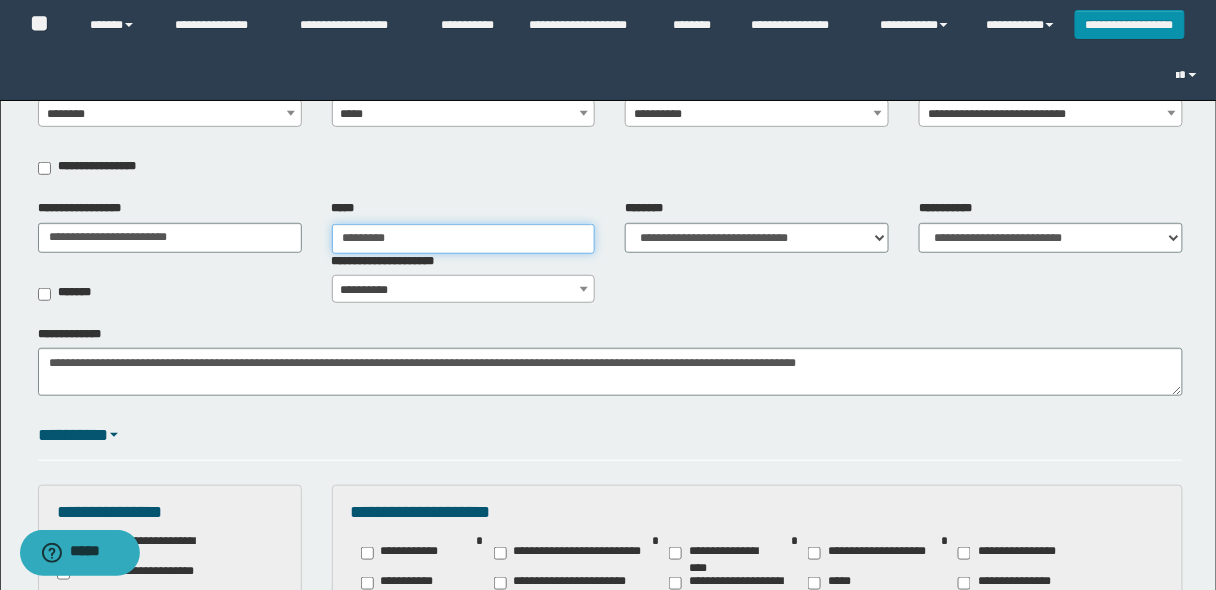 type on "**********" 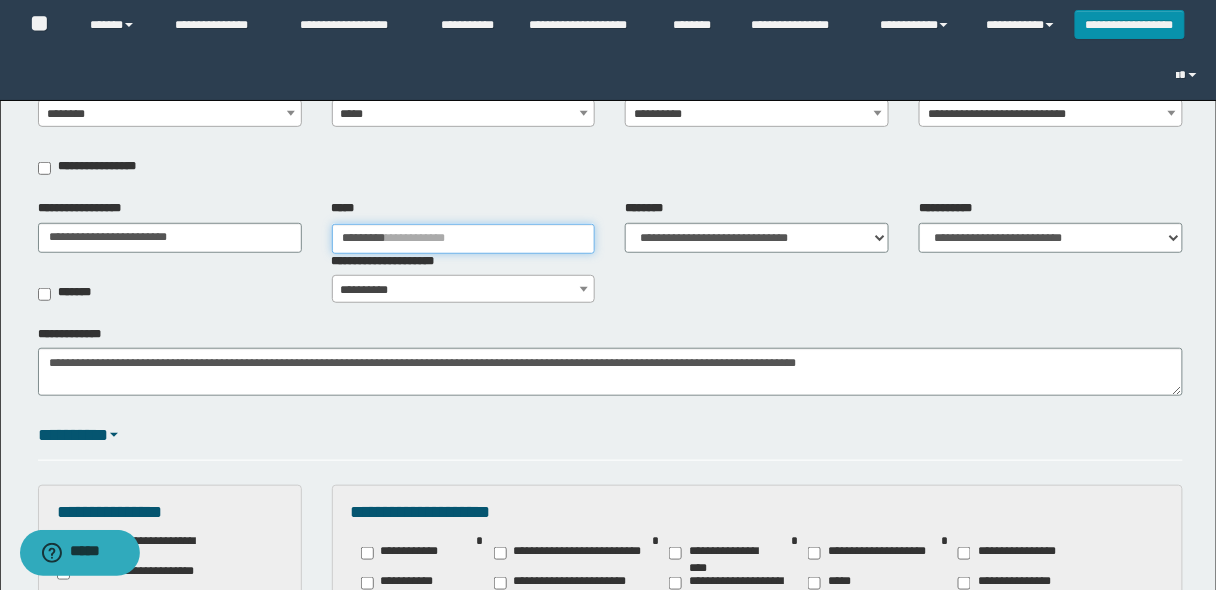 type 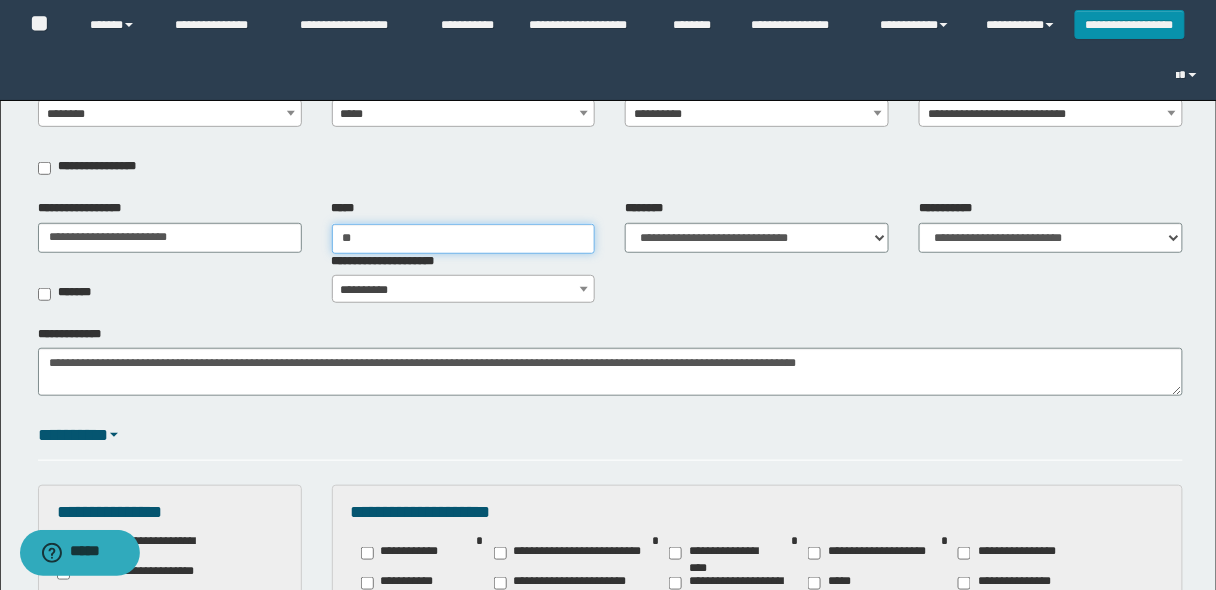 type on "*" 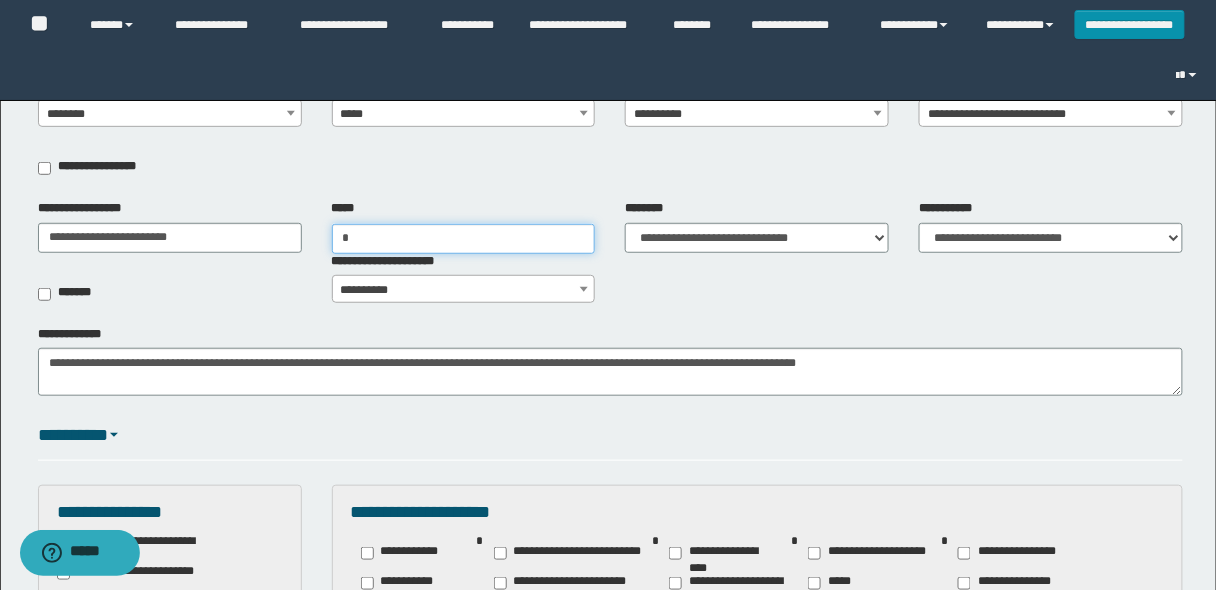 type 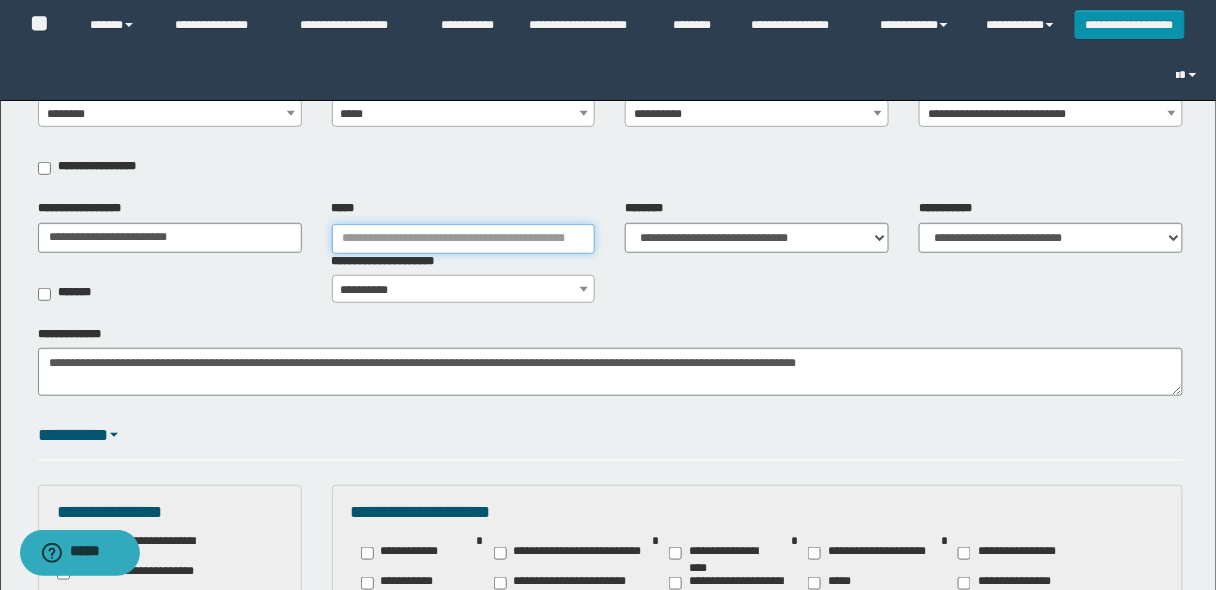 type 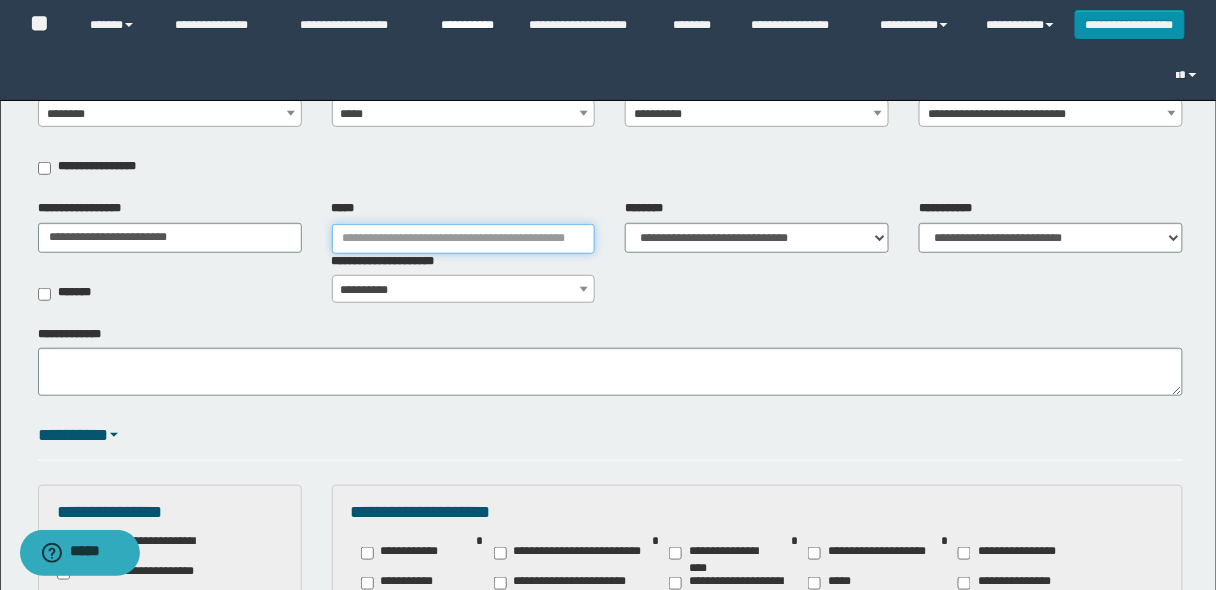 type 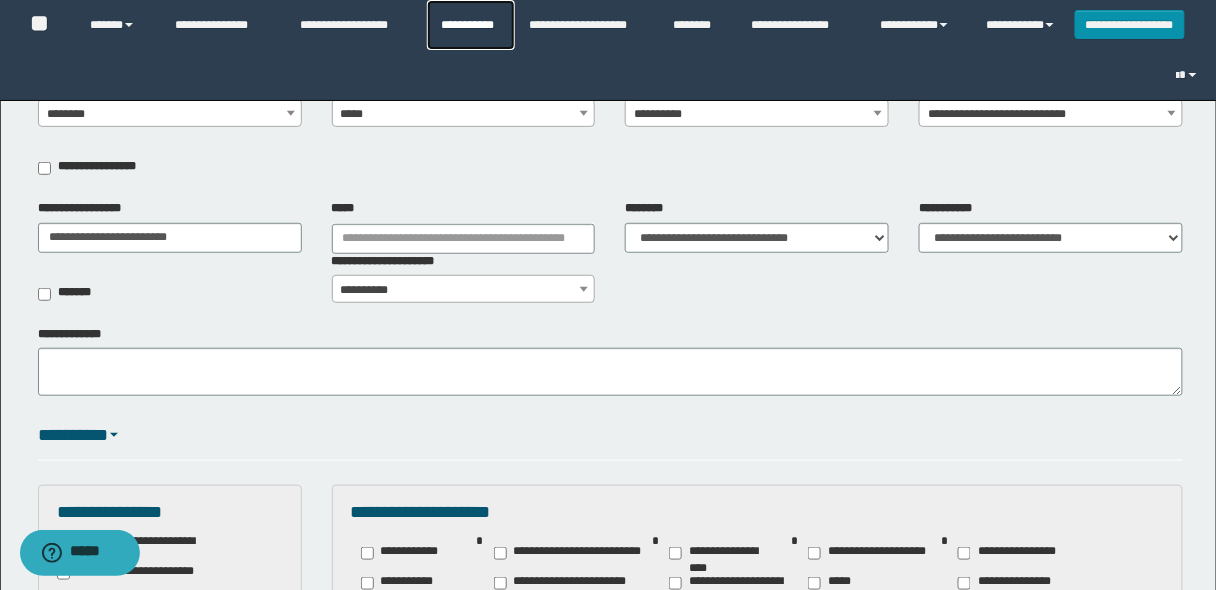 click on "**********" at bounding box center (471, 25) 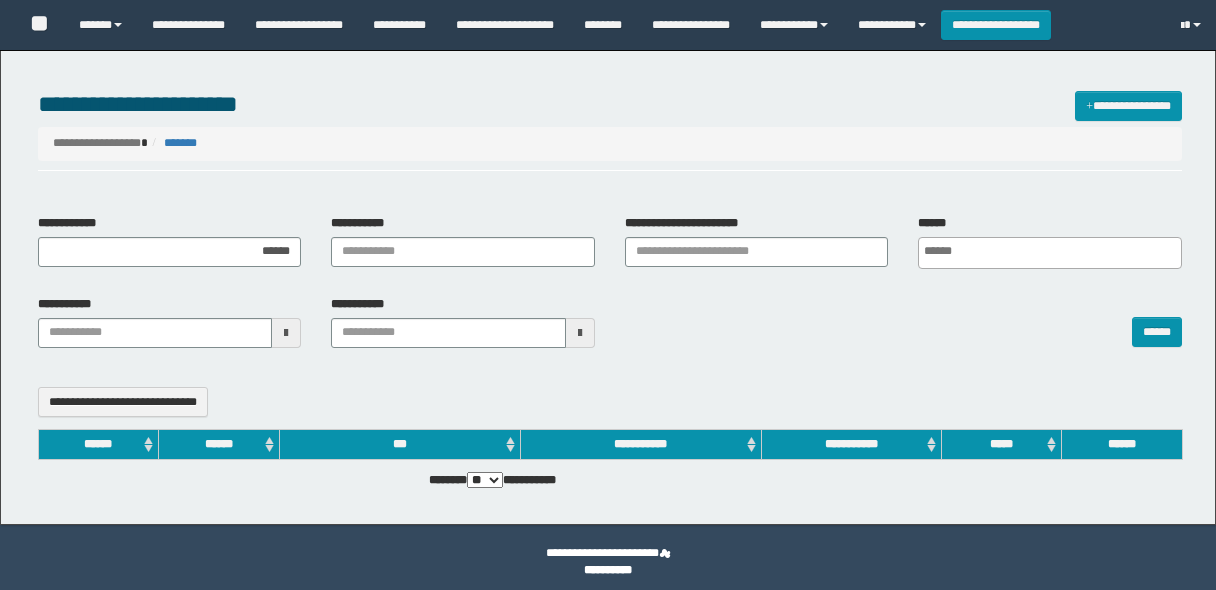 select 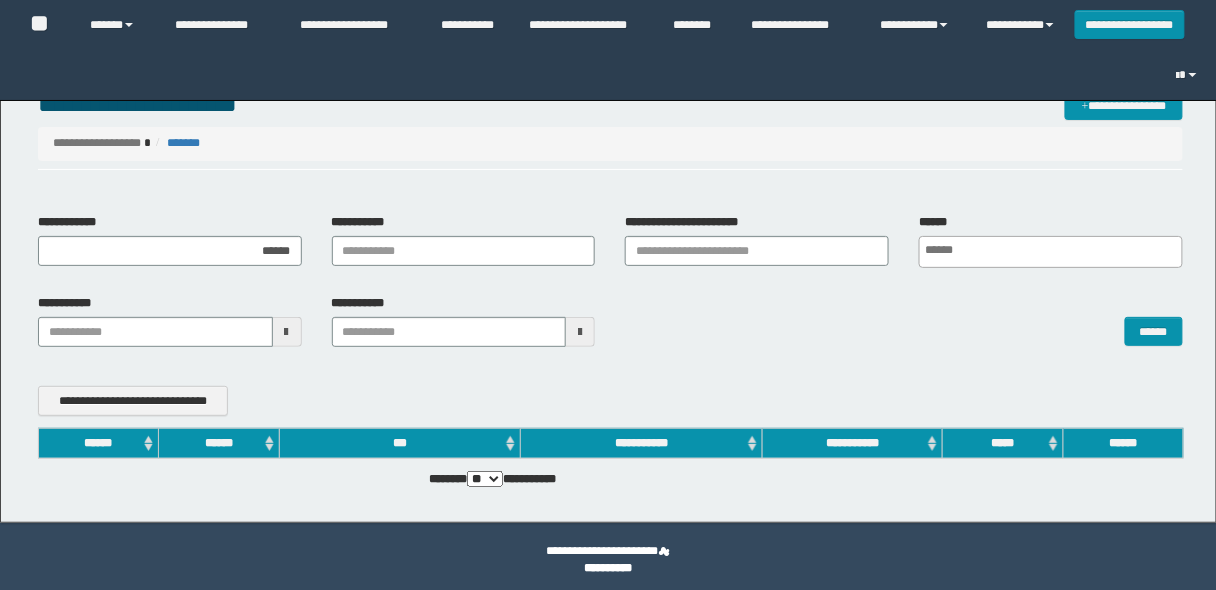scroll, scrollTop: 0, scrollLeft: 0, axis: both 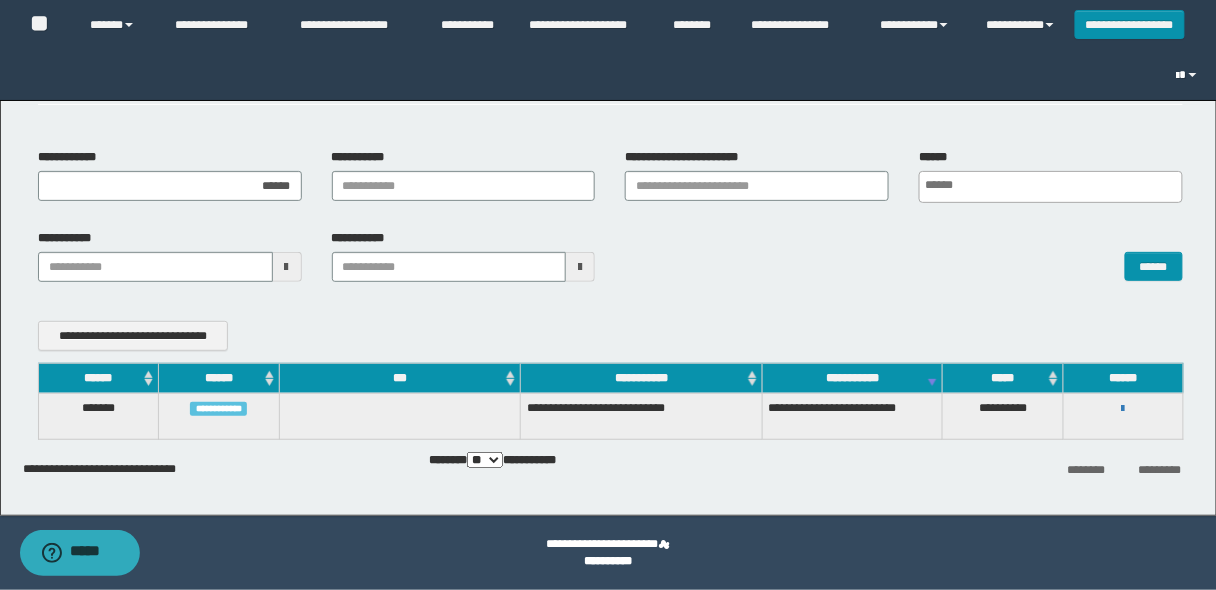 click at bounding box center (1189, 75) 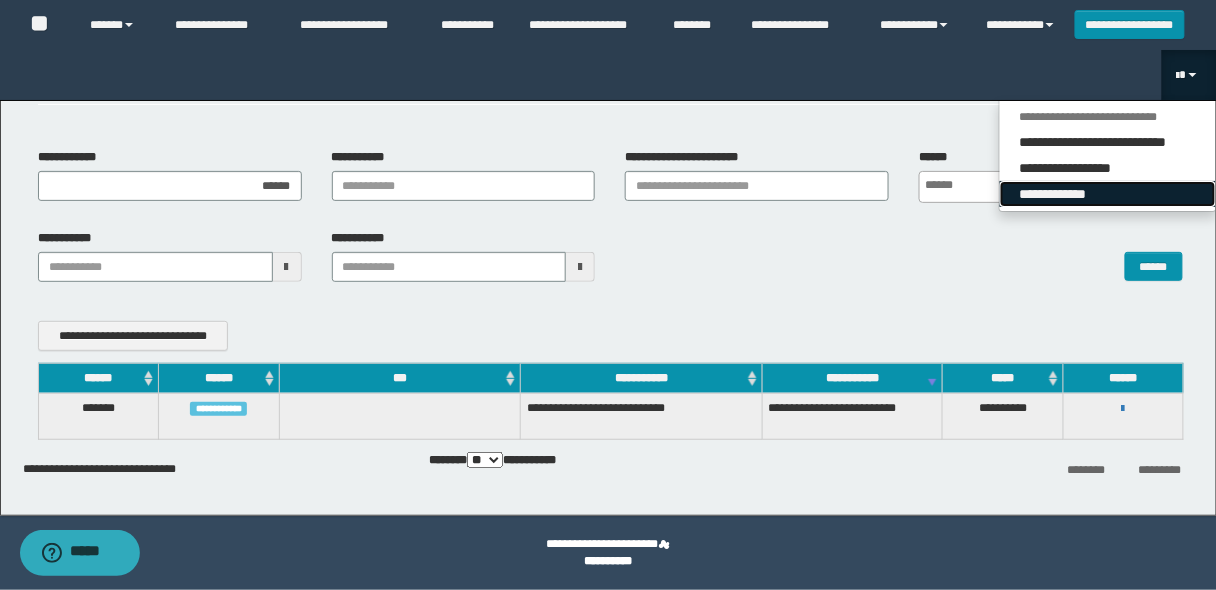 click on "**********" at bounding box center (1108, 194) 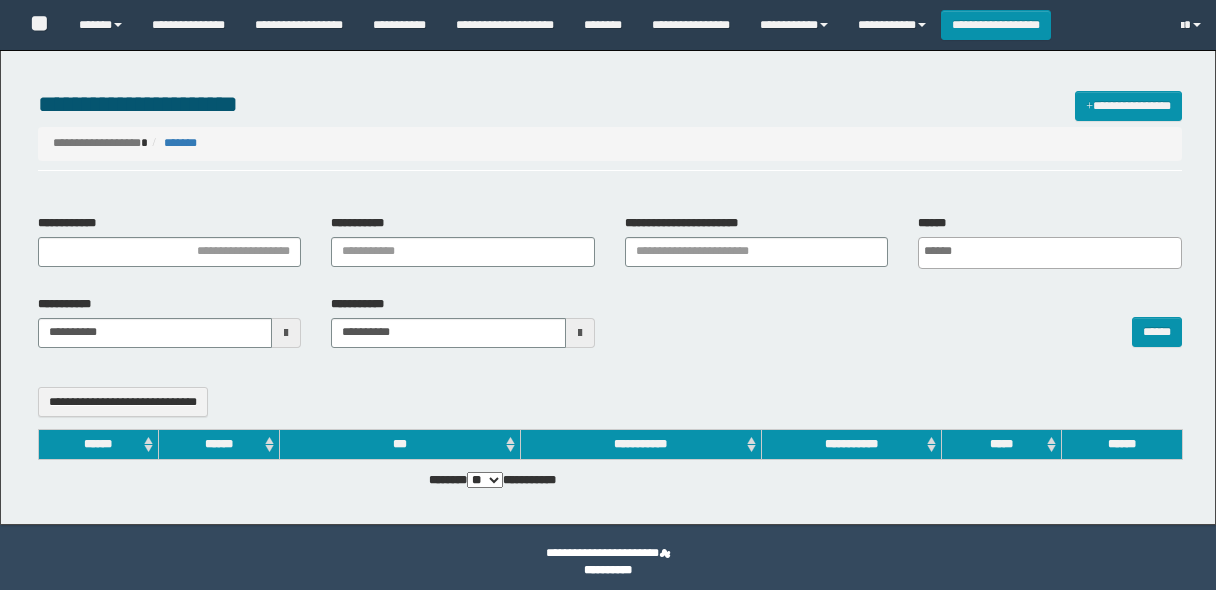 select 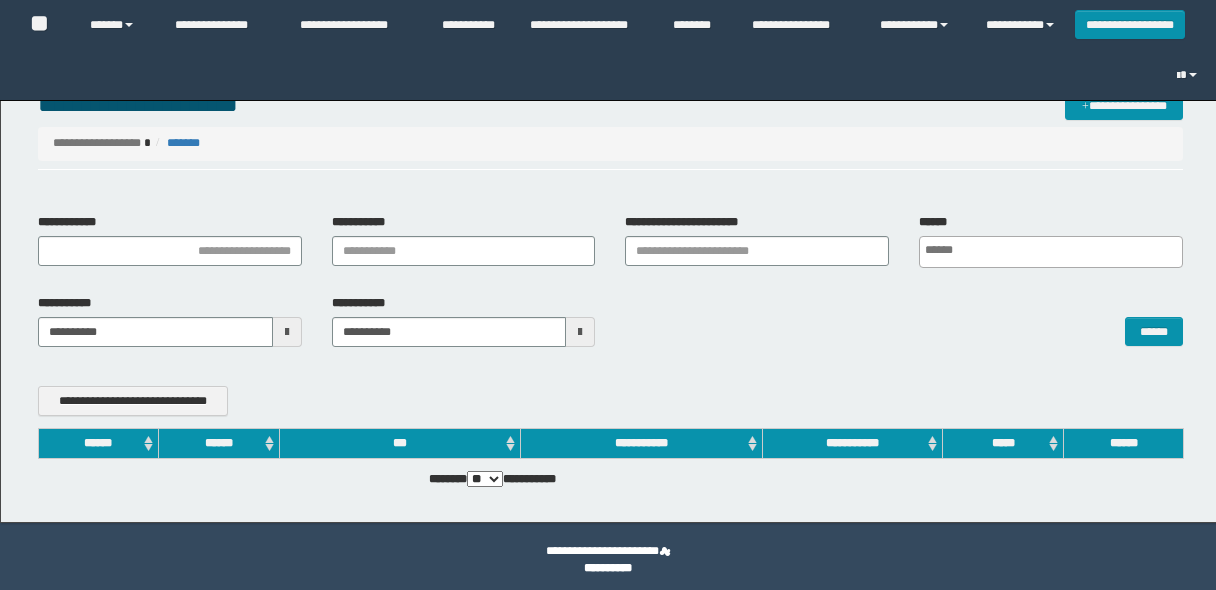 scroll, scrollTop: 0, scrollLeft: 0, axis: both 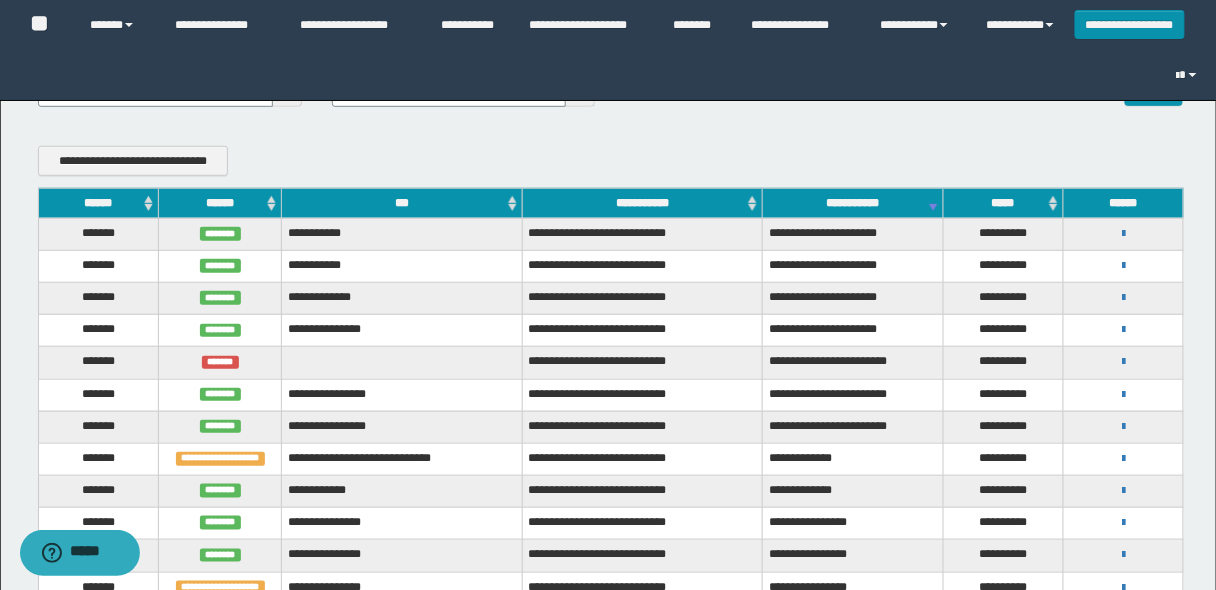 click on "******" at bounding box center (98, 203) 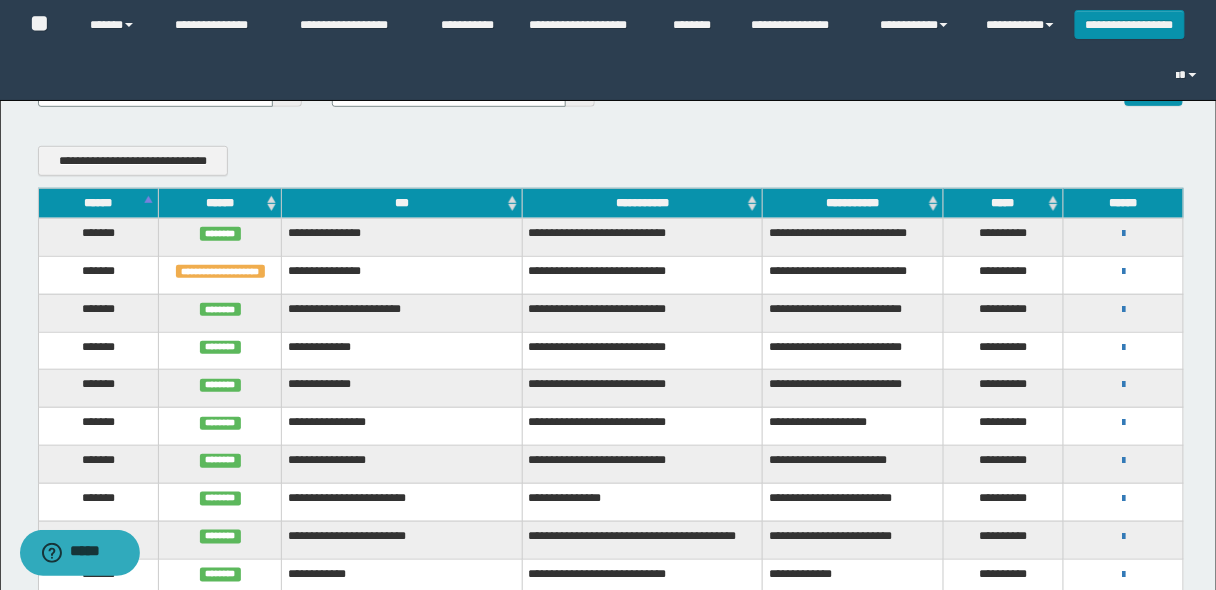 click on "******" at bounding box center (98, 203) 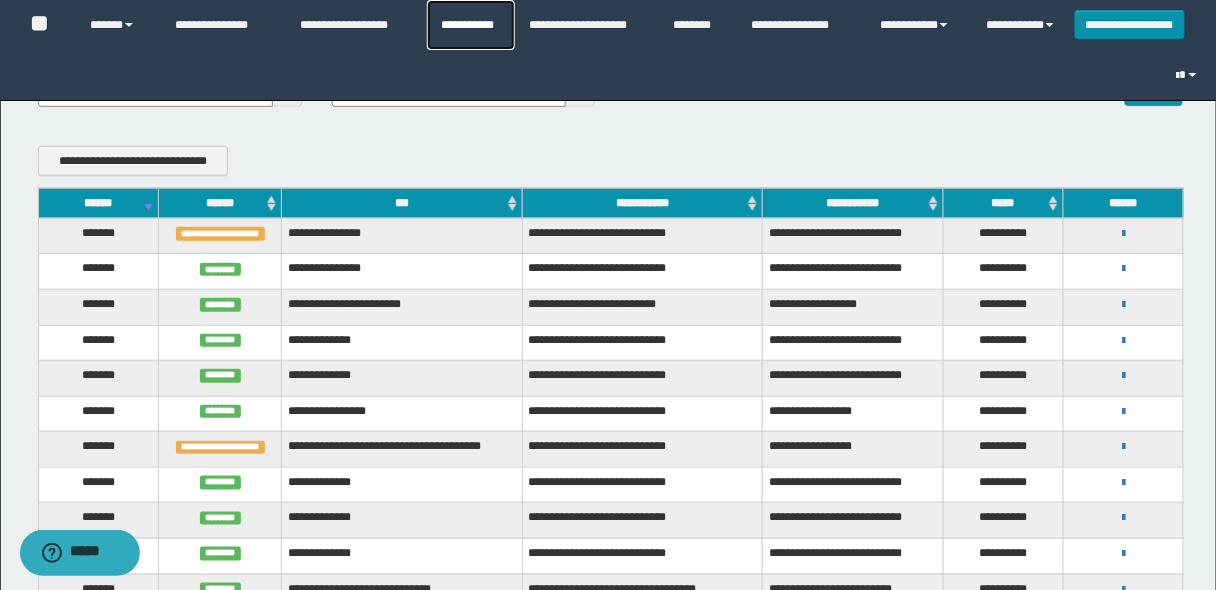 click on "**********" at bounding box center [471, 25] 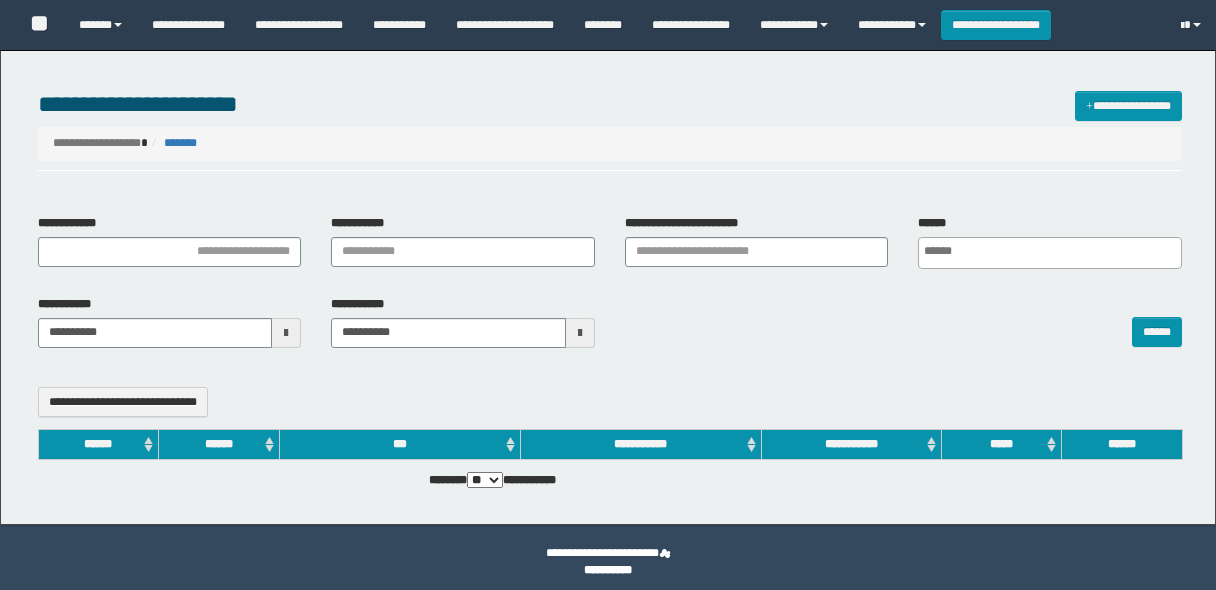 select 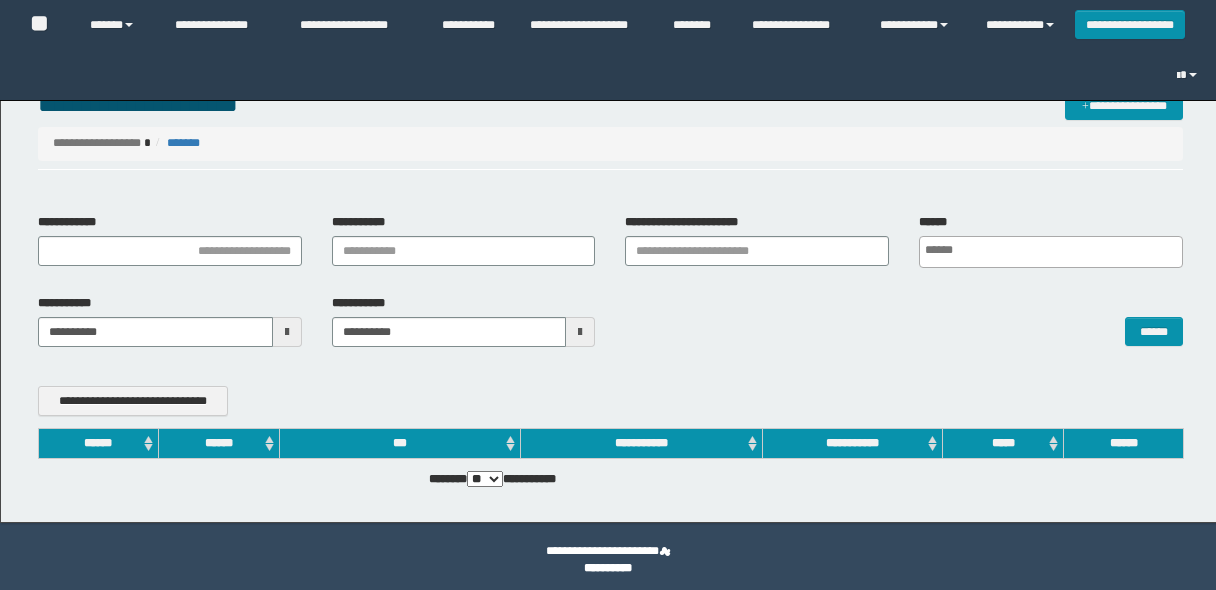 scroll, scrollTop: 0, scrollLeft: 0, axis: both 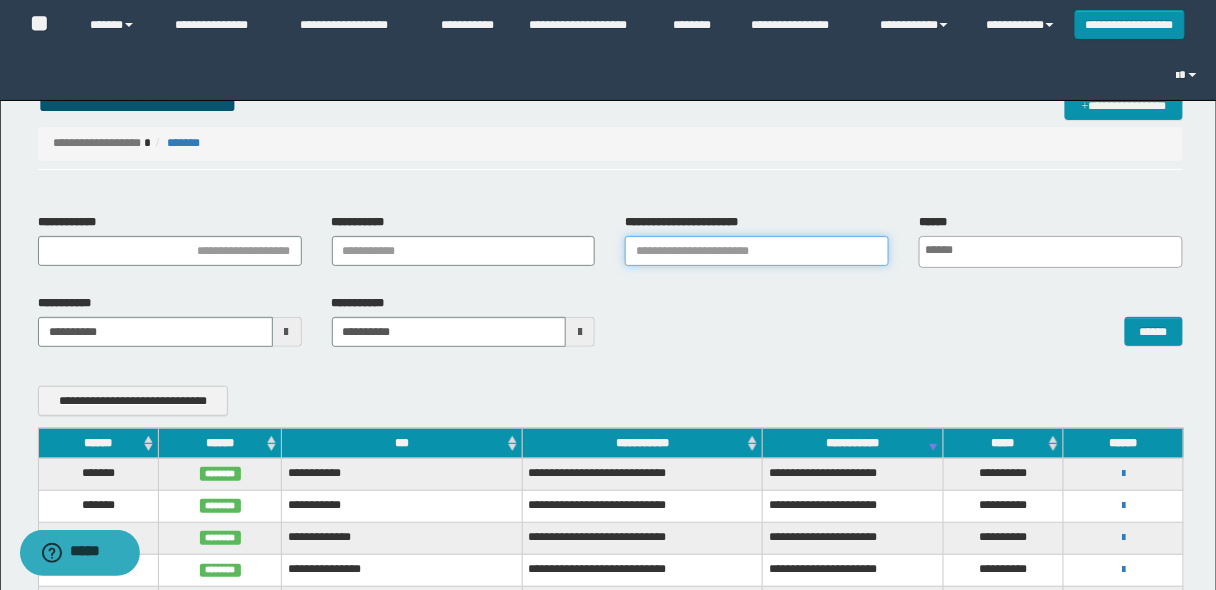 click on "**********" at bounding box center [757, 251] 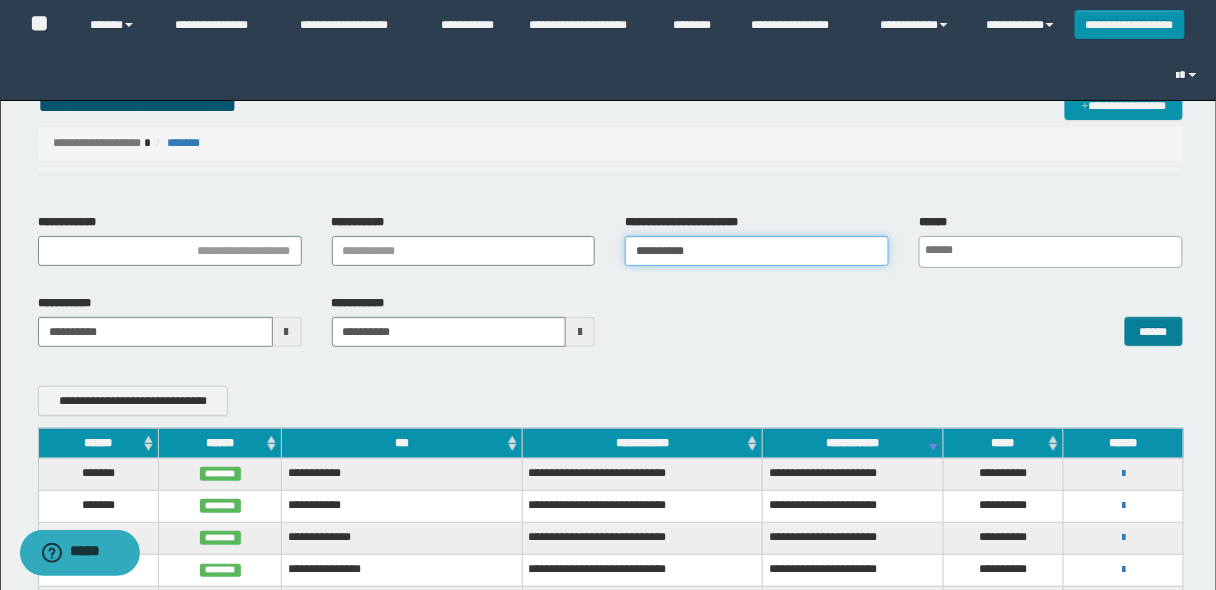 type on "**********" 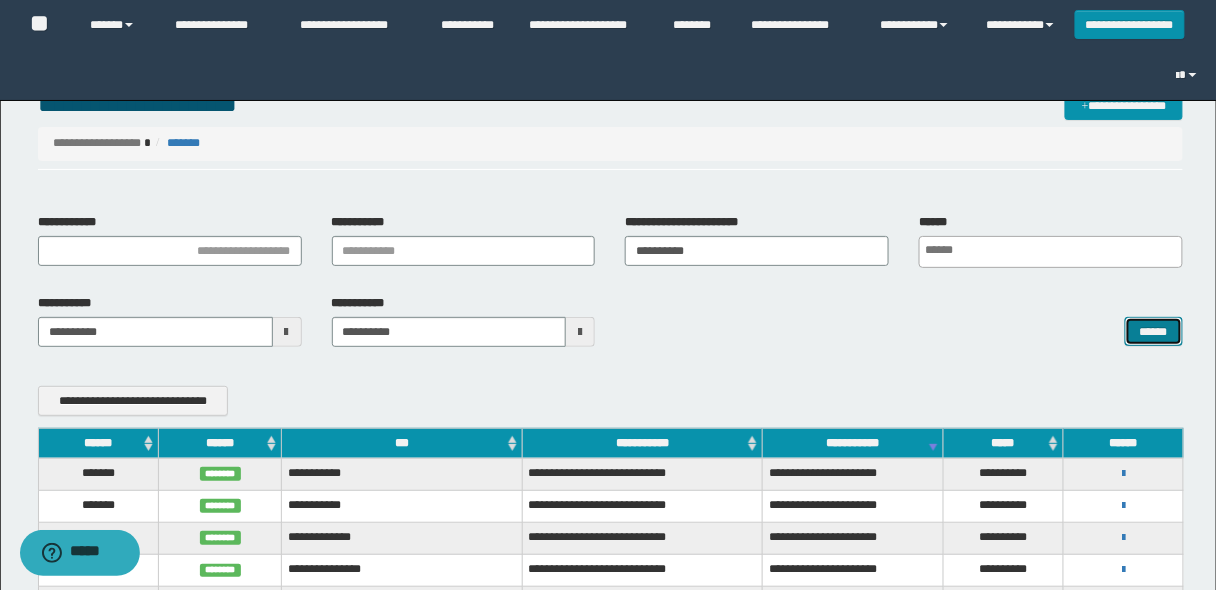 click on "******" at bounding box center [1154, 331] 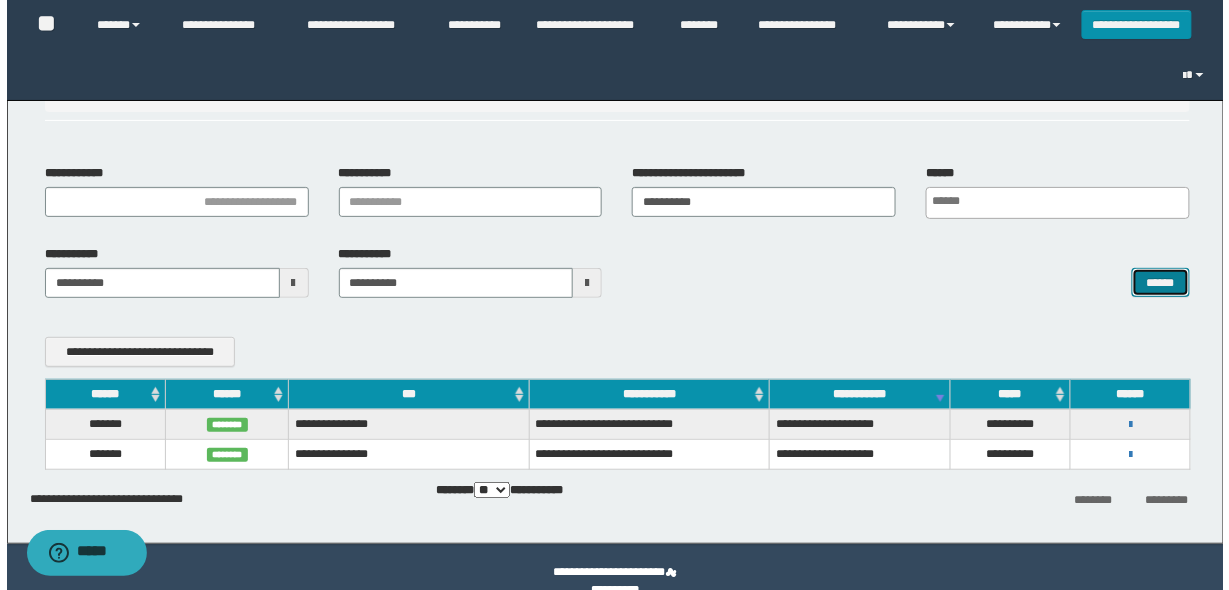 scroll, scrollTop: 77, scrollLeft: 0, axis: vertical 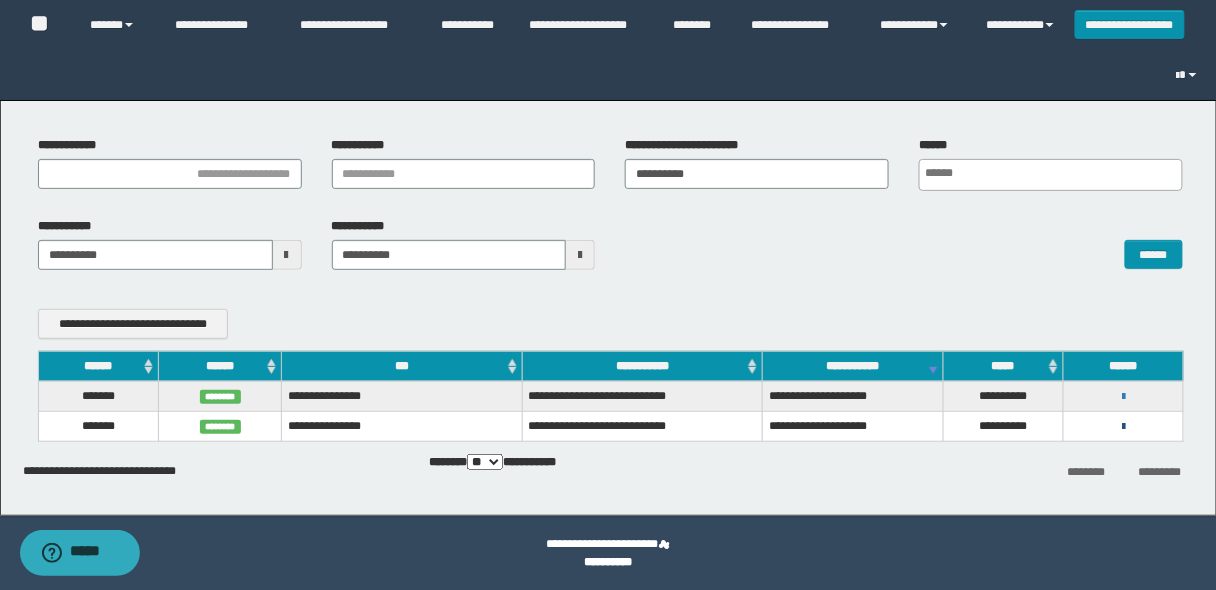 click at bounding box center (1123, 427) 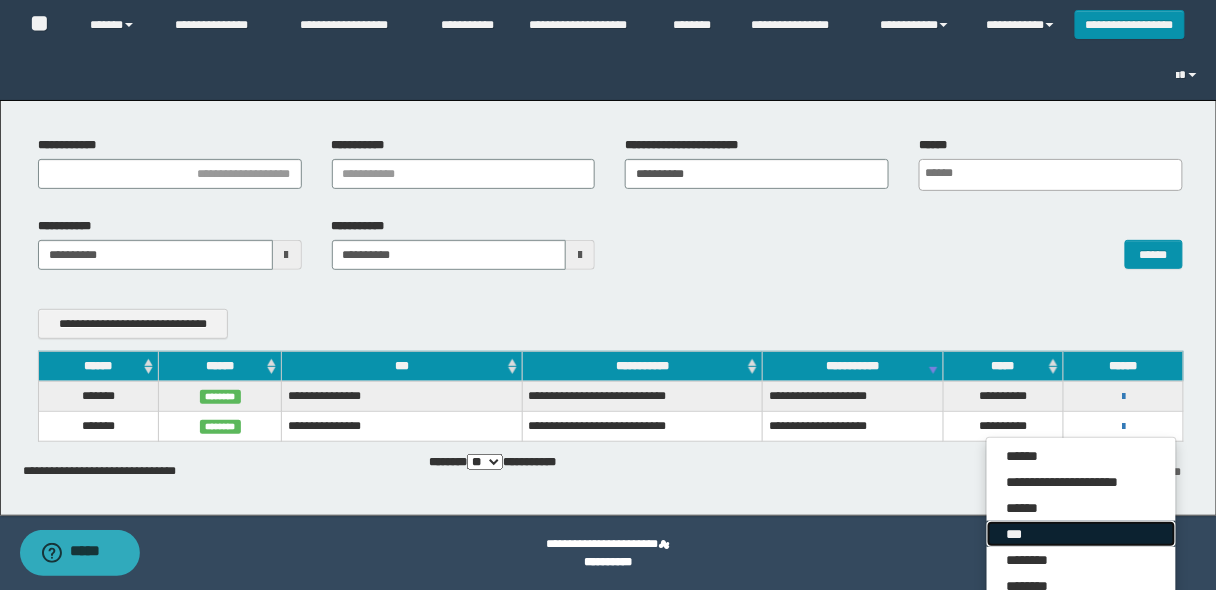 click on "***" at bounding box center [1081, 534] 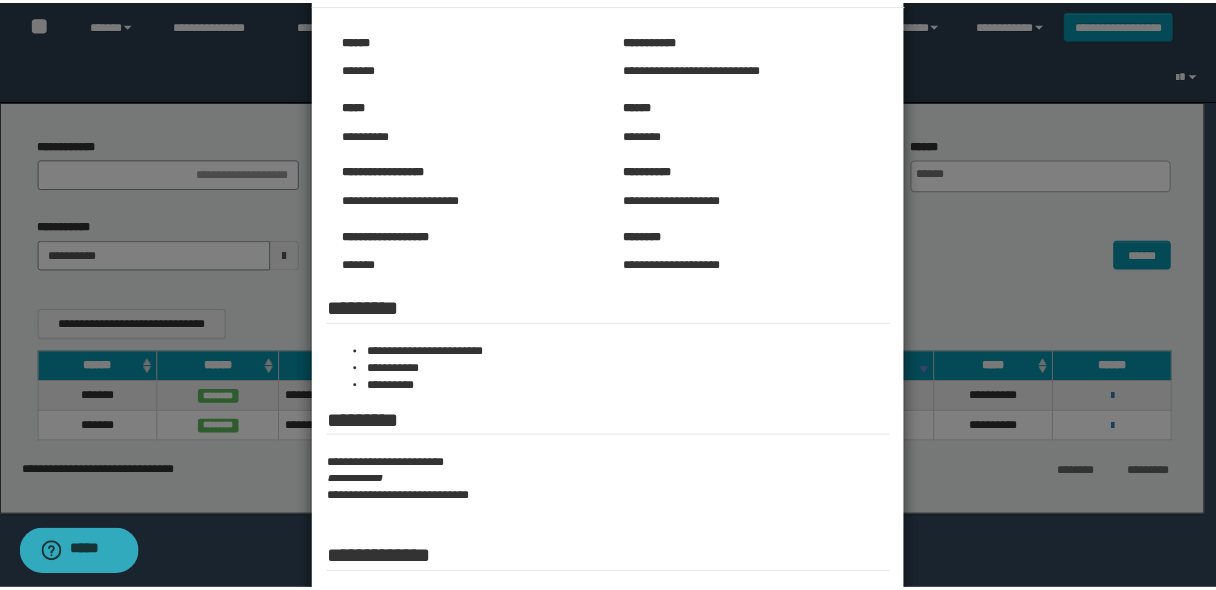 scroll, scrollTop: 0, scrollLeft: 0, axis: both 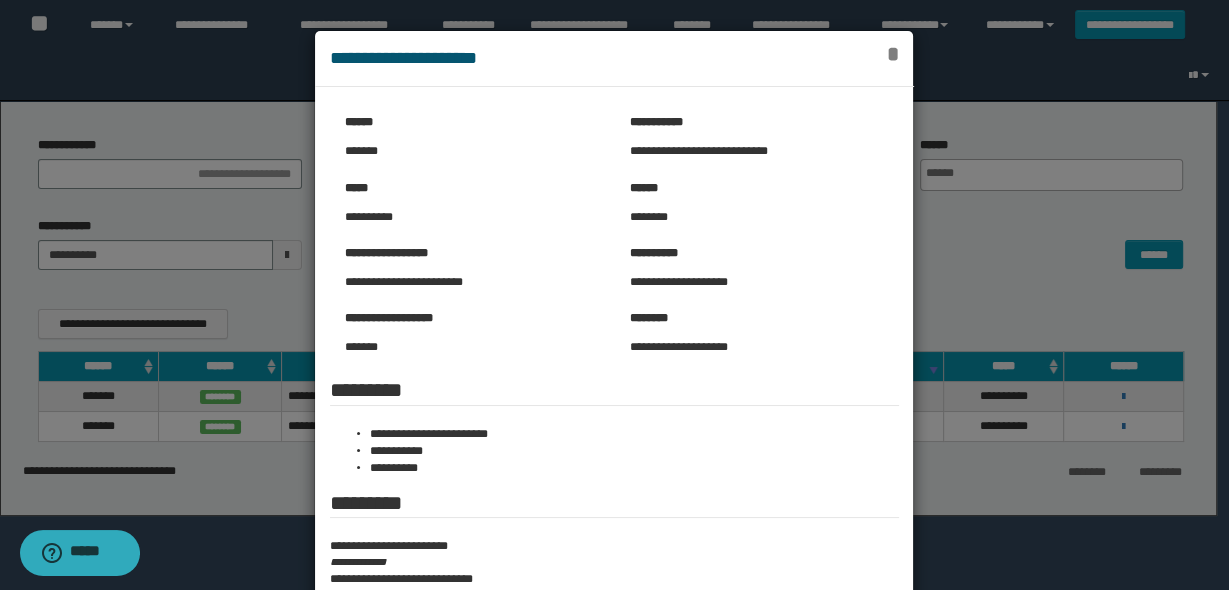 click on "*" at bounding box center [893, 54] 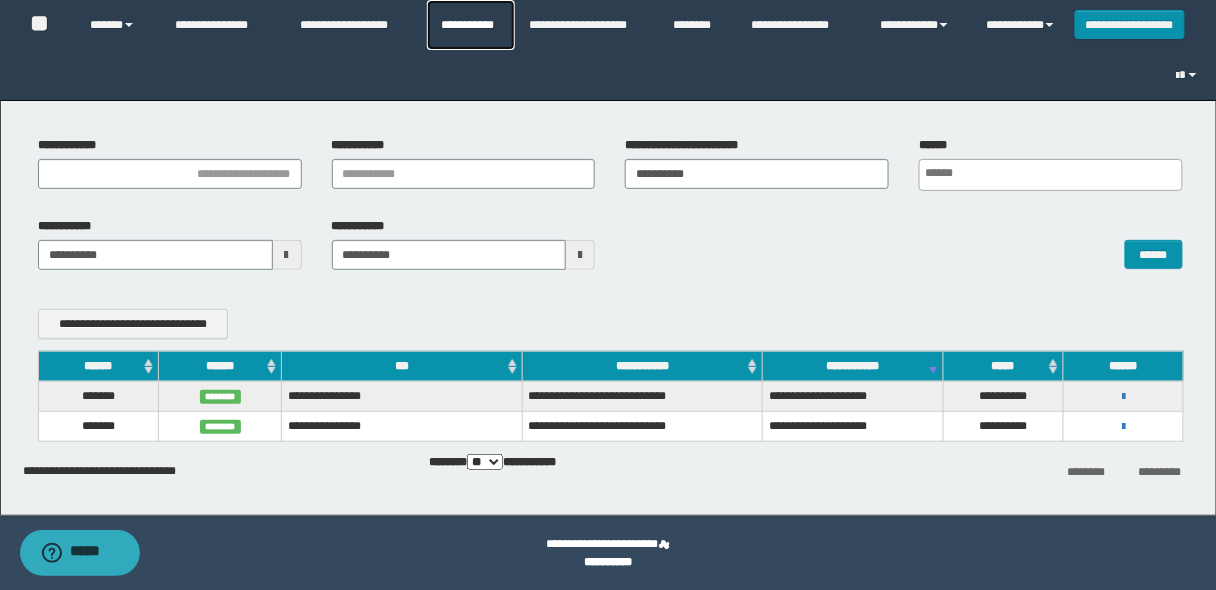 click on "**********" at bounding box center (471, 25) 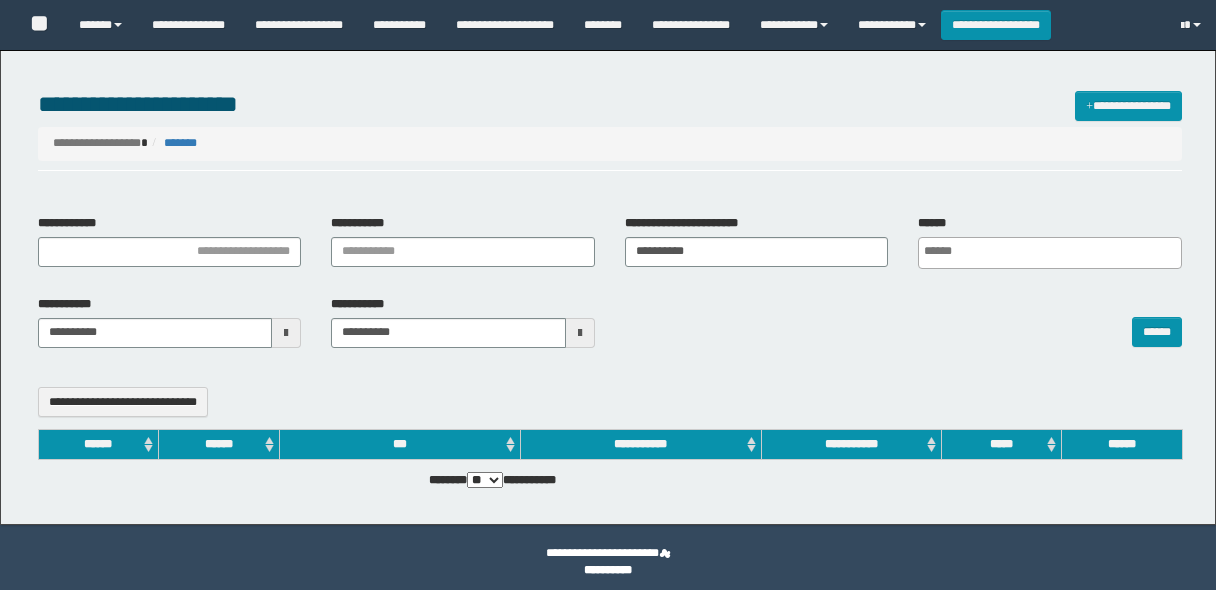 select 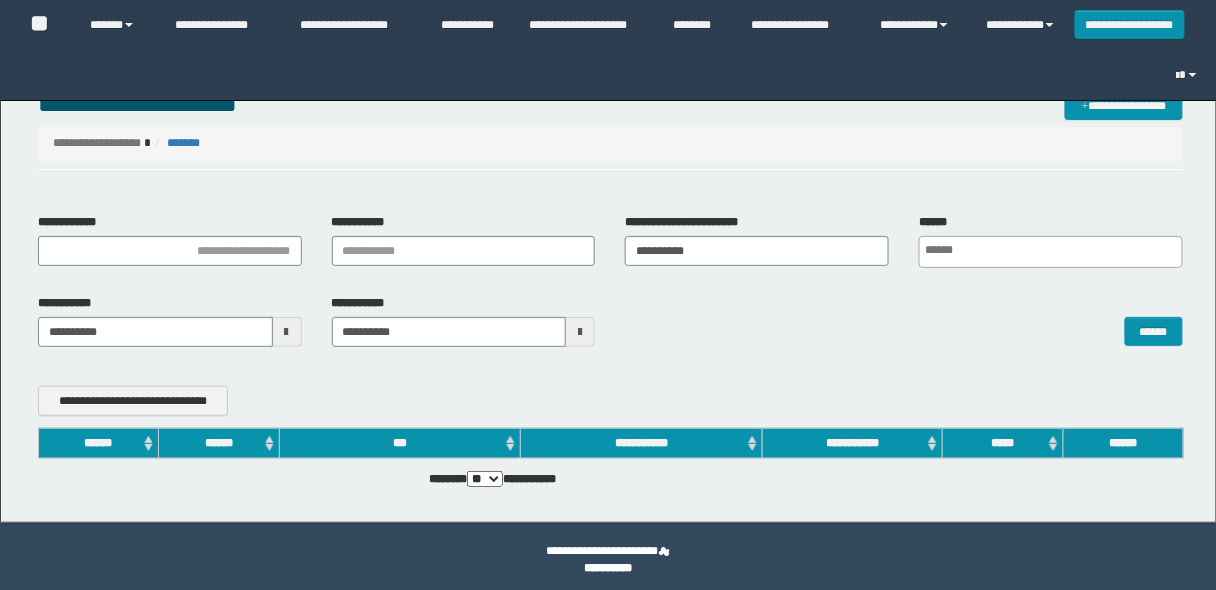 scroll, scrollTop: 0, scrollLeft: 0, axis: both 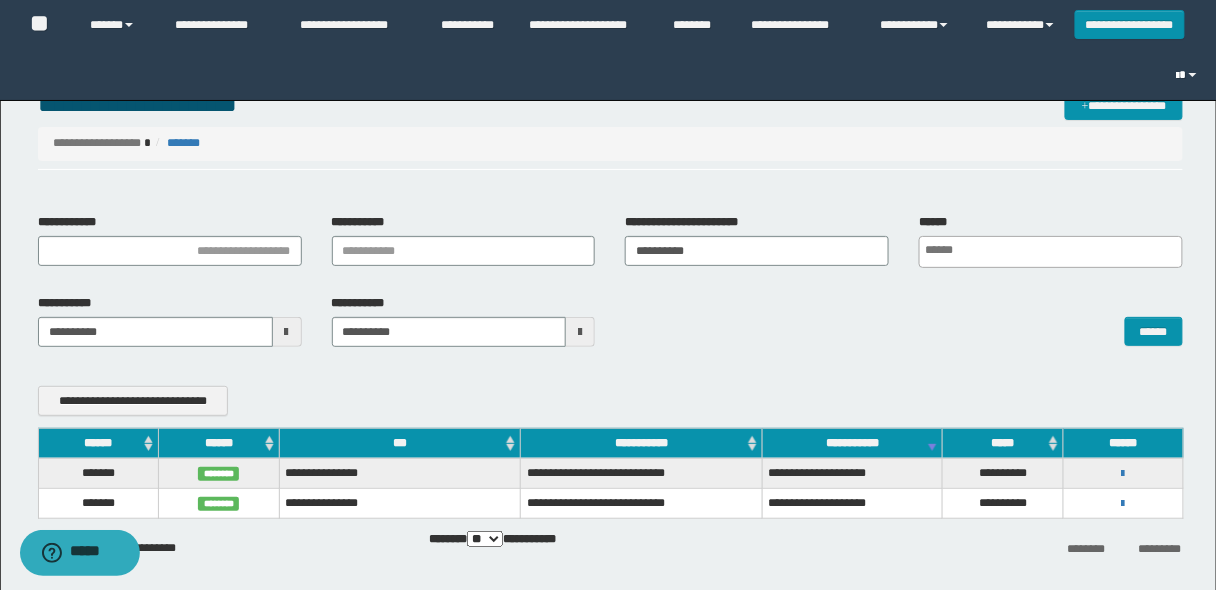 click at bounding box center (1189, 75) 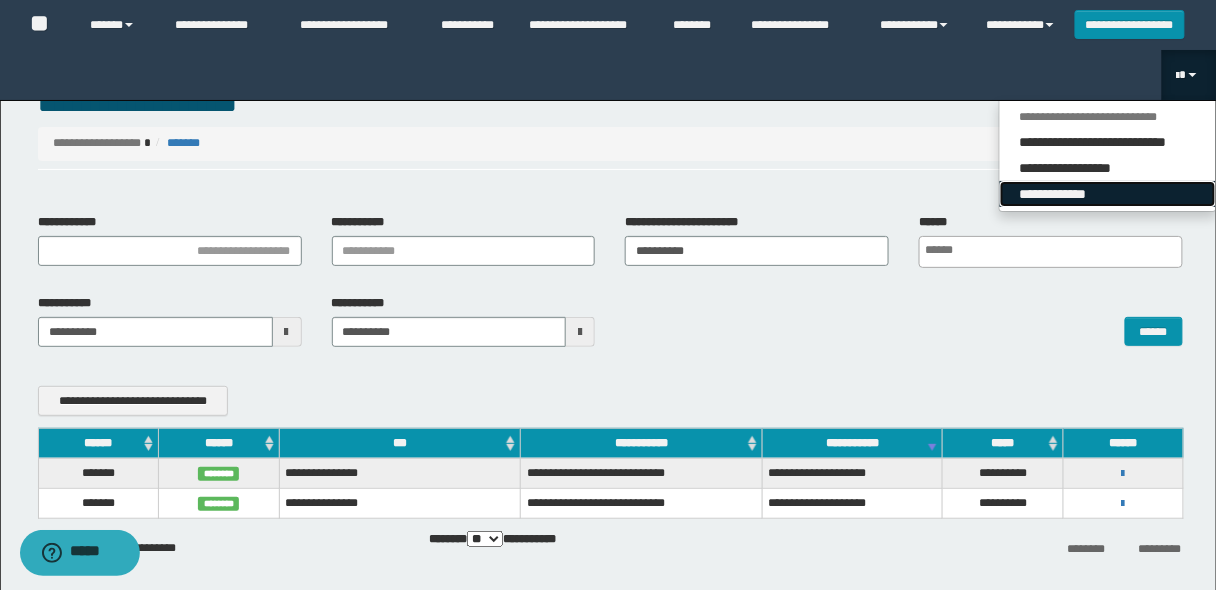 click on "**********" at bounding box center [1108, 194] 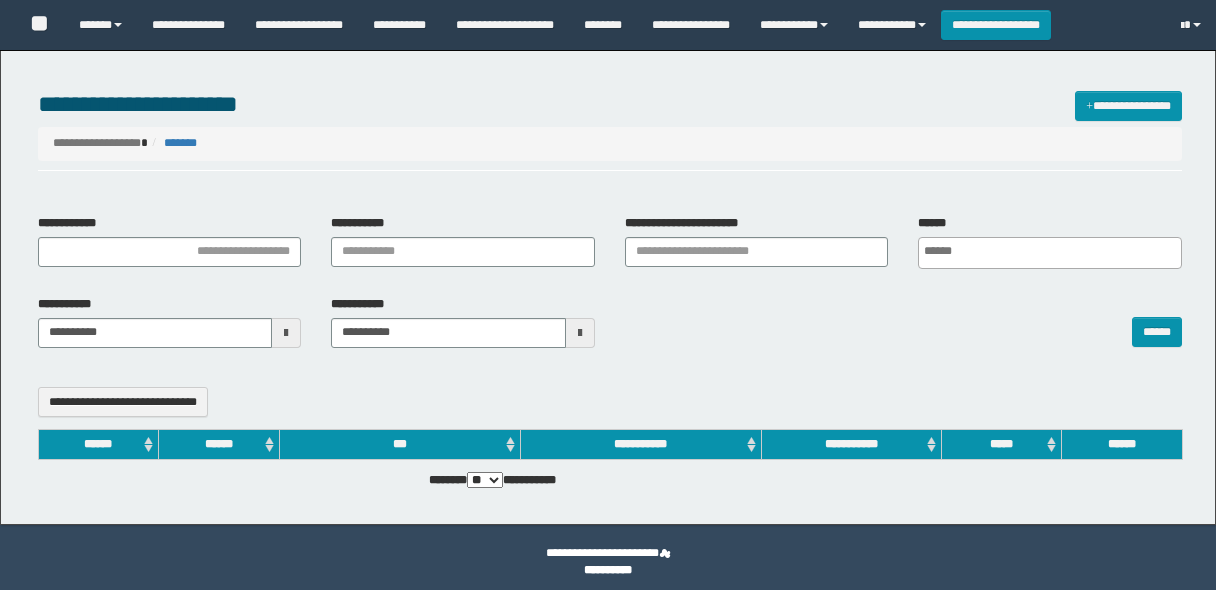 select 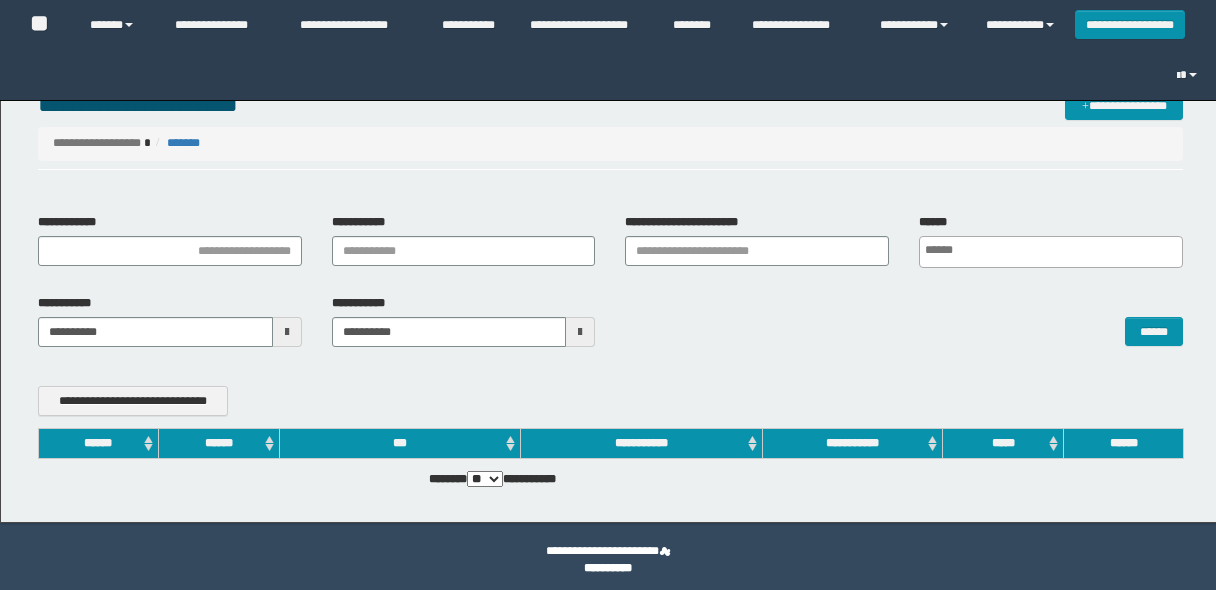 scroll, scrollTop: 0, scrollLeft: 0, axis: both 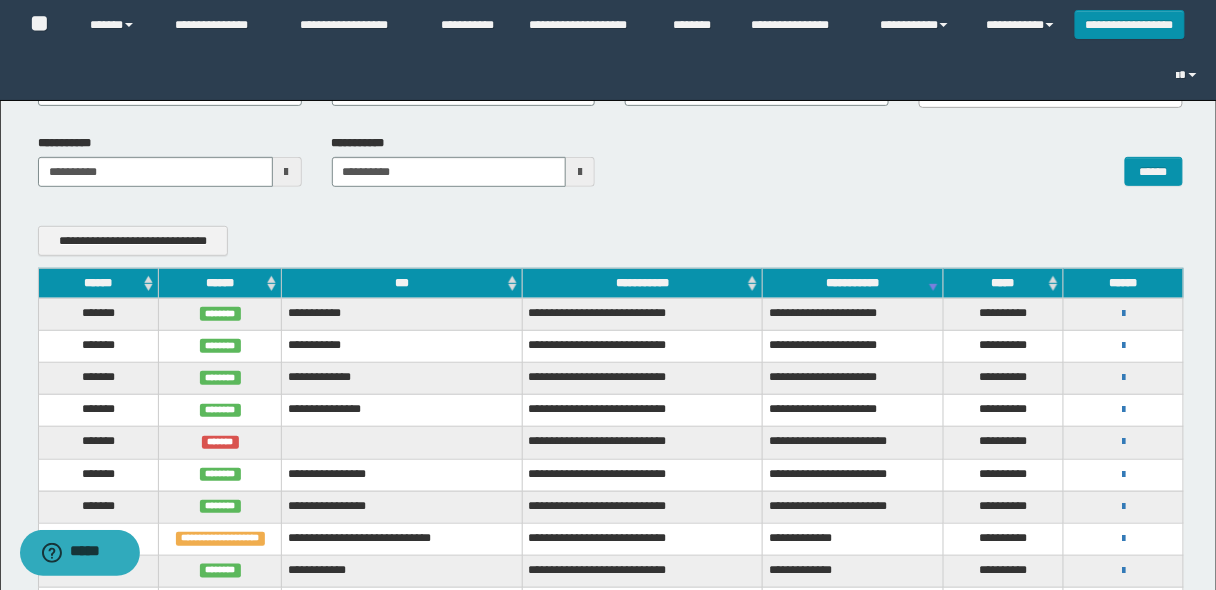 click on "******" at bounding box center (98, 283) 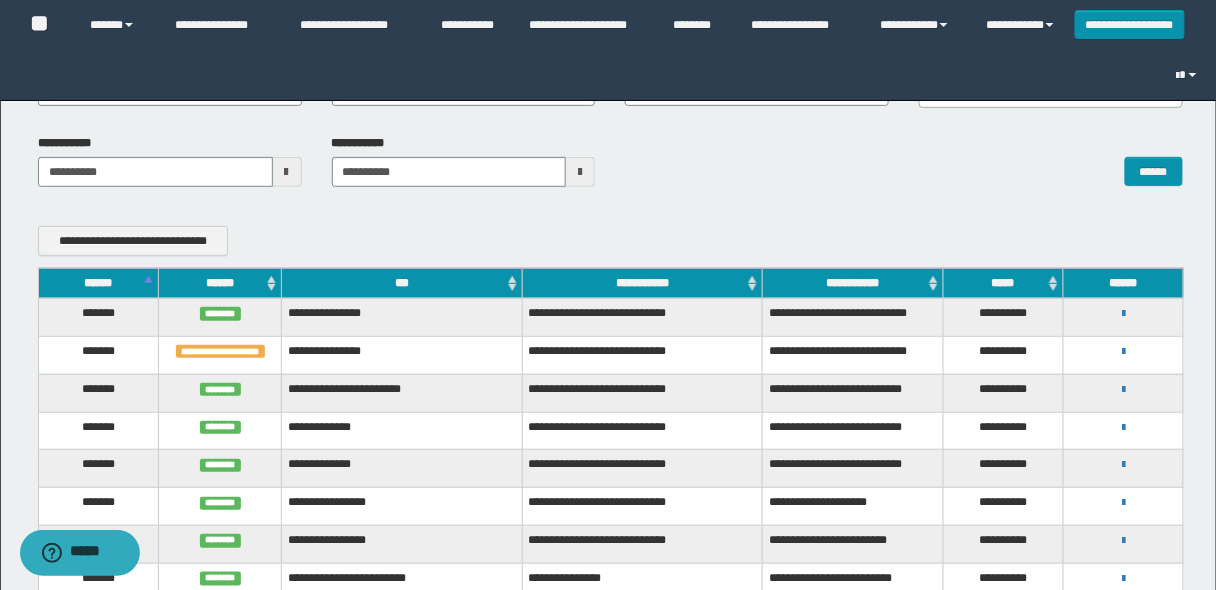 click on "******" at bounding box center [98, 283] 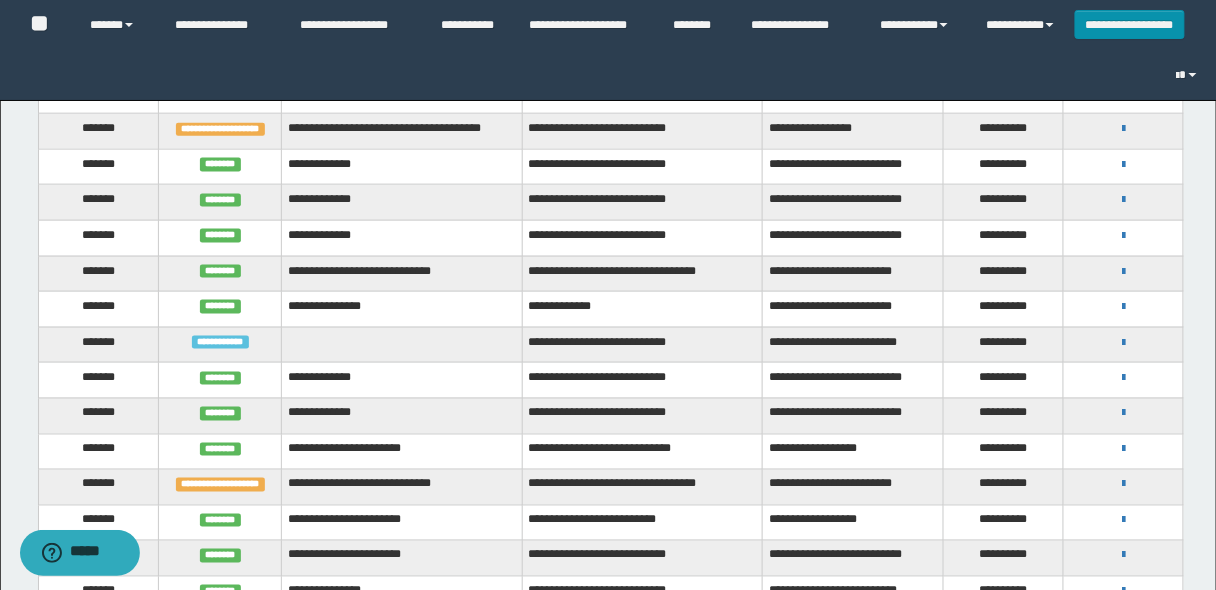 scroll, scrollTop: 560, scrollLeft: 0, axis: vertical 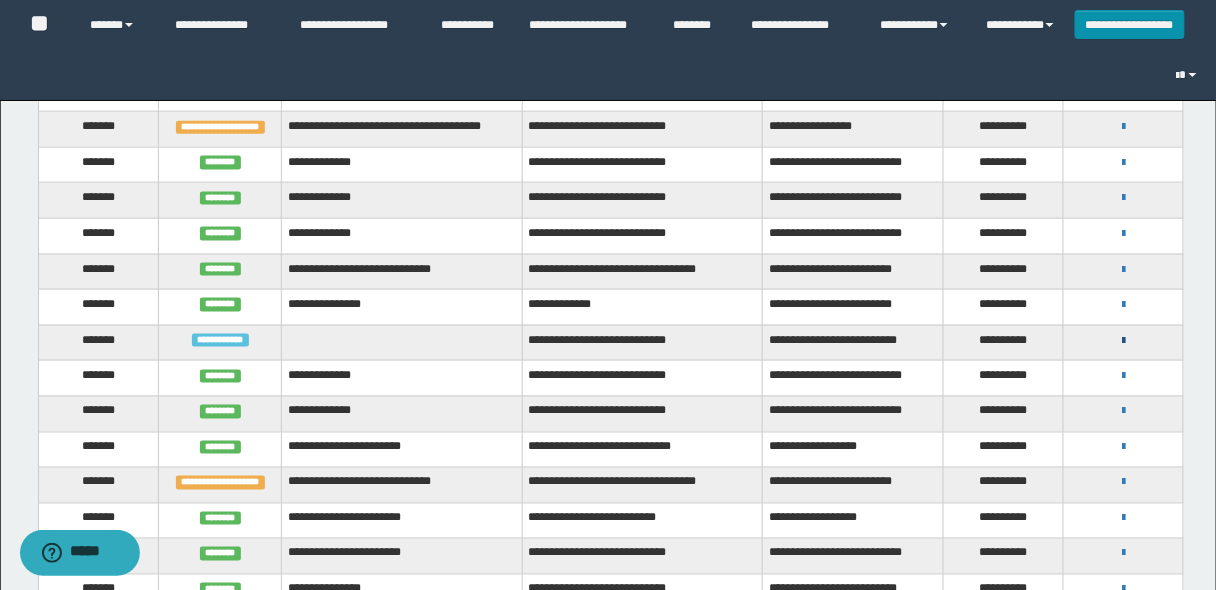 click at bounding box center [1123, 341] 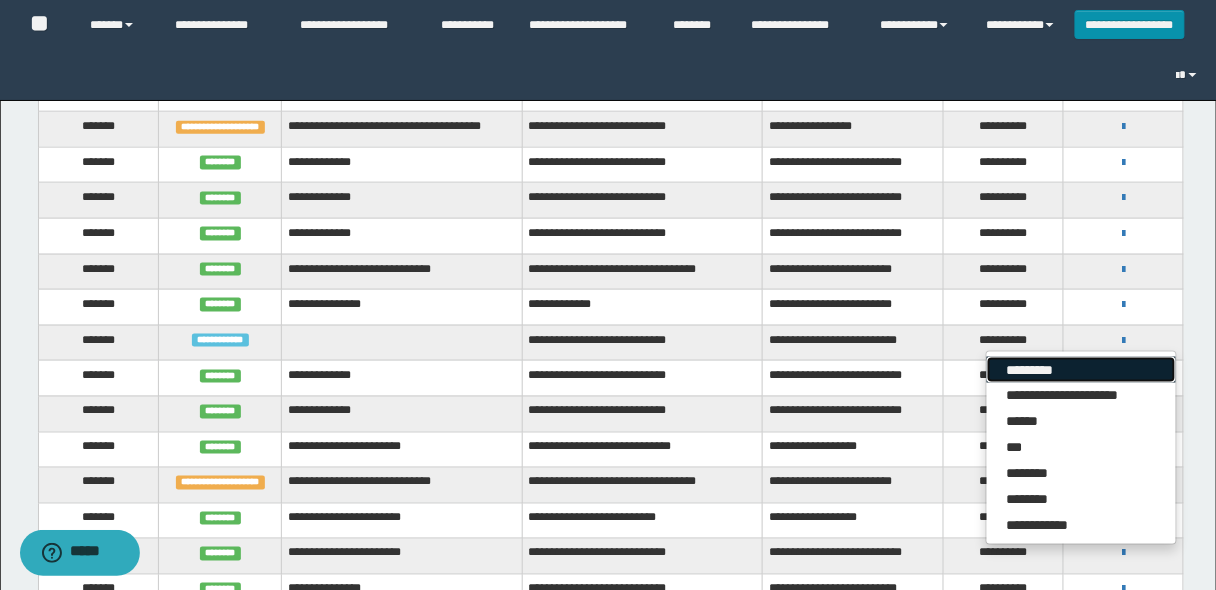 click on "*********" at bounding box center [1081, 370] 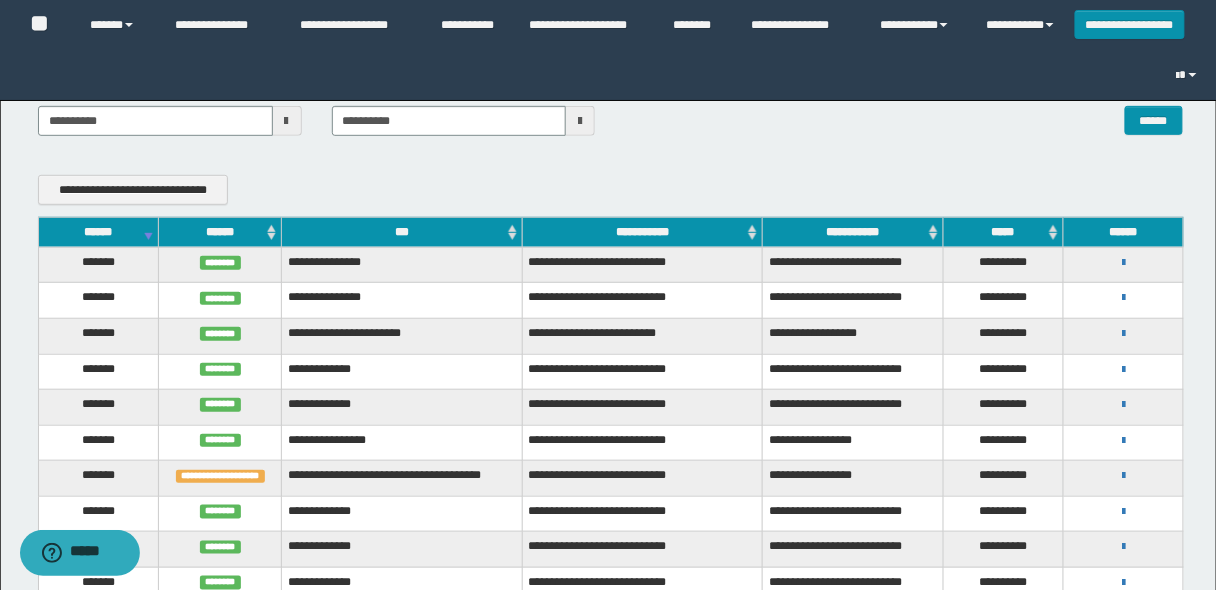 scroll, scrollTop: 240, scrollLeft: 0, axis: vertical 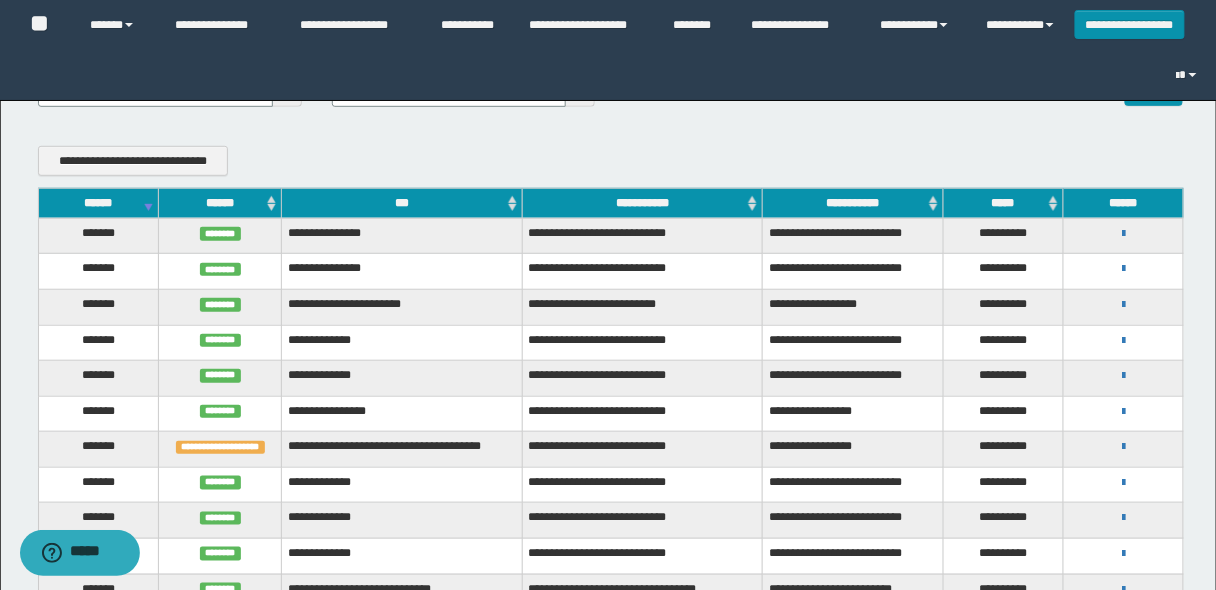 click on "******" at bounding box center (98, 203) 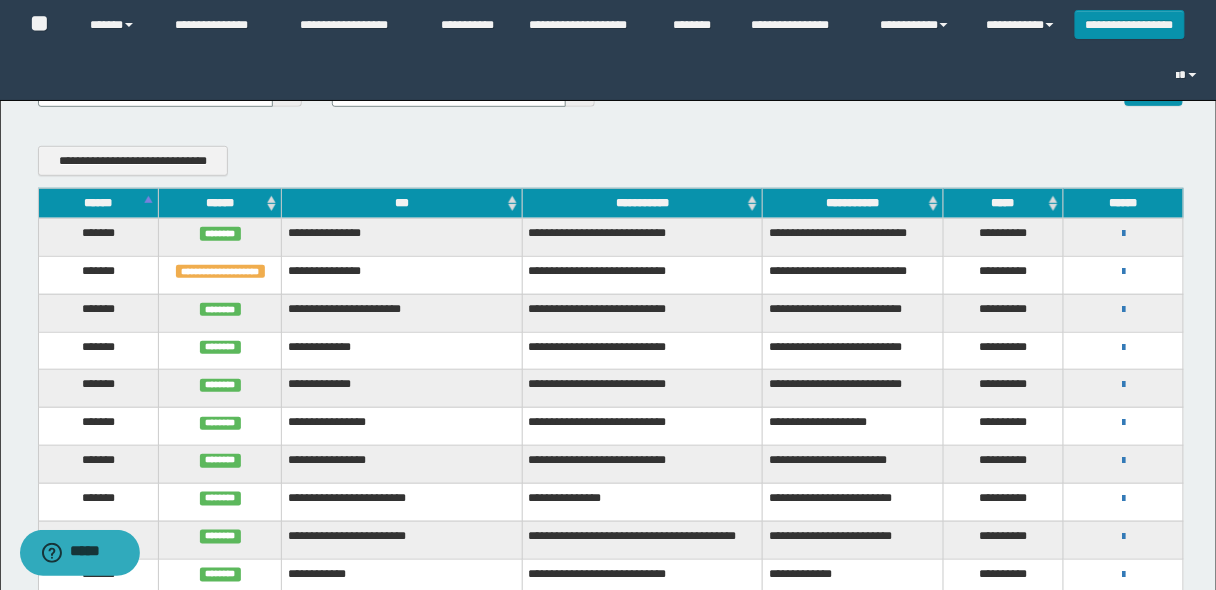 click on "******" at bounding box center [98, 203] 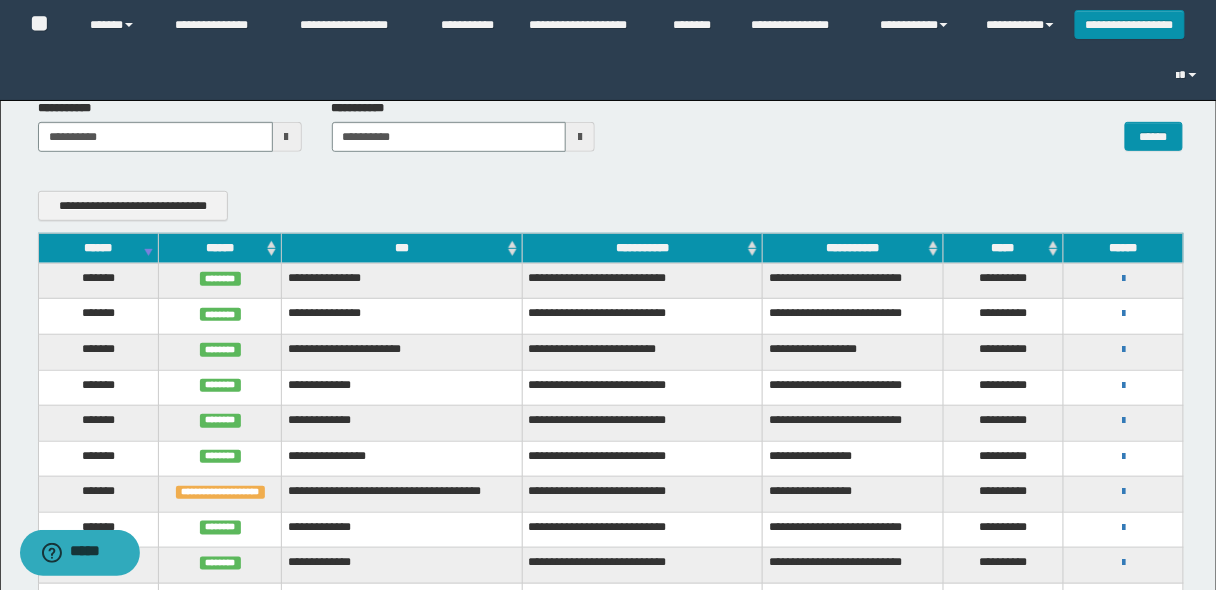 scroll, scrollTop: 0, scrollLeft: 0, axis: both 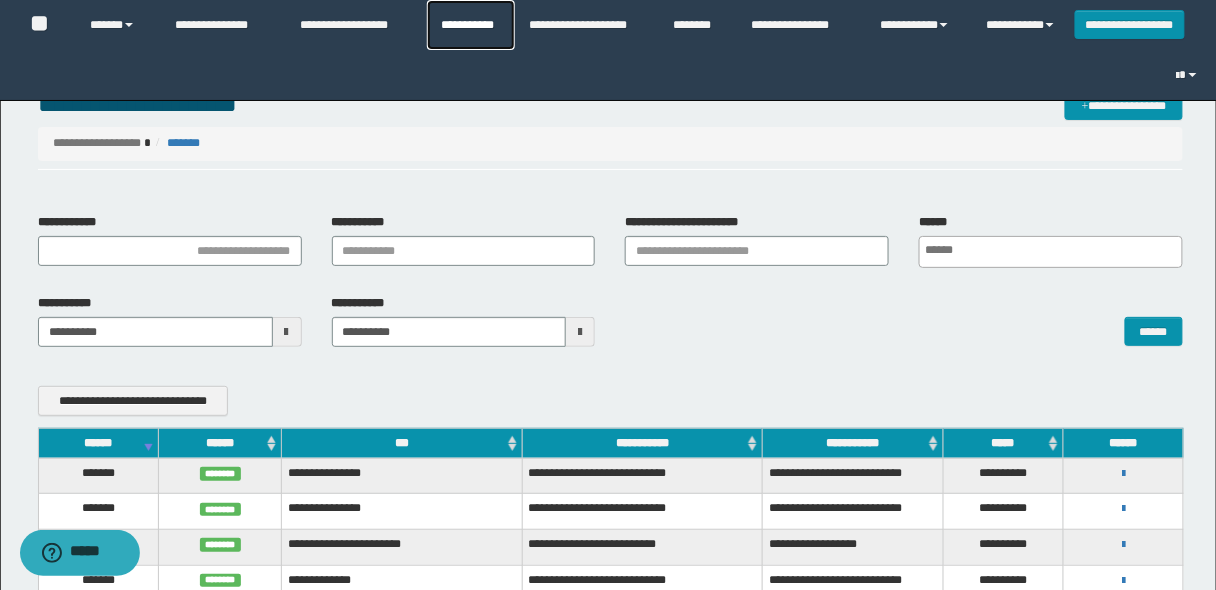 click on "**********" at bounding box center (471, 25) 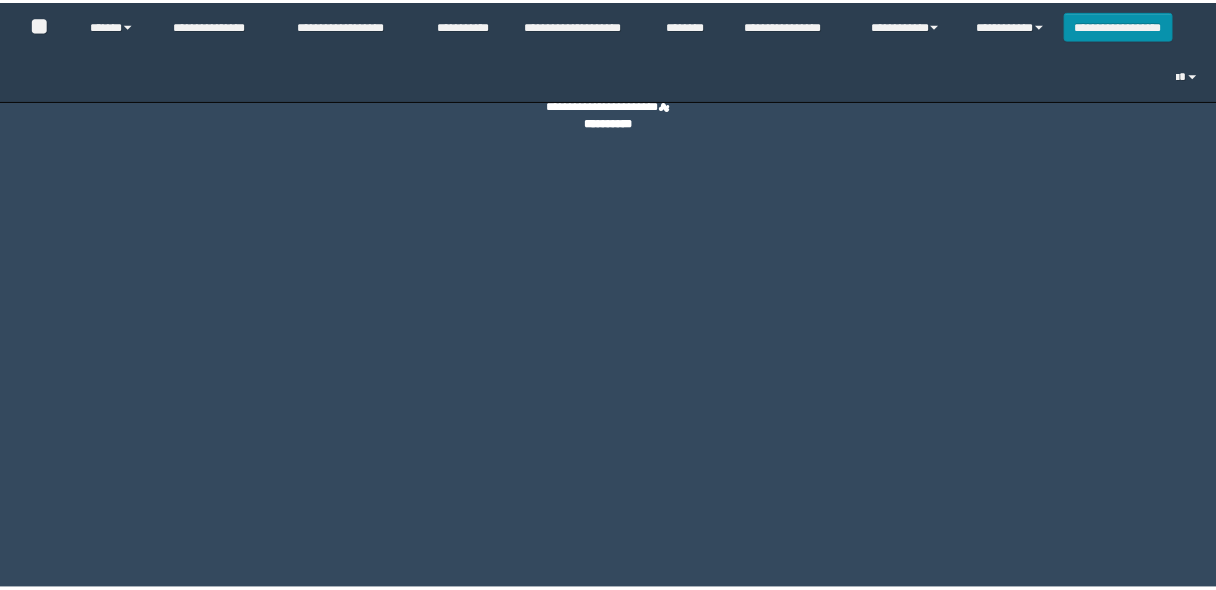 scroll, scrollTop: 0, scrollLeft: 0, axis: both 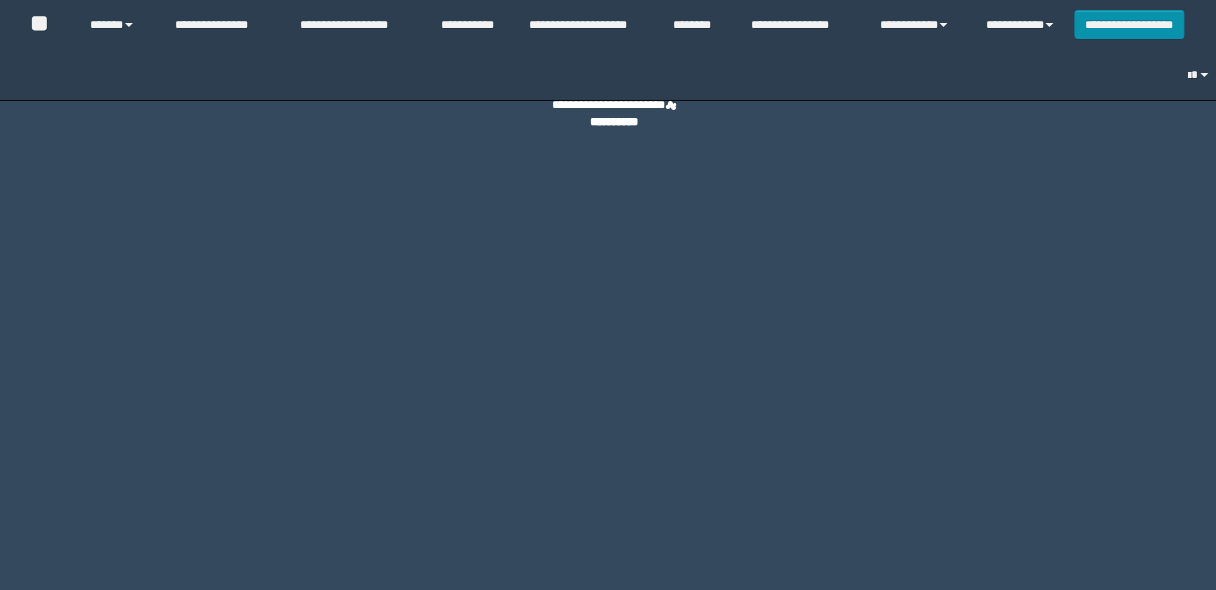 select on "**" 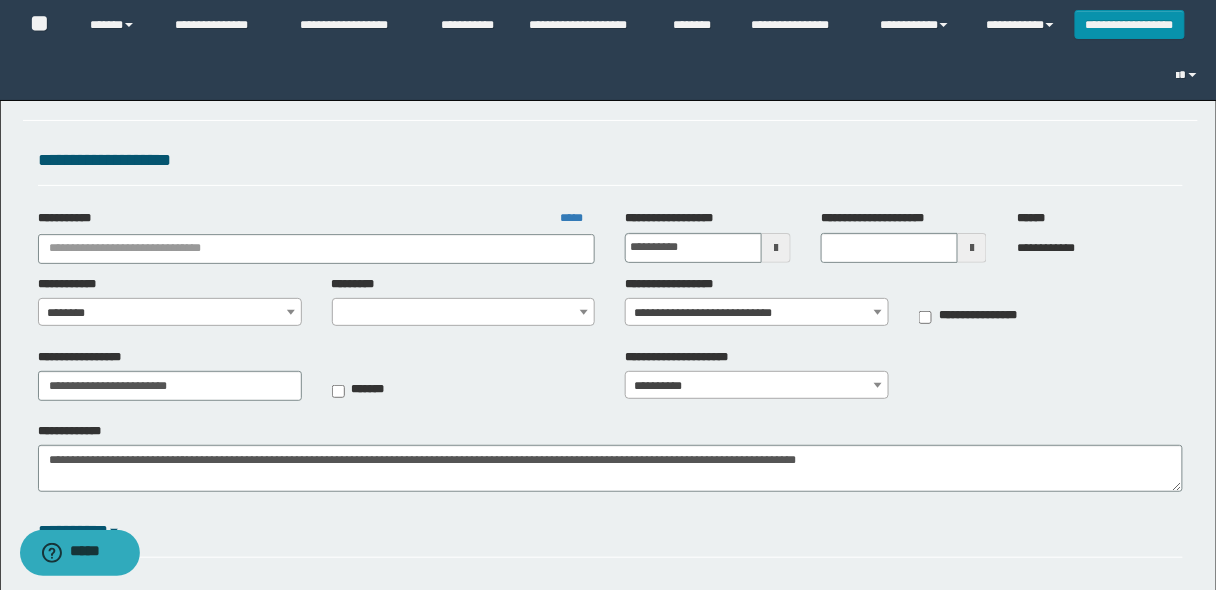 type on "**********" 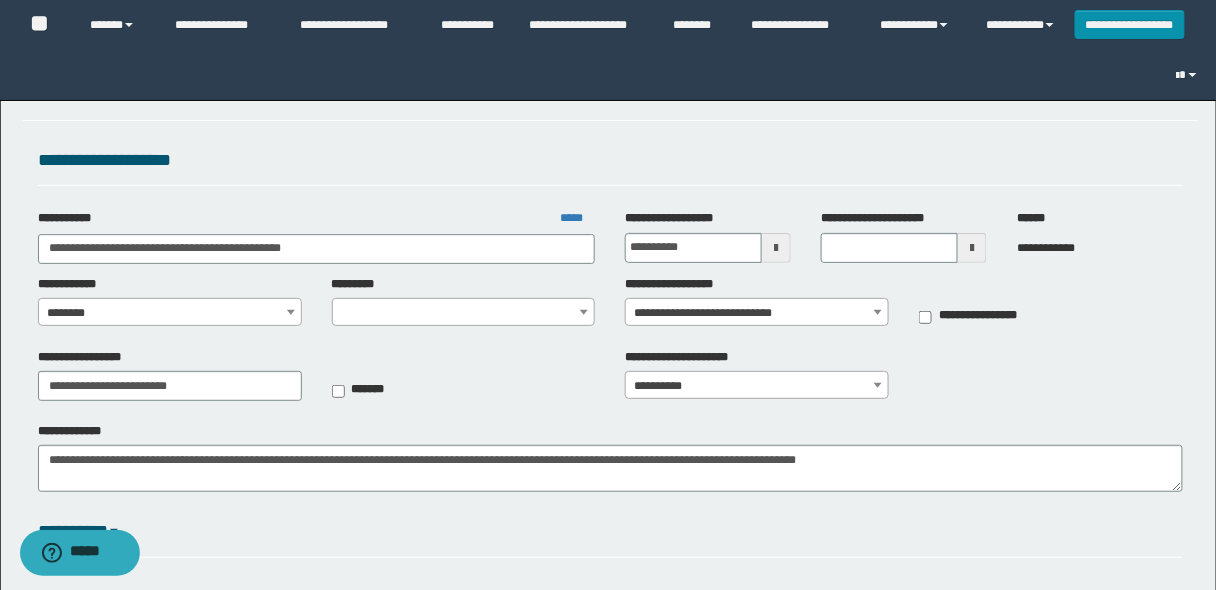select on "****" 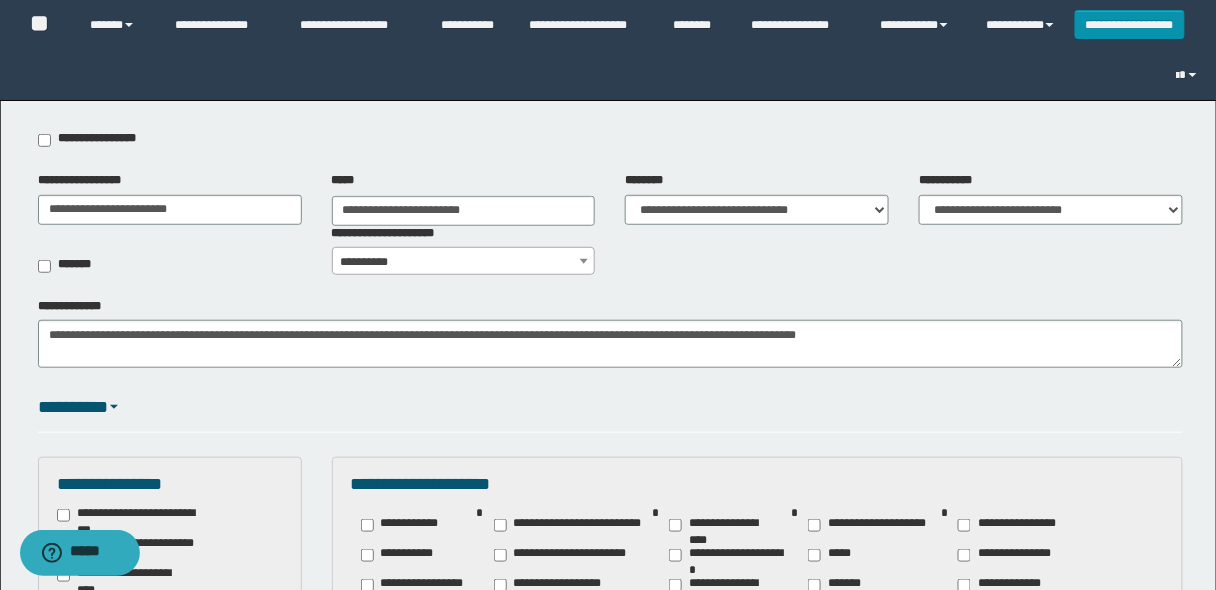 scroll, scrollTop: 240, scrollLeft: 0, axis: vertical 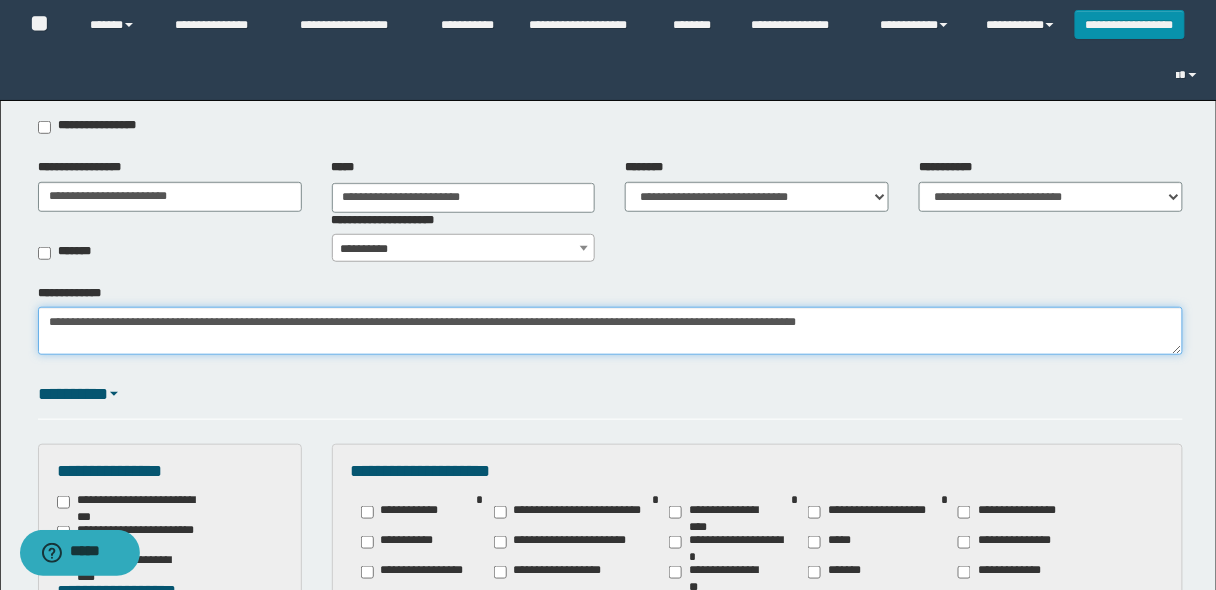 drag, startPoint x: 43, startPoint y: 320, endPoint x: 1210, endPoint y: 437, distance: 1172.8503 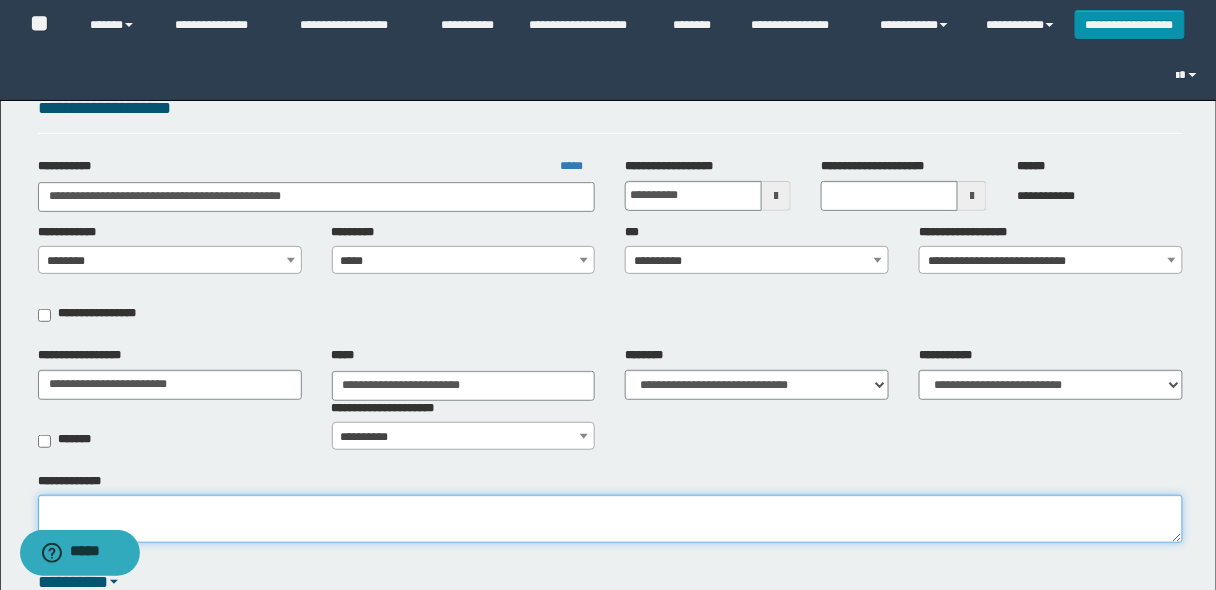 scroll, scrollTop: 0, scrollLeft: 0, axis: both 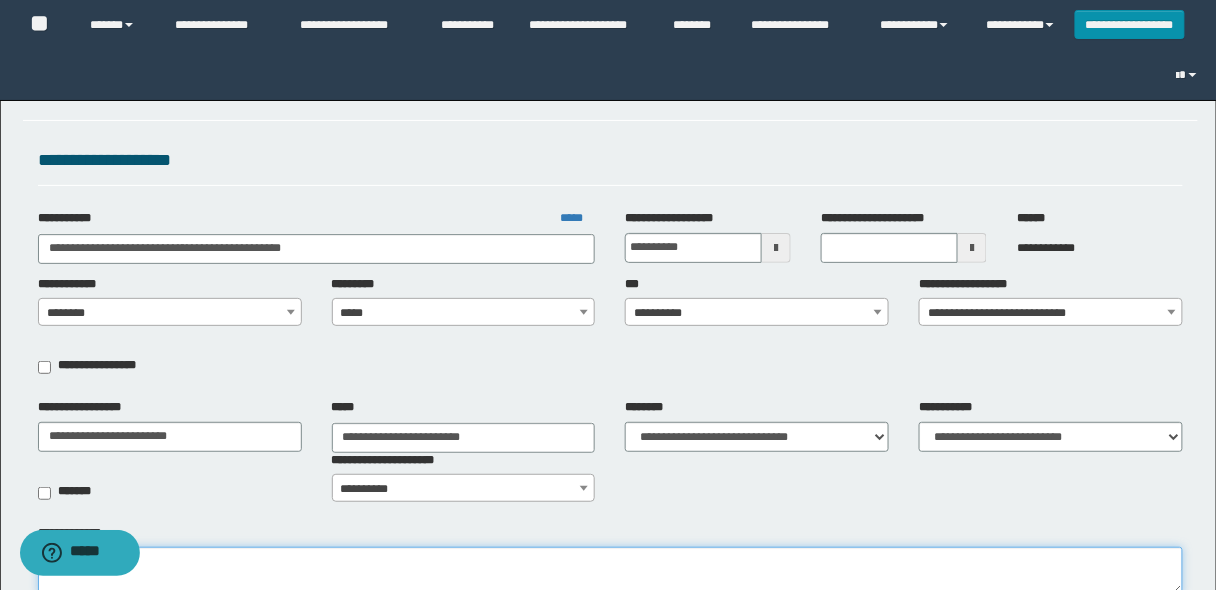type 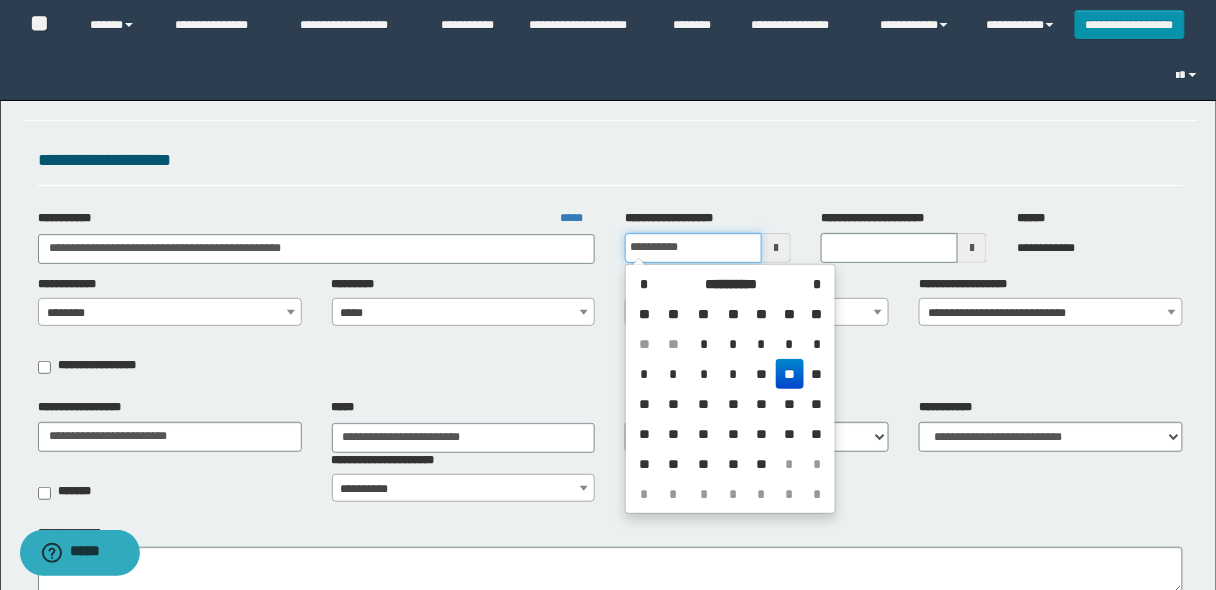 click on "**********" at bounding box center [693, 248] 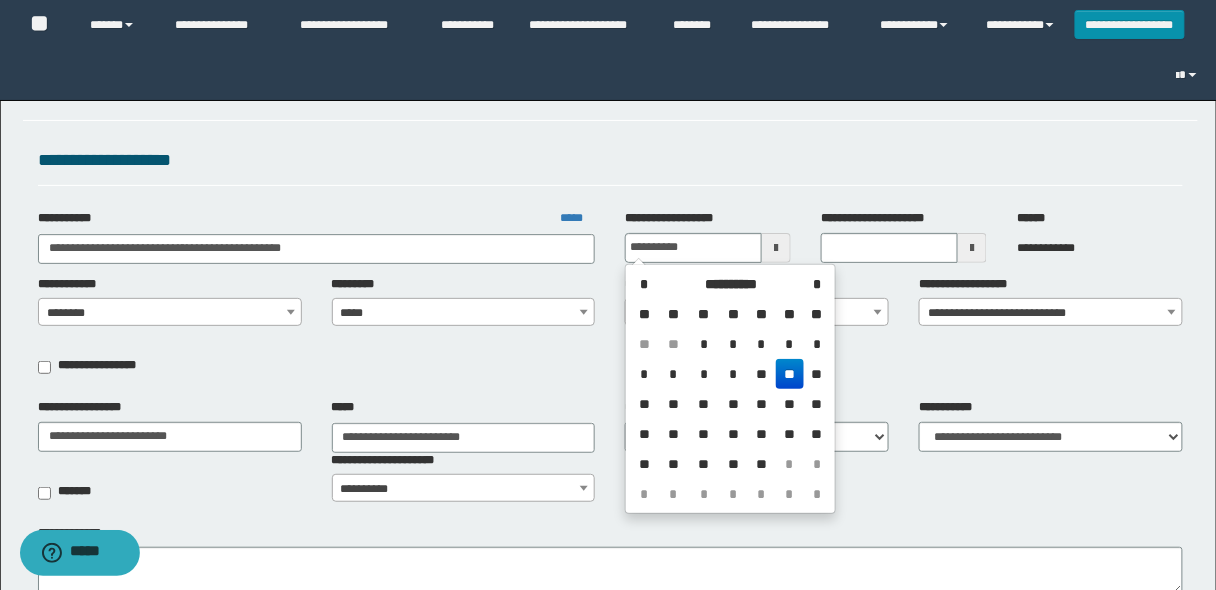 type on "**********" 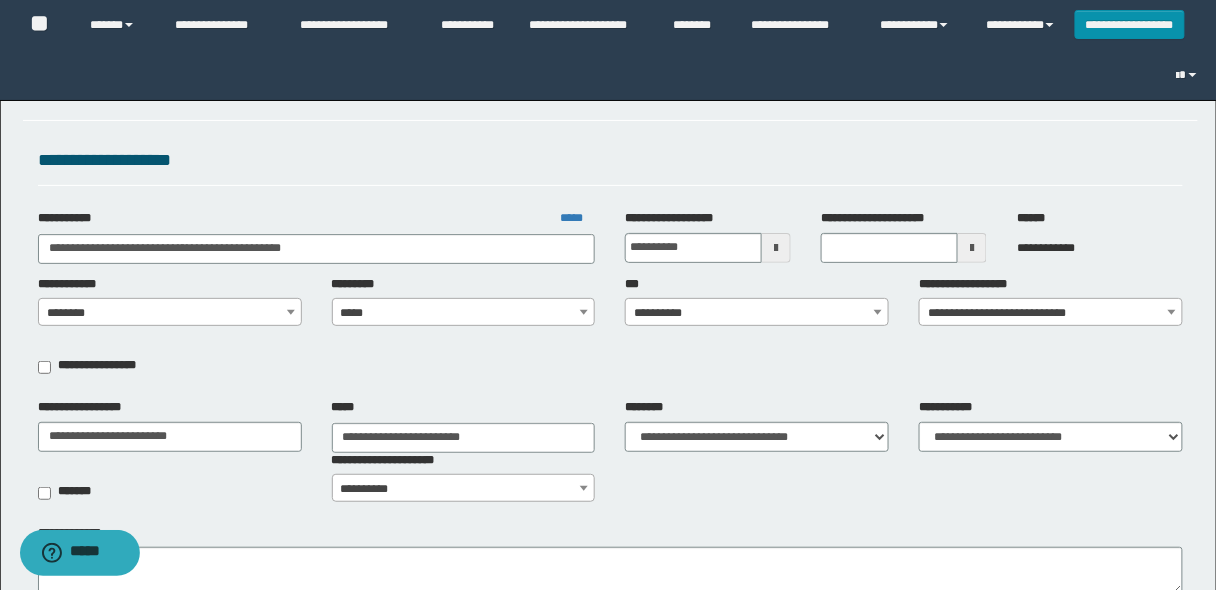 click on "**********" at bounding box center [611, 168] 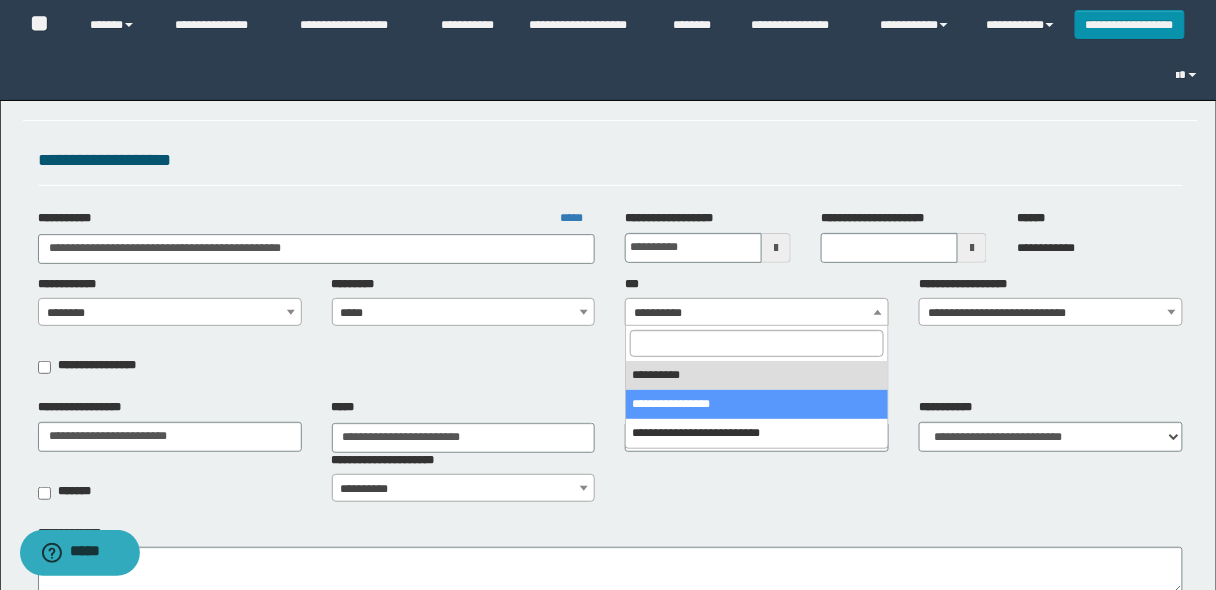select on "***" 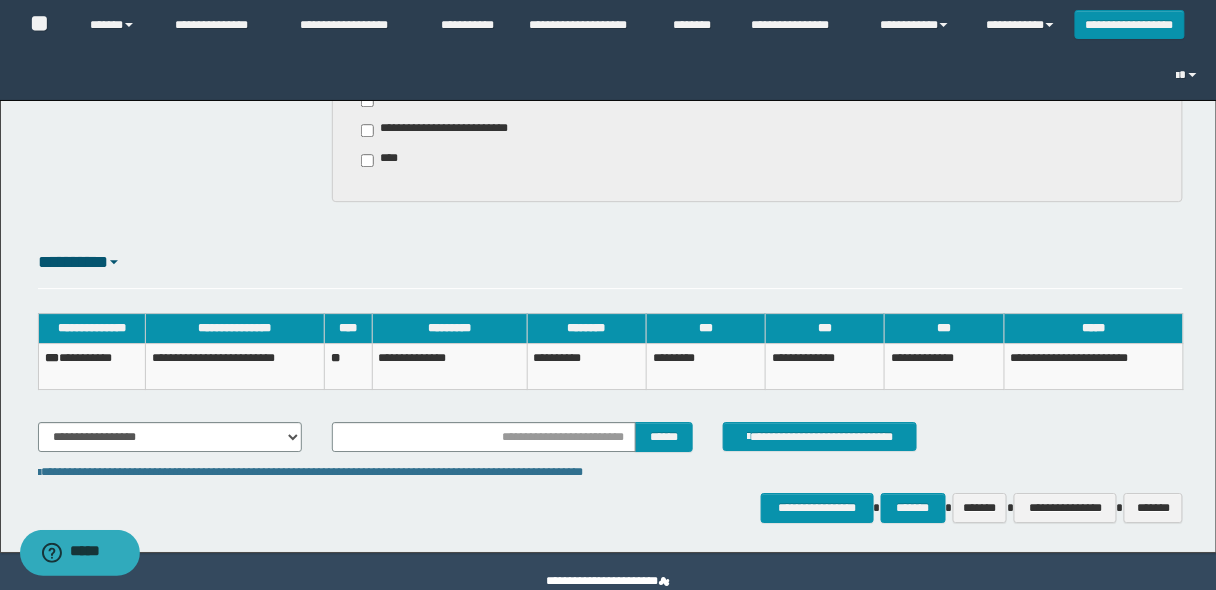 scroll, scrollTop: 1429, scrollLeft: 0, axis: vertical 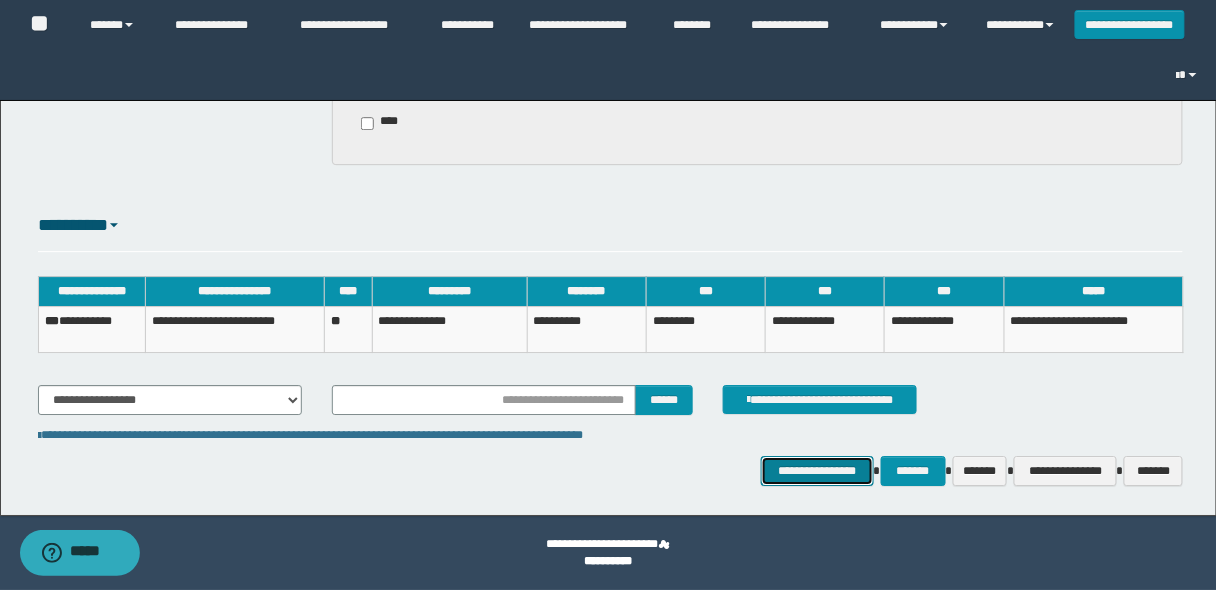 click on "**********" at bounding box center (817, 470) 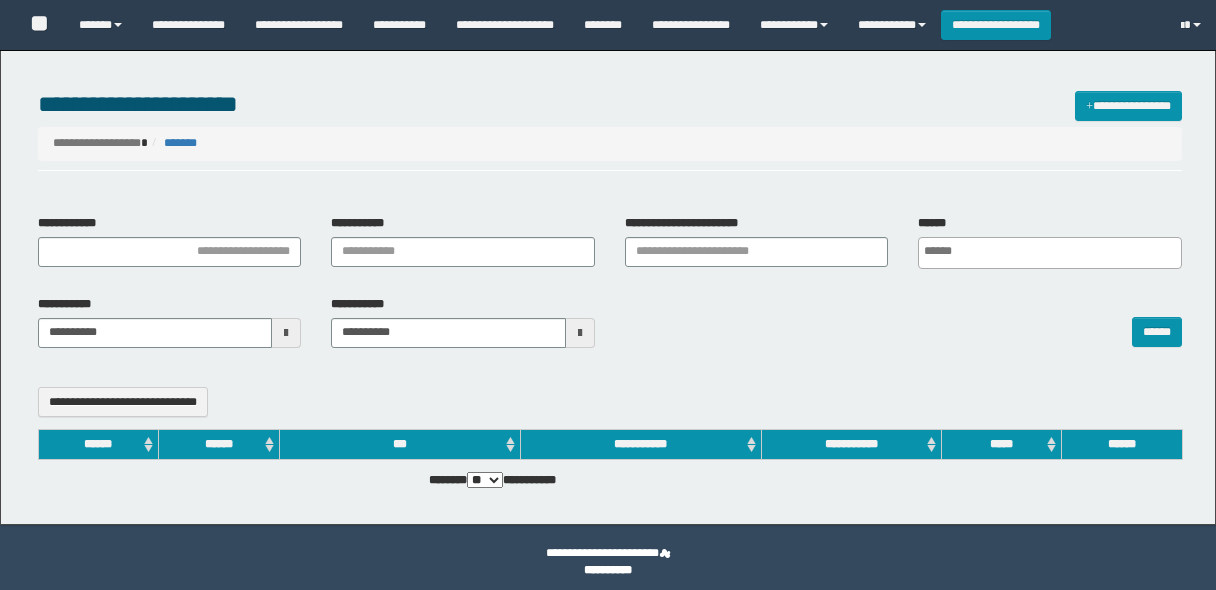 select 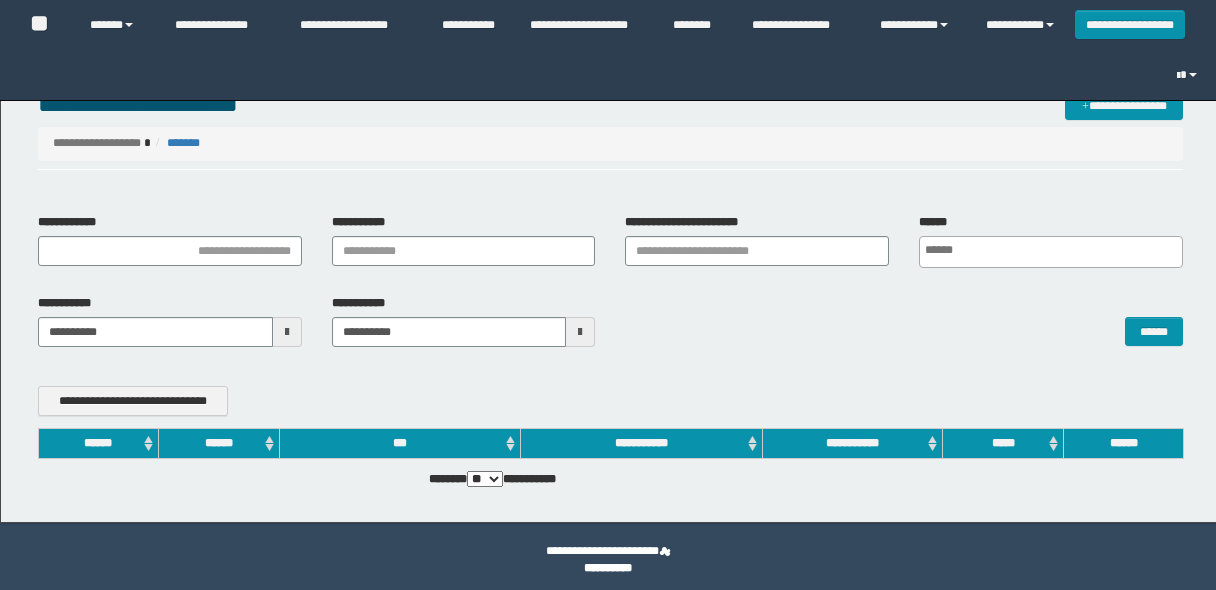 scroll, scrollTop: 0, scrollLeft: 0, axis: both 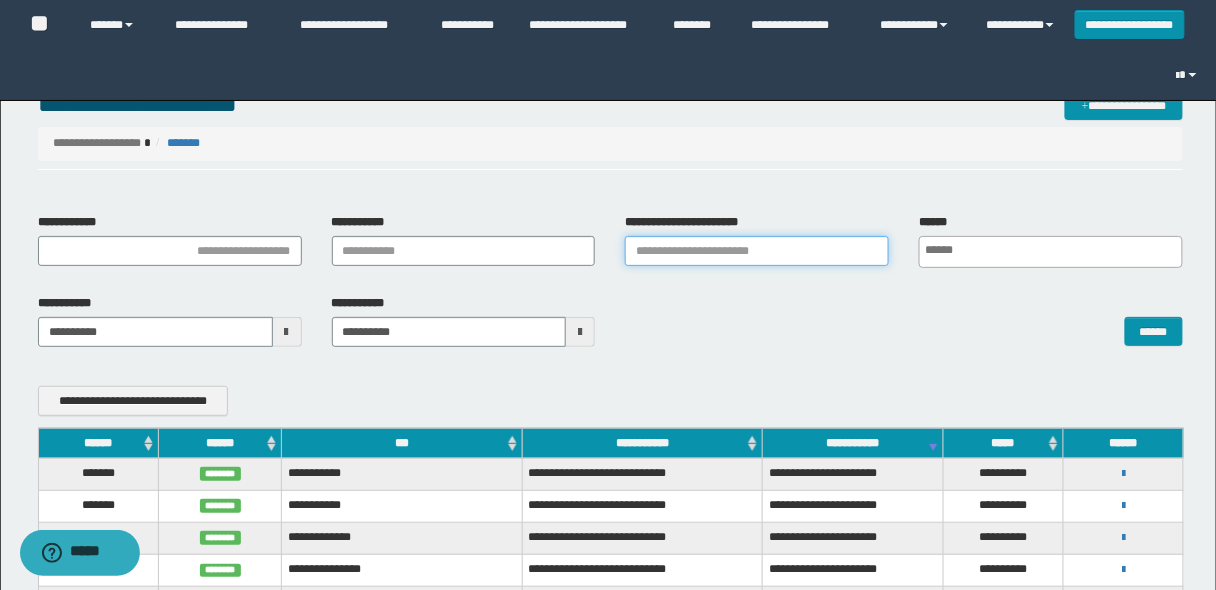 click on "**********" at bounding box center (757, 251) 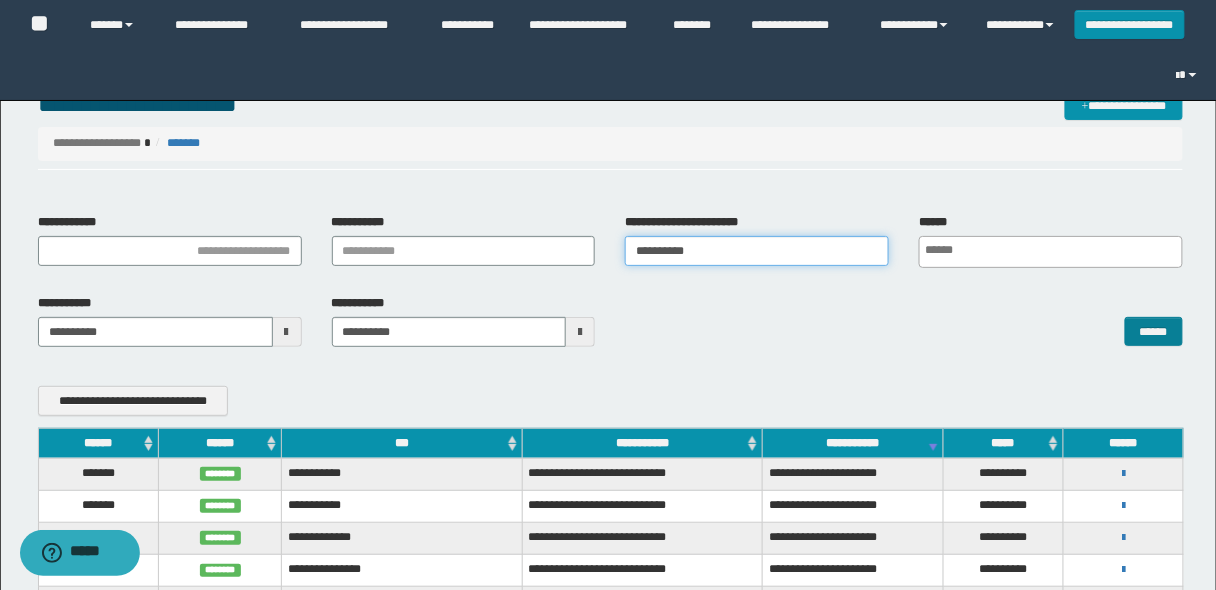 type on "**********" 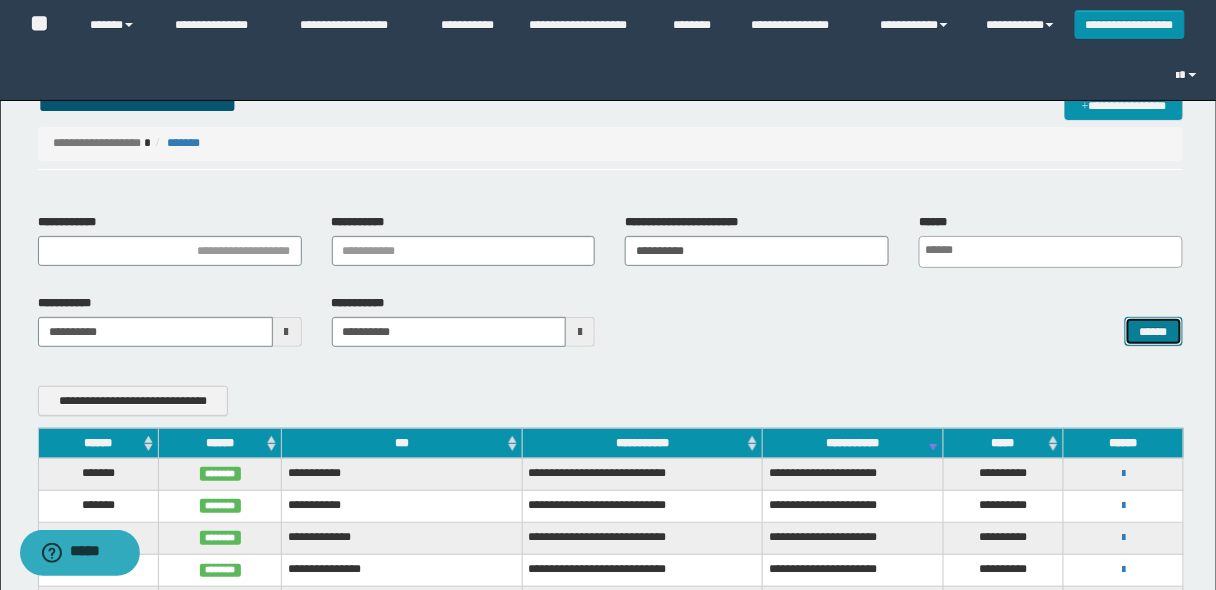 click on "******" at bounding box center (1154, 331) 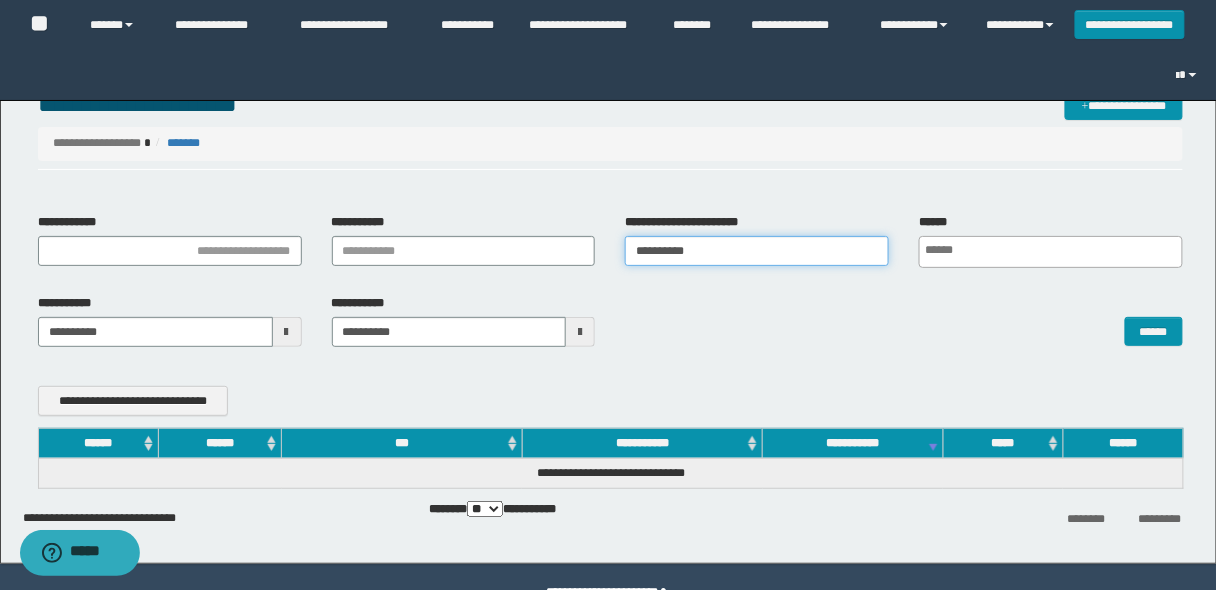 drag, startPoint x: 634, startPoint y: 252, endPoint x: 712, endPoint y: 253, distance: 78.00641 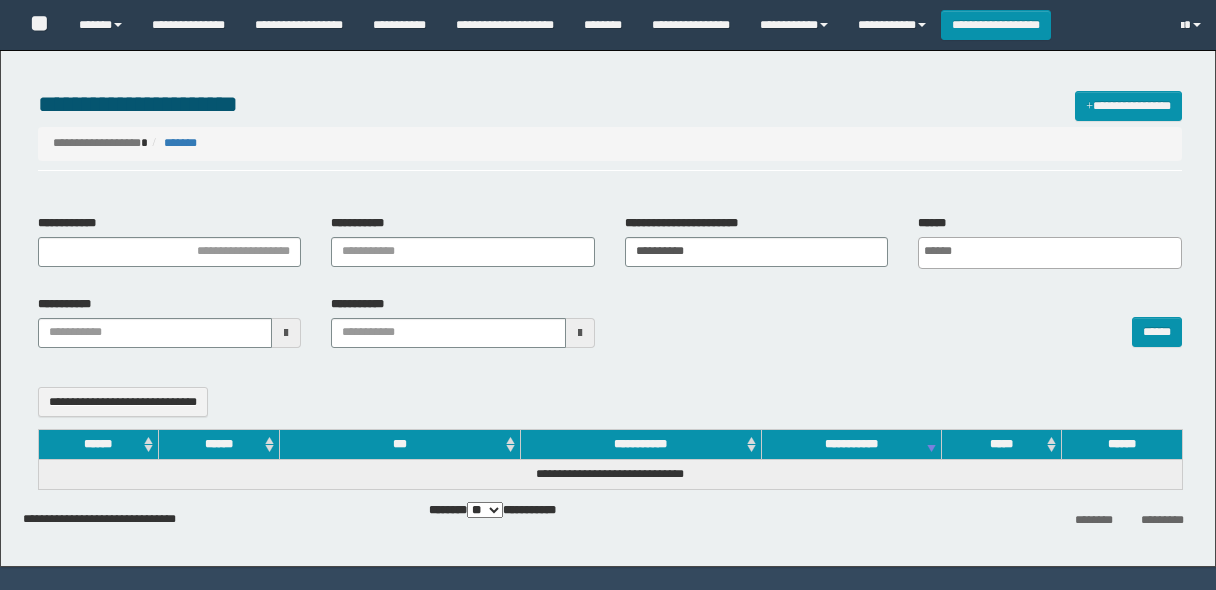 select 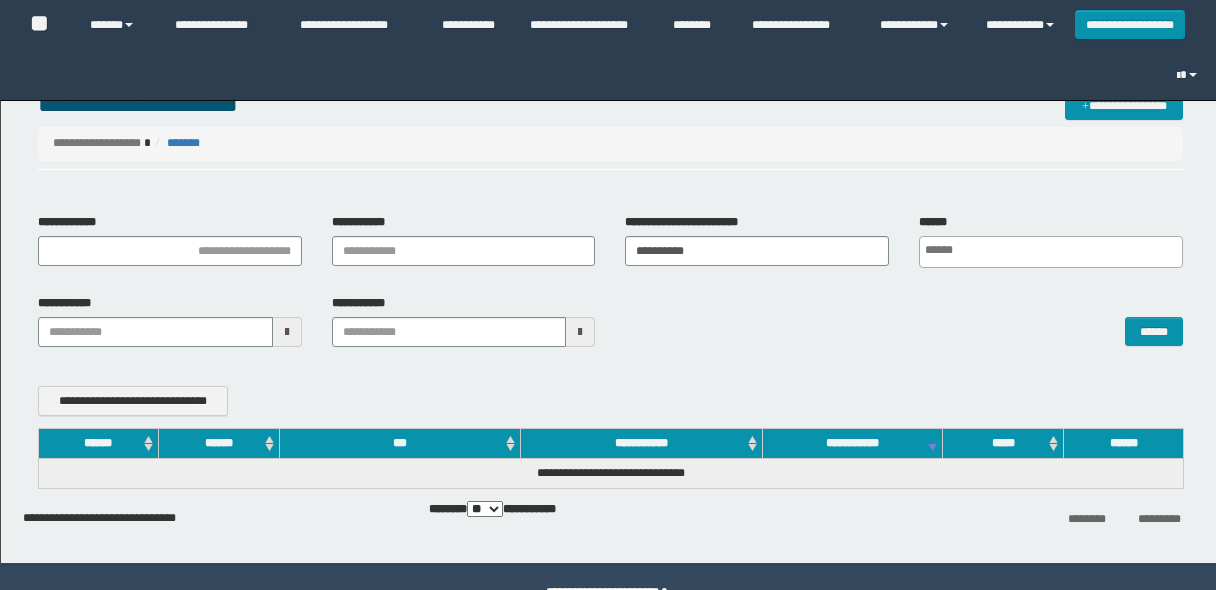 scroll, scrollTop: 0, scrollLeft: 0, axis: both 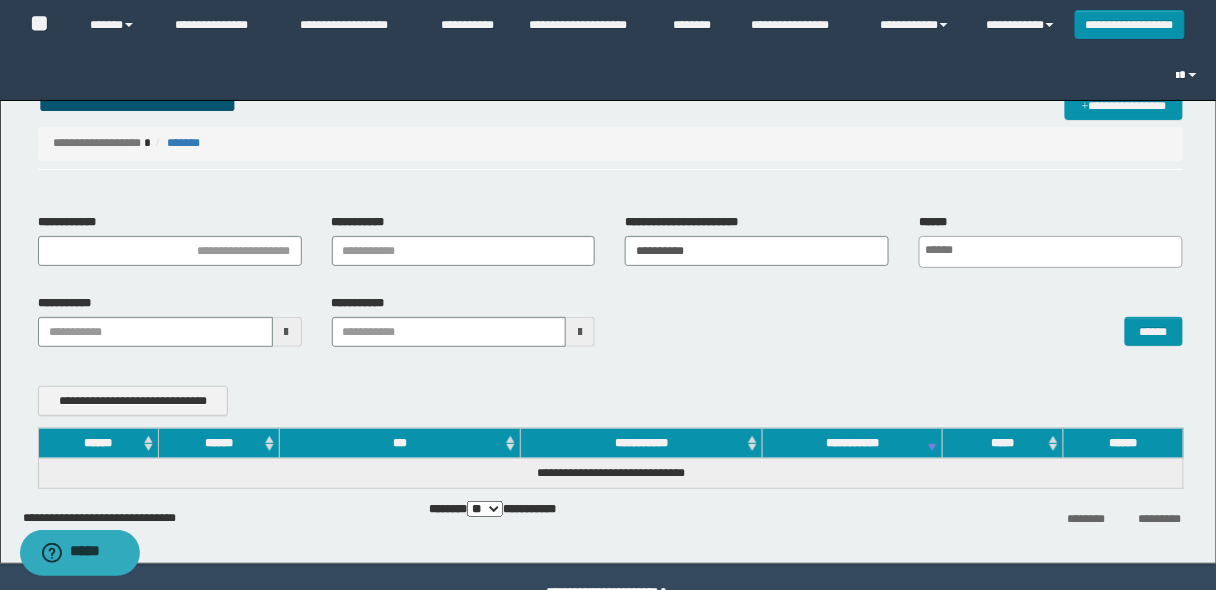 click at bounding box center [1193, 75] 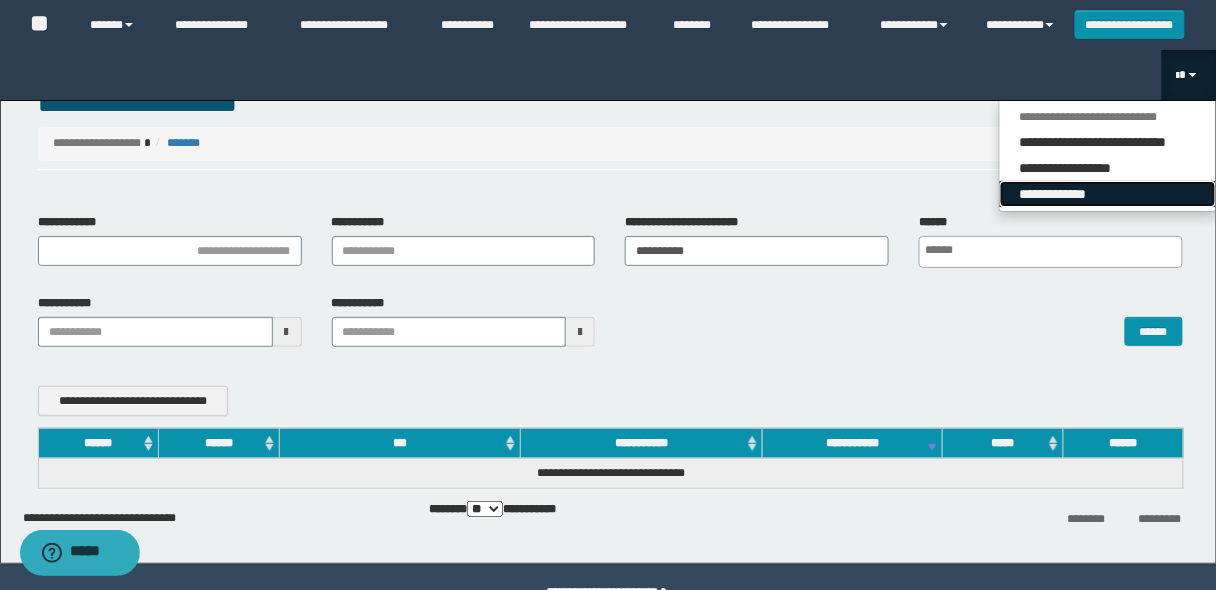 click on "**********" at bounding box center [1108, 194] 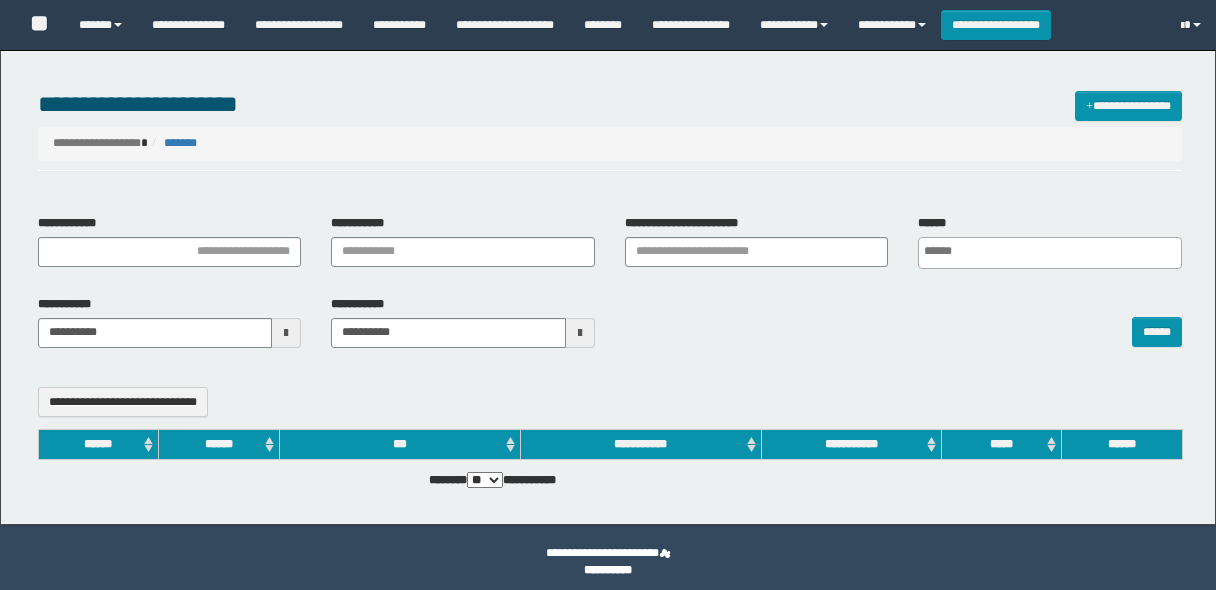 select 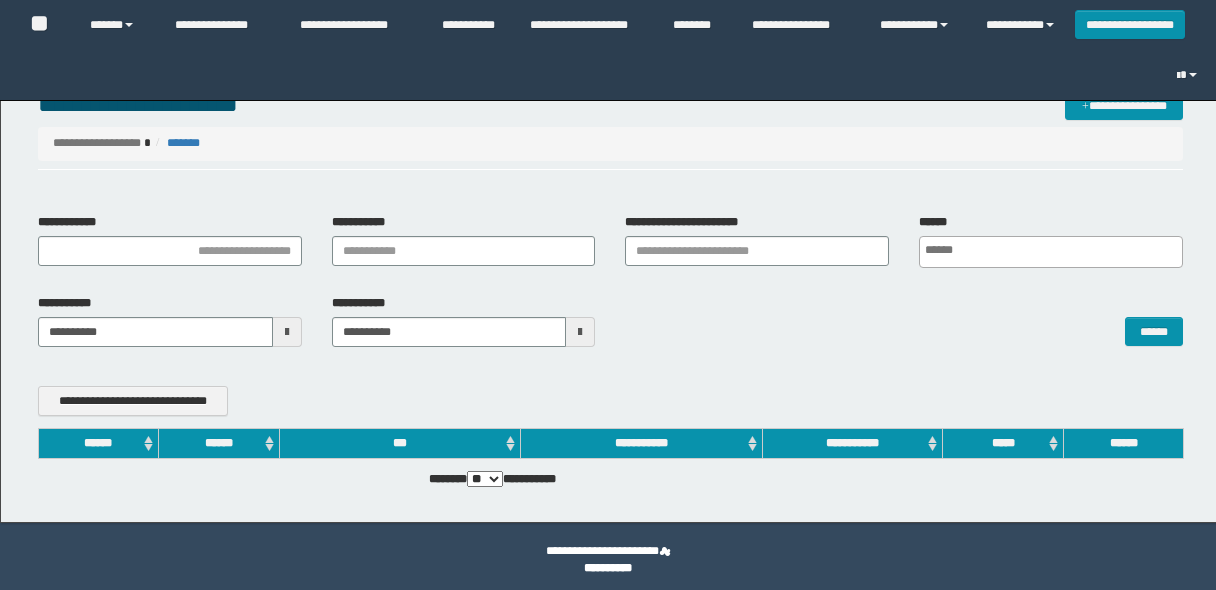 scroll, scrollTop: 0, scrollLeft: 0, axis: both 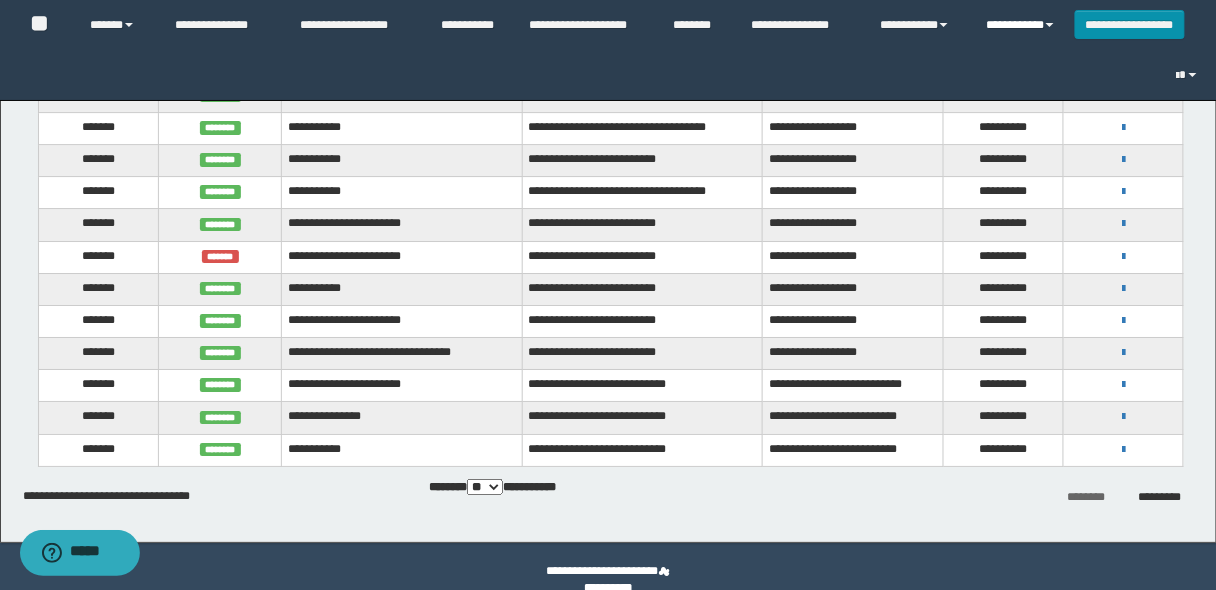click on "**********" at bounding box center (1023, 25) 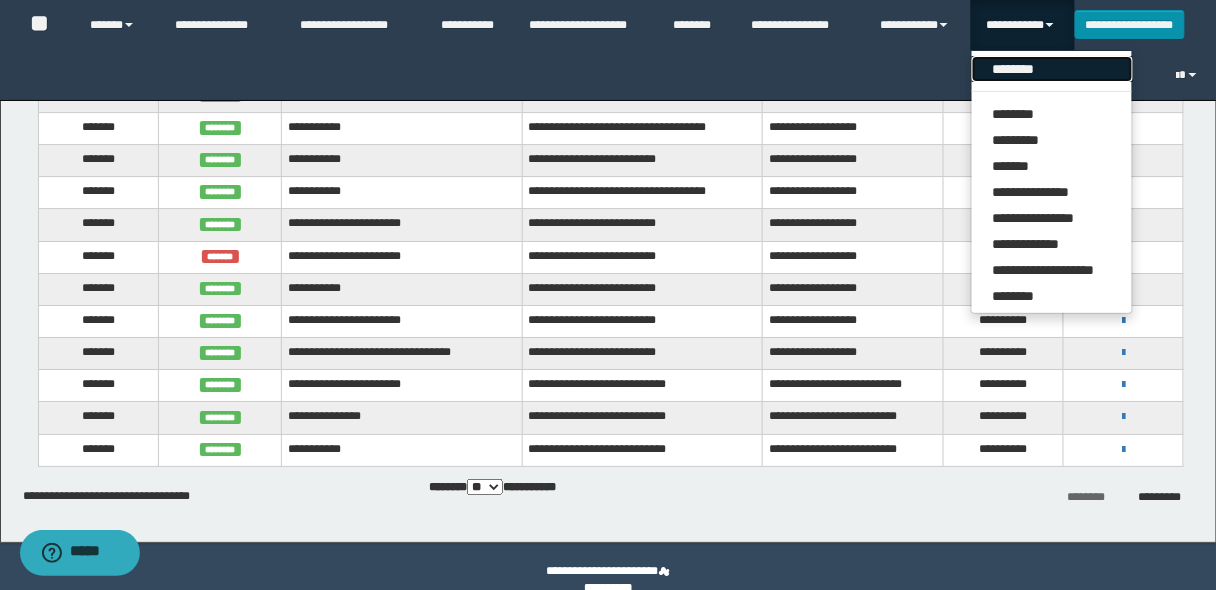 click on "********" at bounding box center (1052, 69) 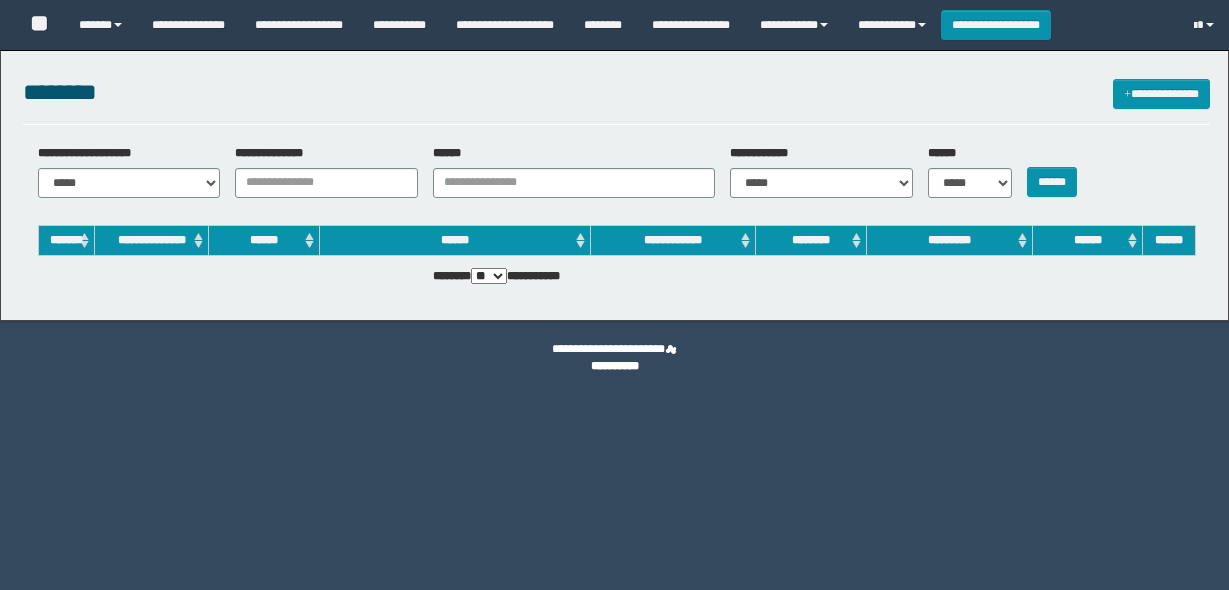 scroll, scrollTop: 0, scrollLeft: 0, axis: both 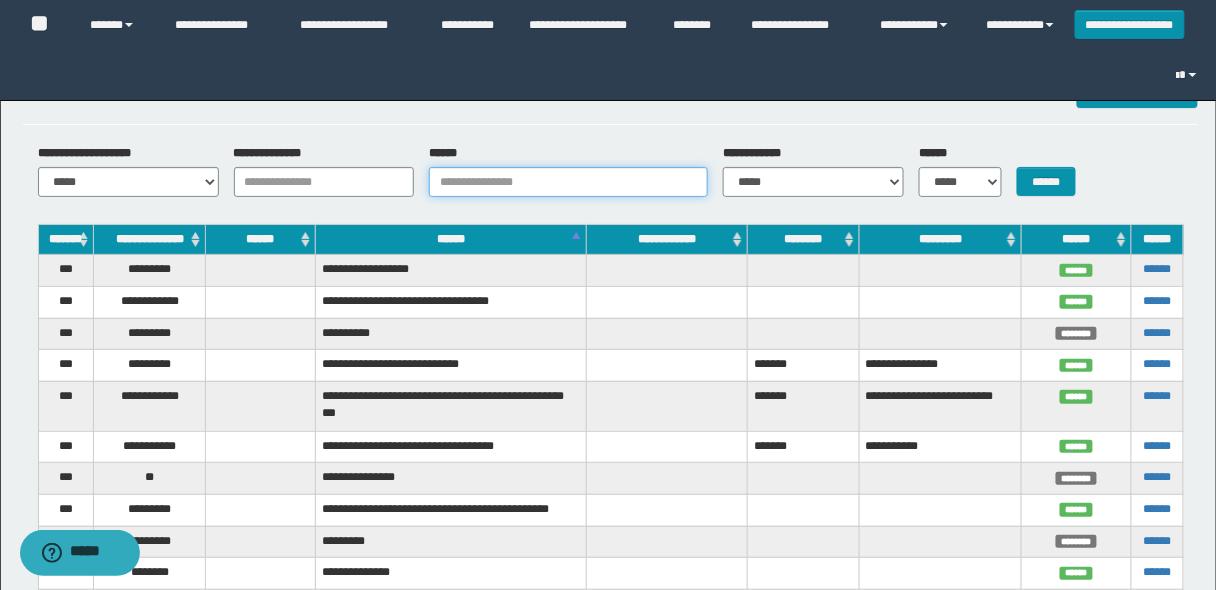 click on "******" at bounding box center [568, 182] 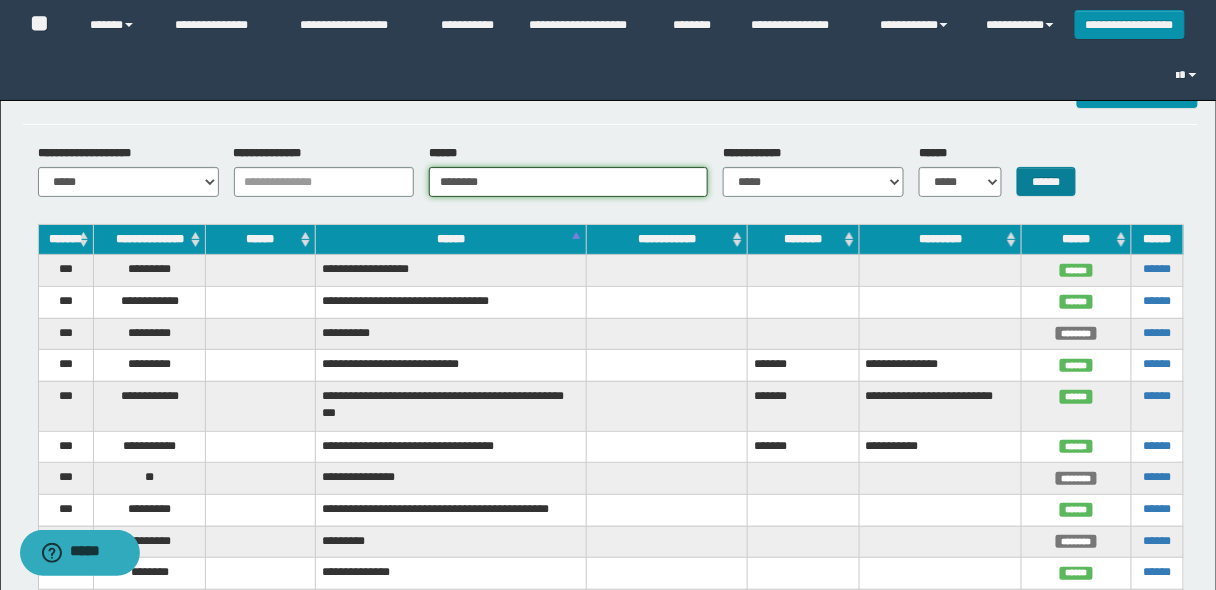 type on "********" 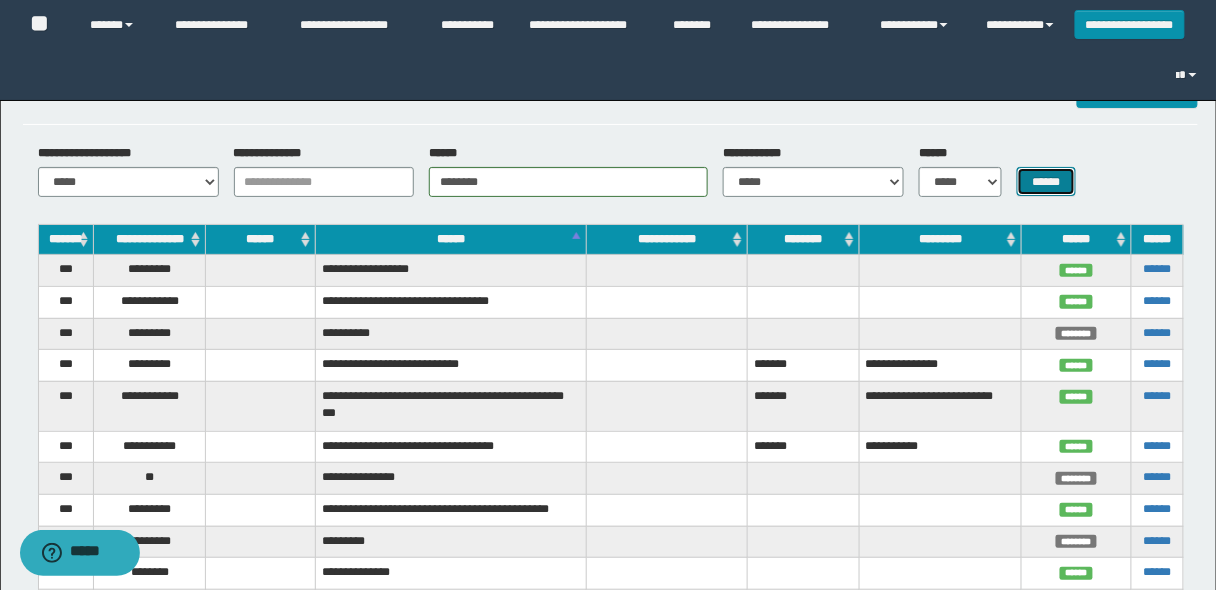 click on "******" at bounding box center [1046, 181] 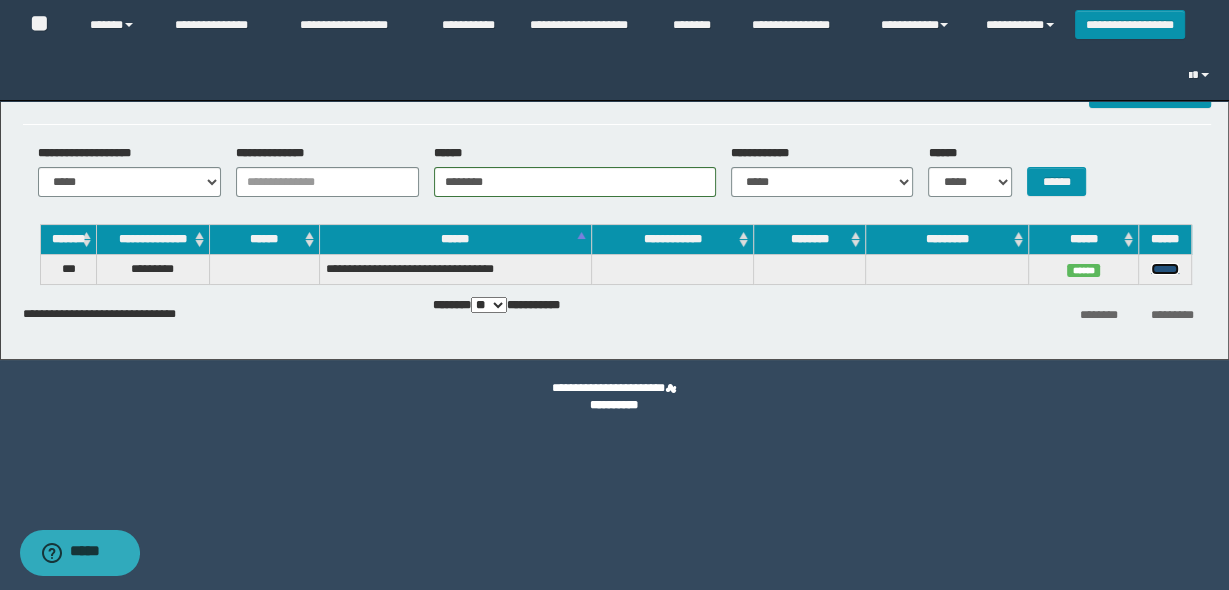 click on "******" at bounding box center [1165, 269] 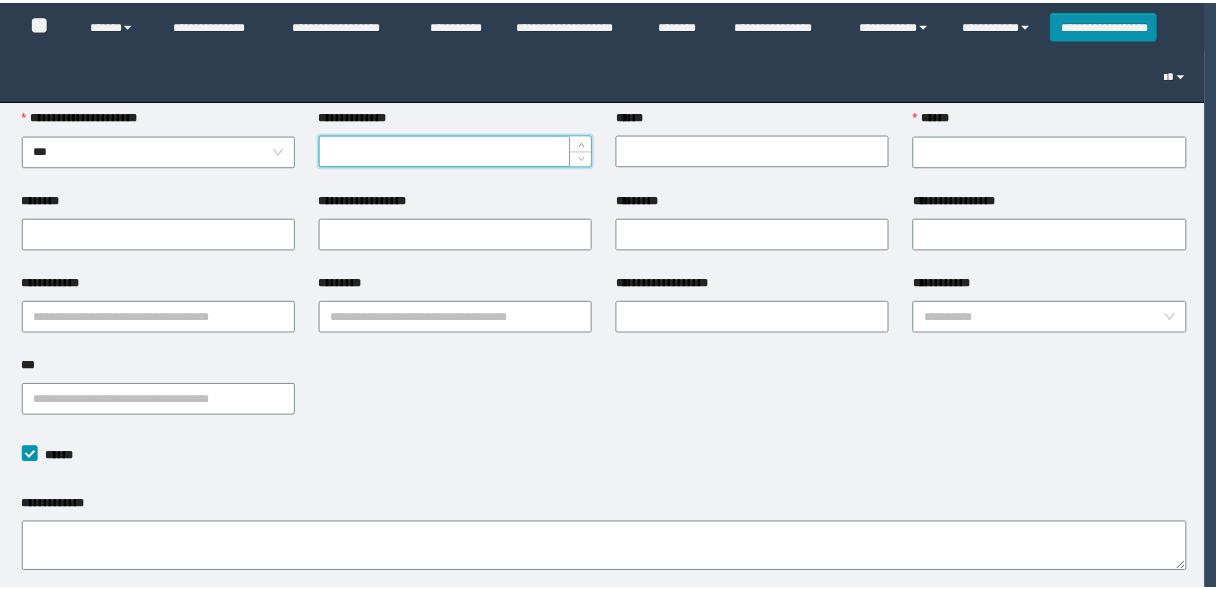 scroll, scrollTop: 0, scrollLeft: 0, axis: both 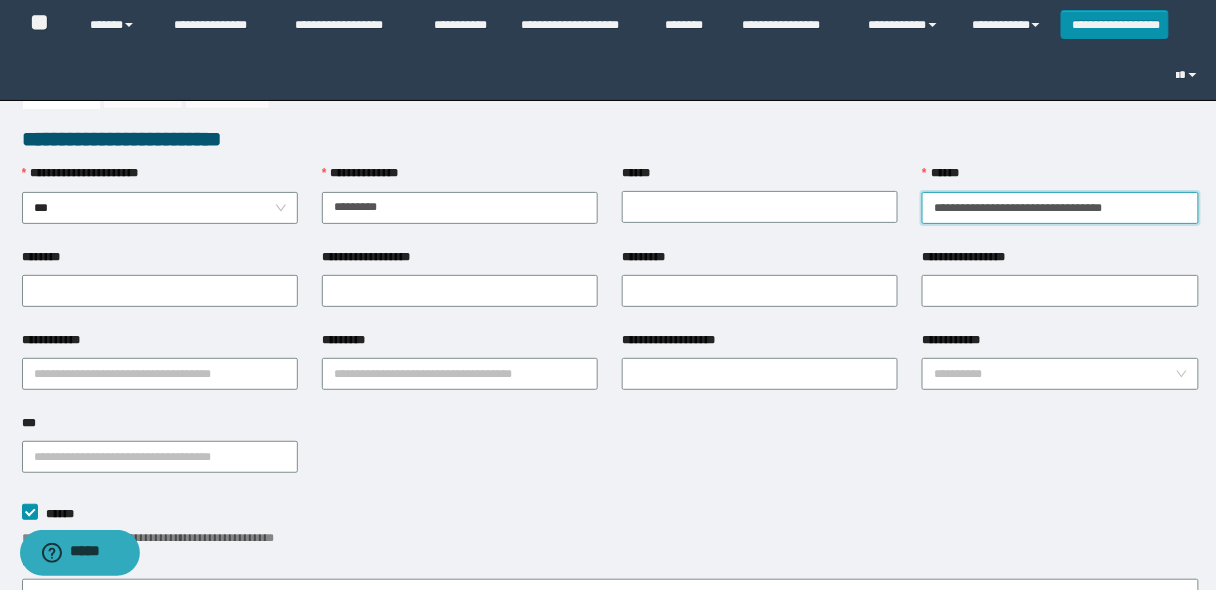 drag, startPoint x: 931, startPoint y: 208, endPoint x: 1172, endPoint y: 214, distance: 241.07468 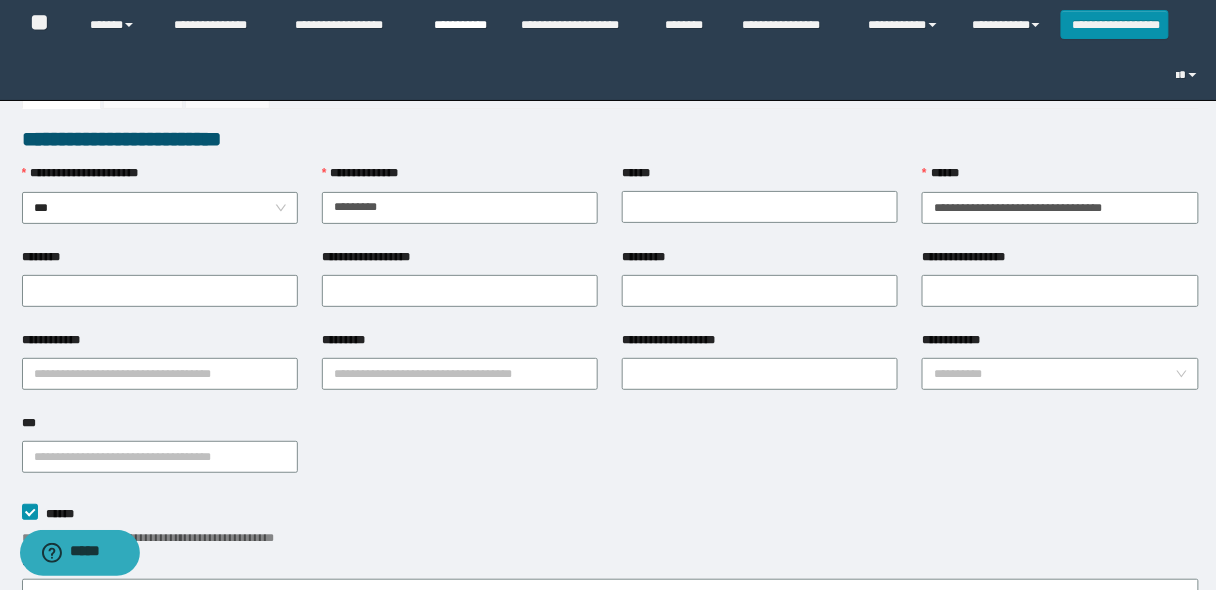 click on "**********" at bounding box center [462, 25] 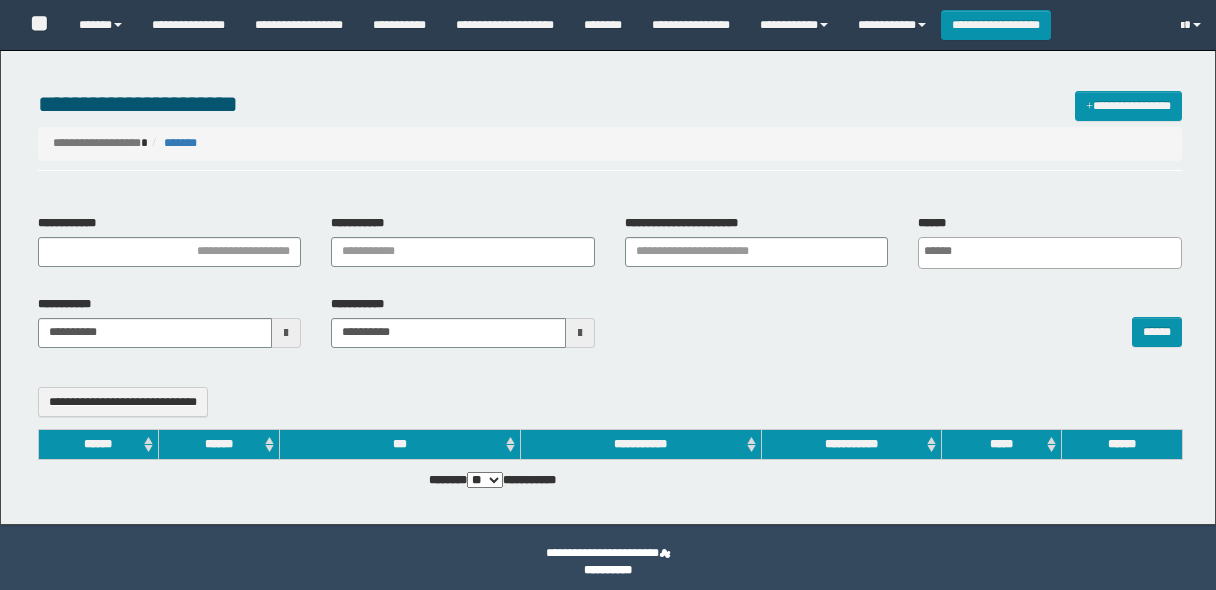 select 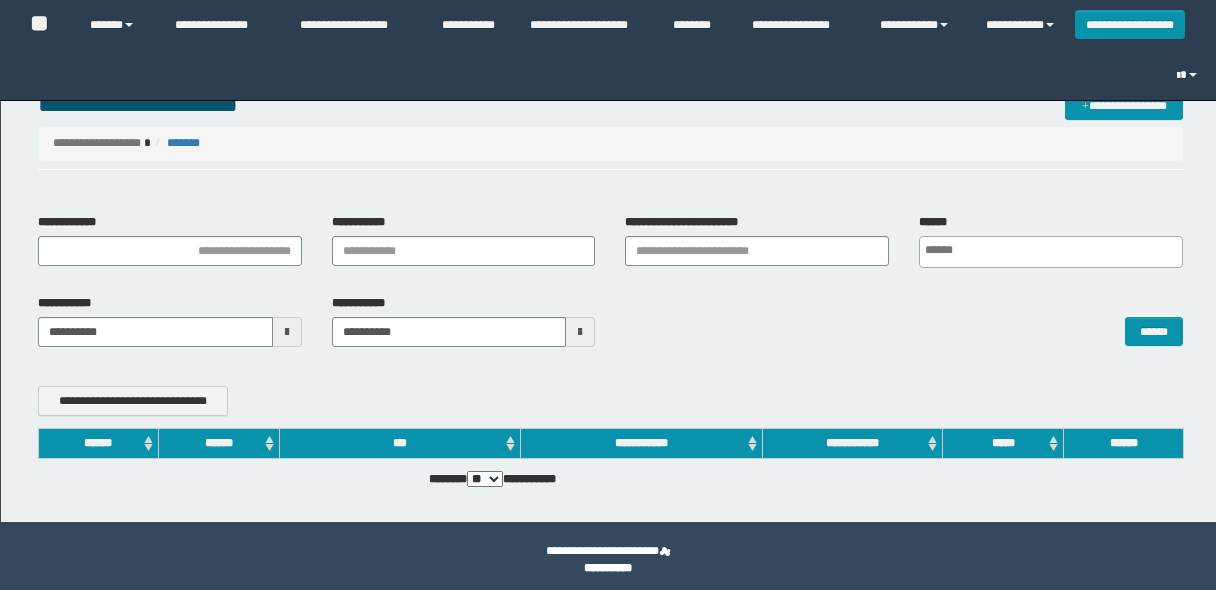 scroll, scrollTop: 0, scrollLeft: 0, axis: both 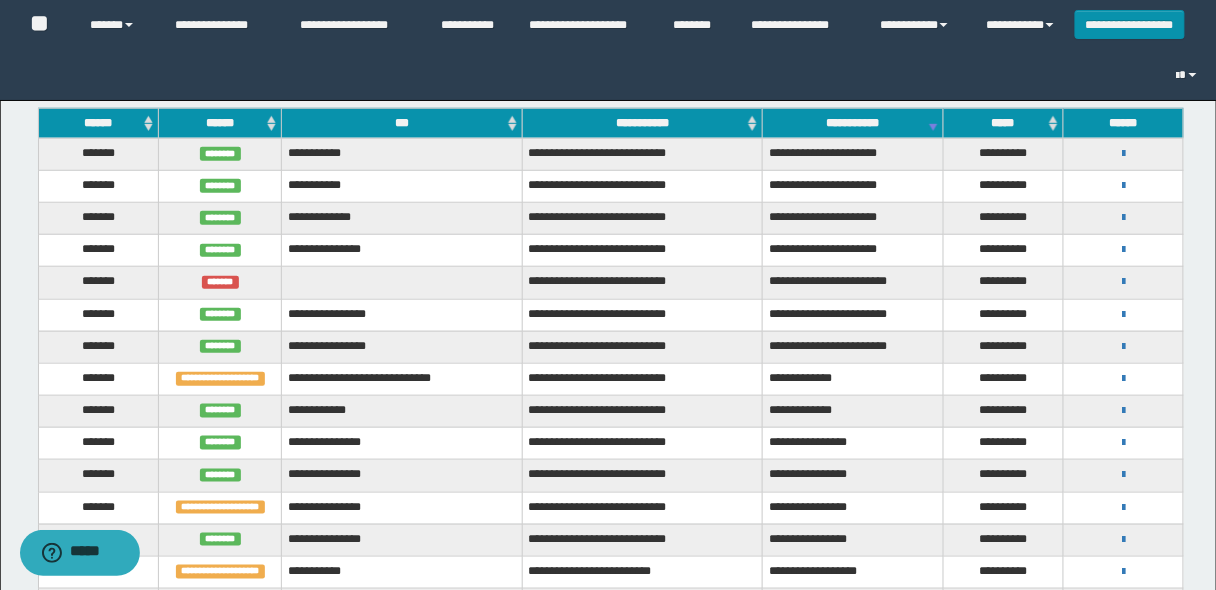 click on "******" at bounding box center (98, 123) 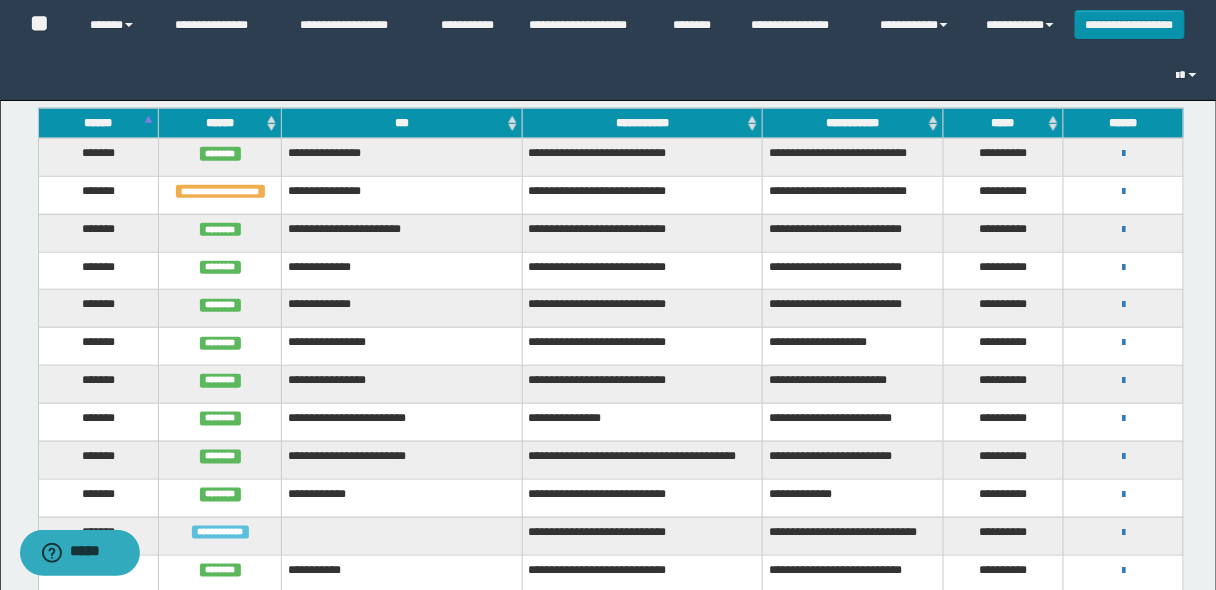 click on "******" at bounding box center [98, 123] 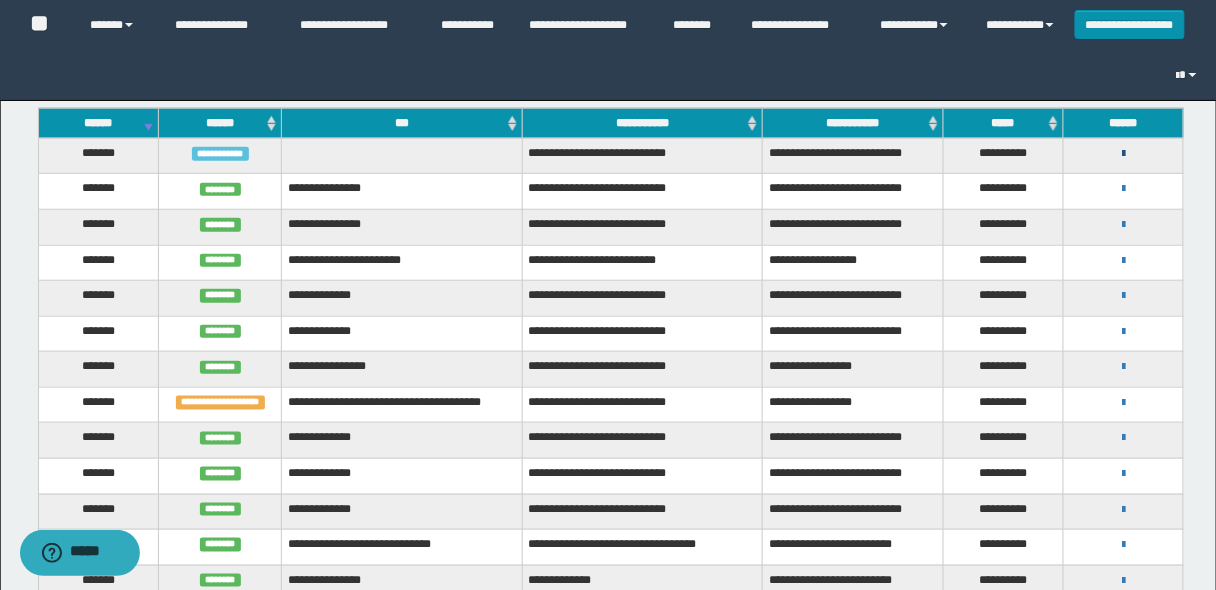 click at bounding box center [1123, 154] 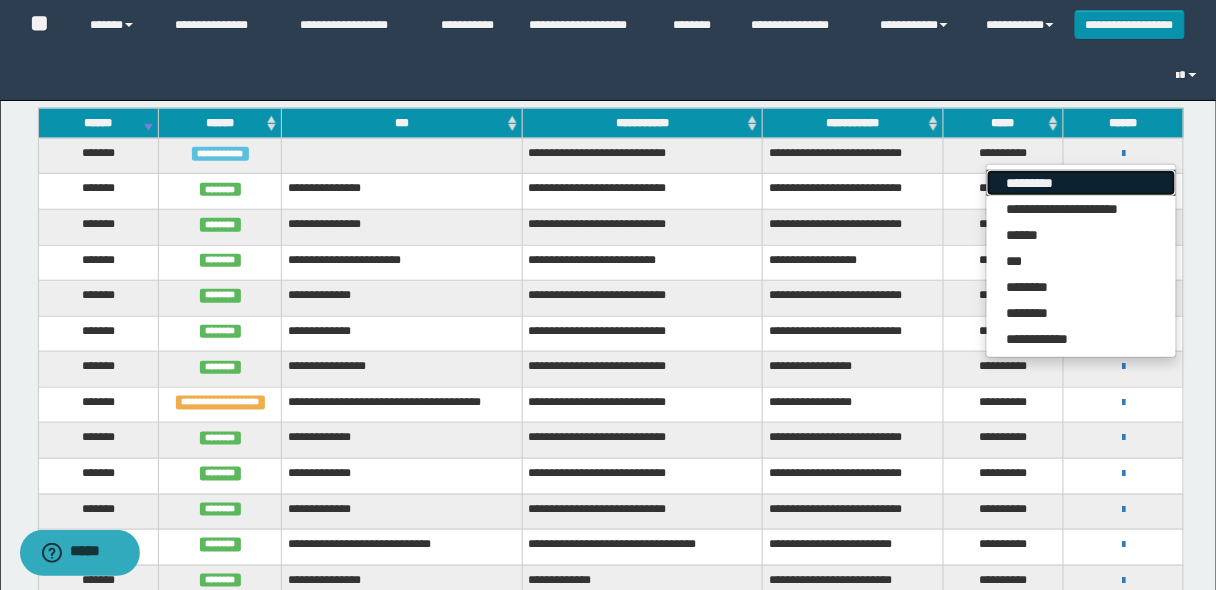click on "*********" at bounding box center [1081, 183] 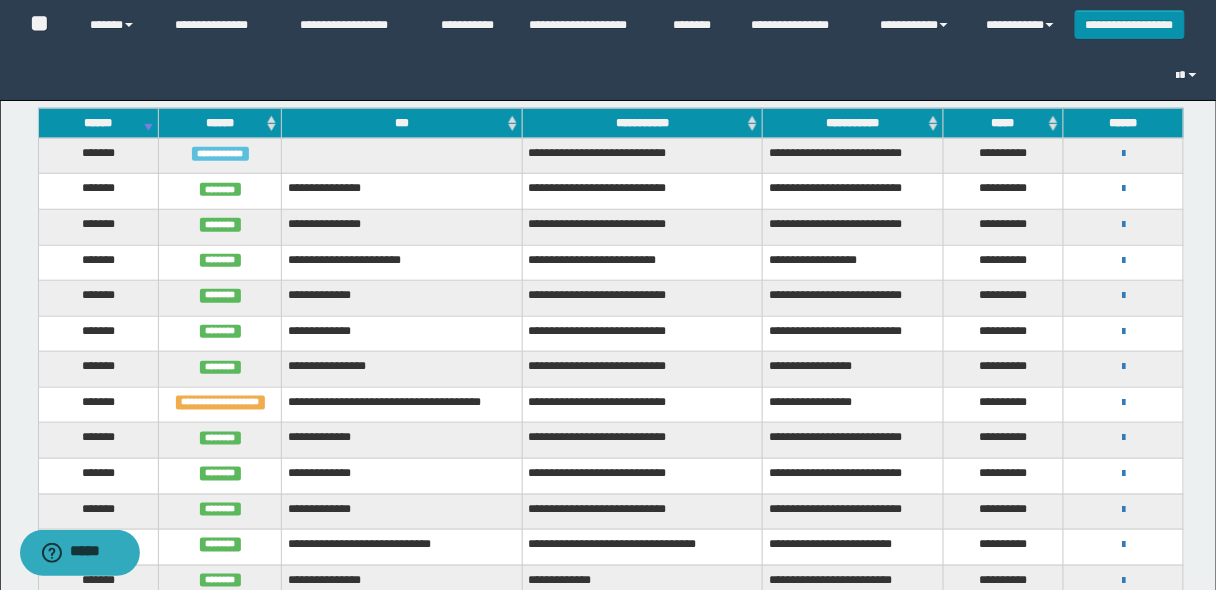 click on "******" at bounding box center (98, 123) 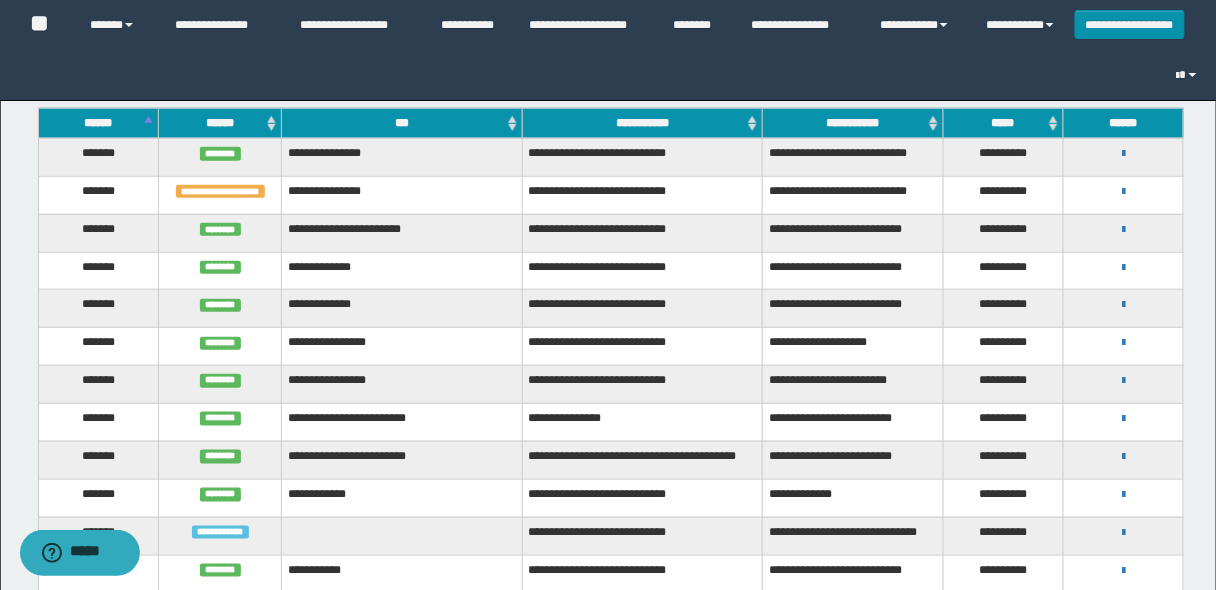 click on "******" at bounding box center [98, 123] 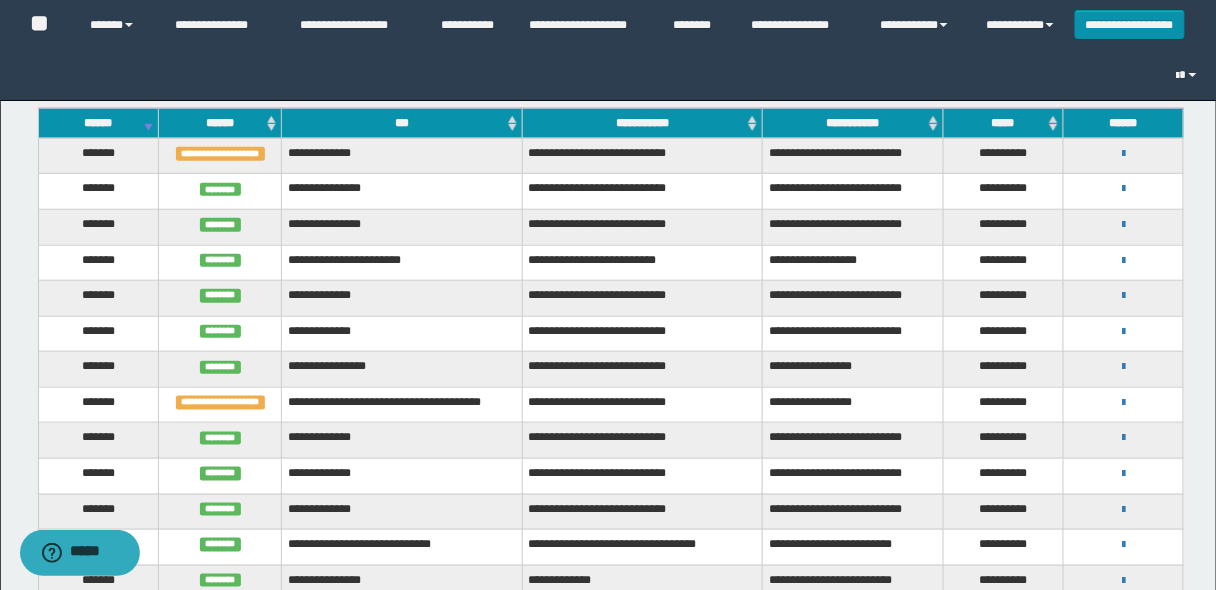 click on "******" at bounding box center [98, 123] 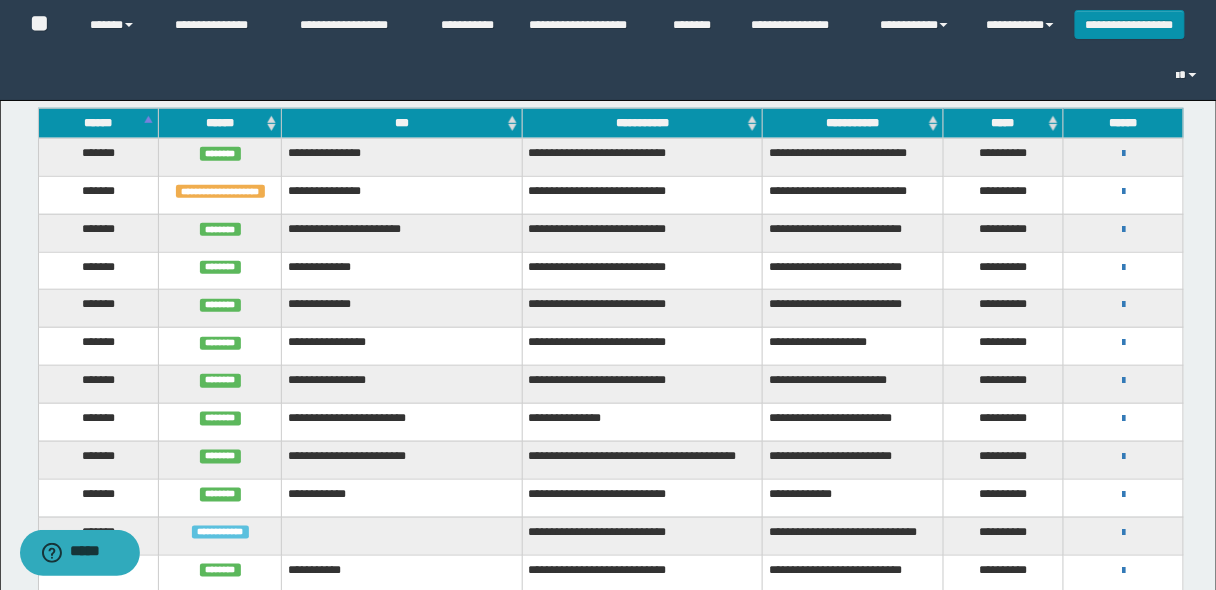 click on "******" at bounding box center (98, 123) 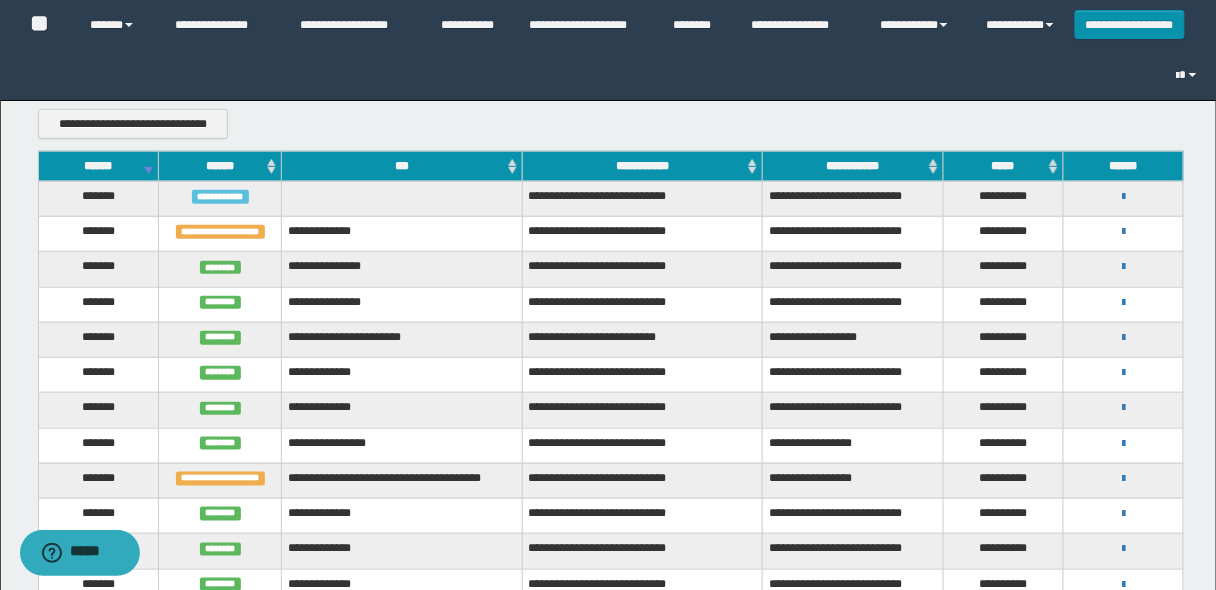 scroll, scrollTop: 240, scrollLeft: 0, axis: vertical 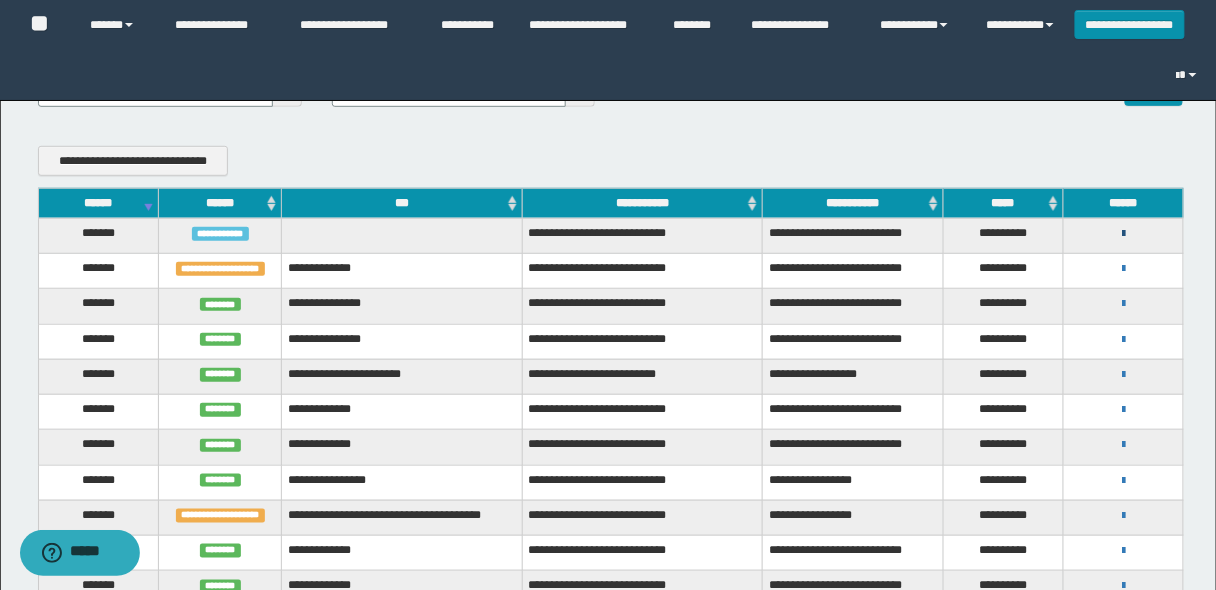 click at bounding box center [1123, 234] 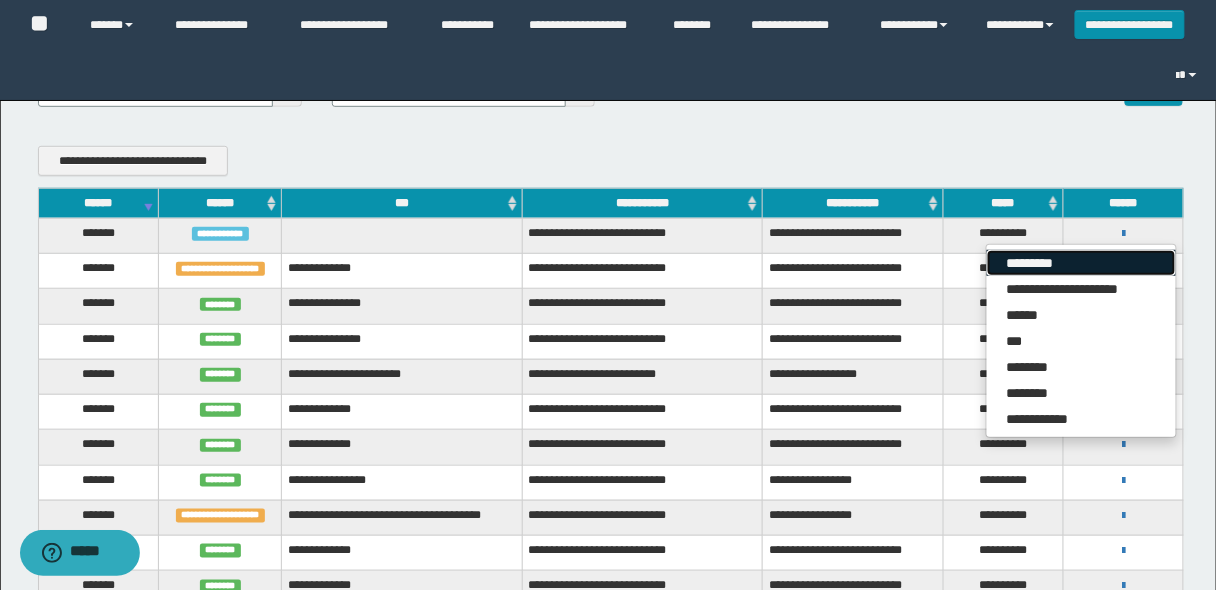 click on "*********" at bounding box center (1081, 263) 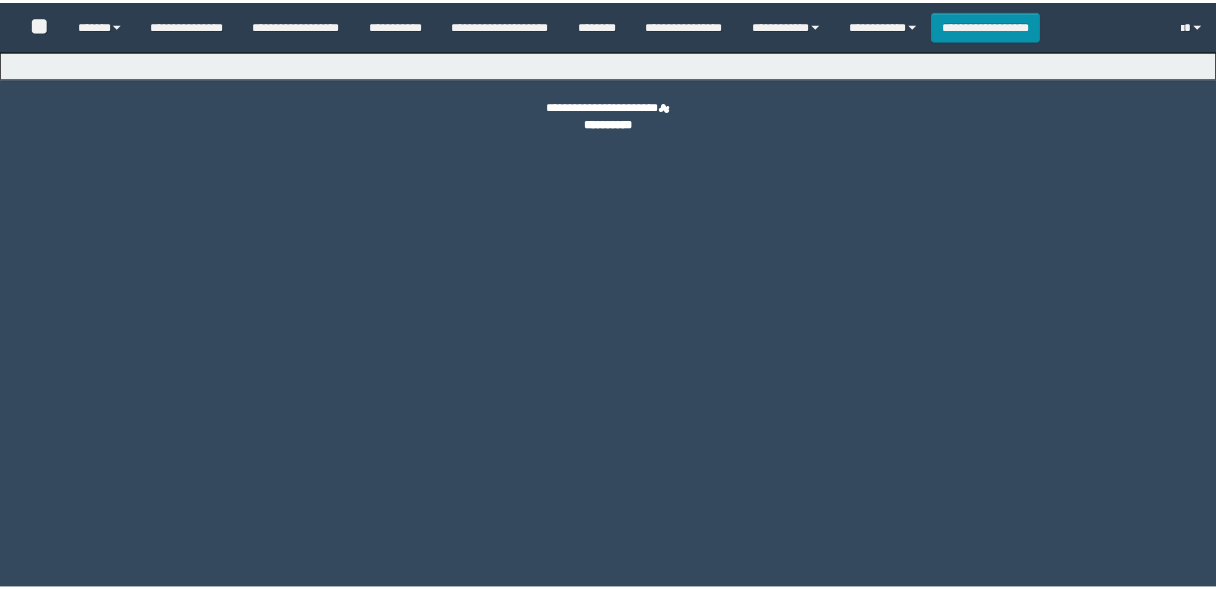 scroll, scrollTop: 0, scrollLeft: 0, axis: both 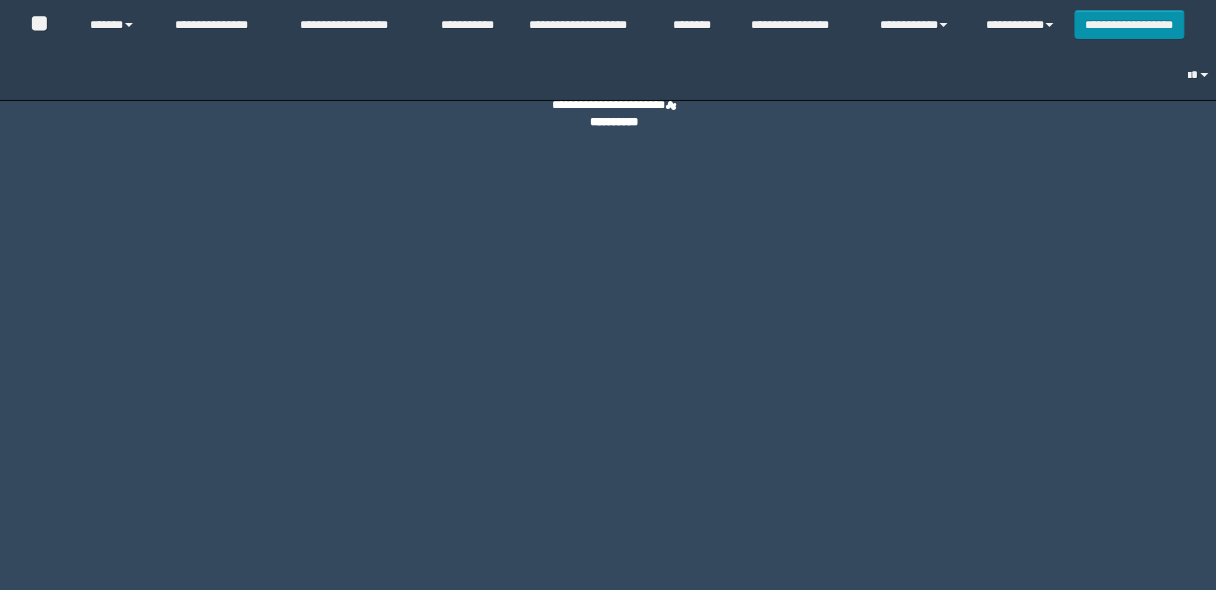 select on "****" 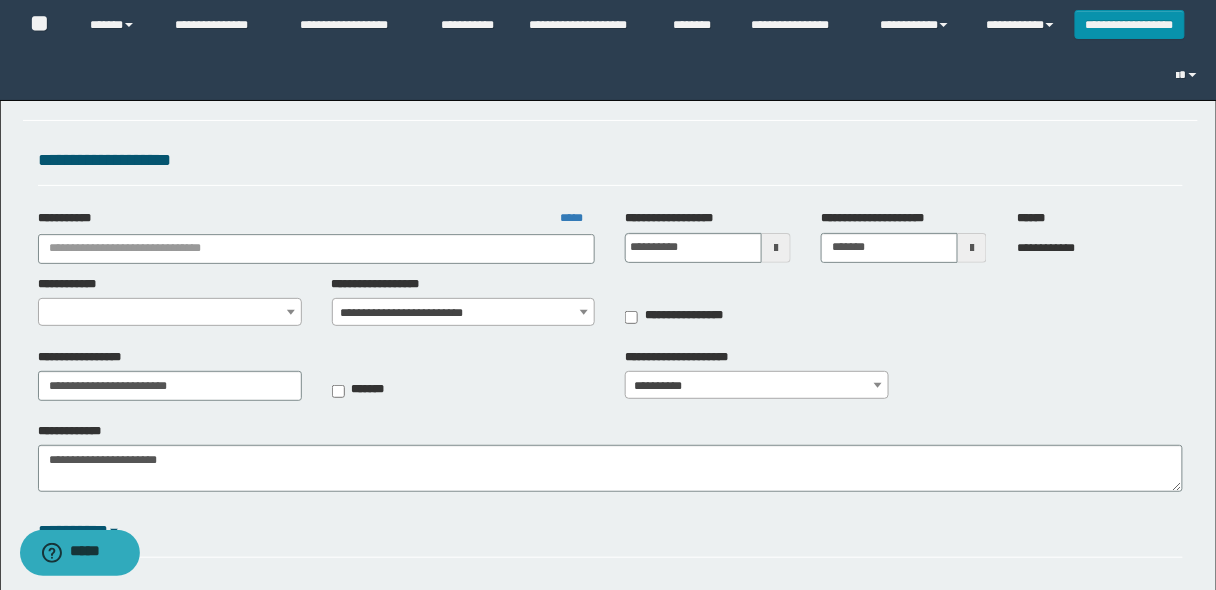 type on "**********" 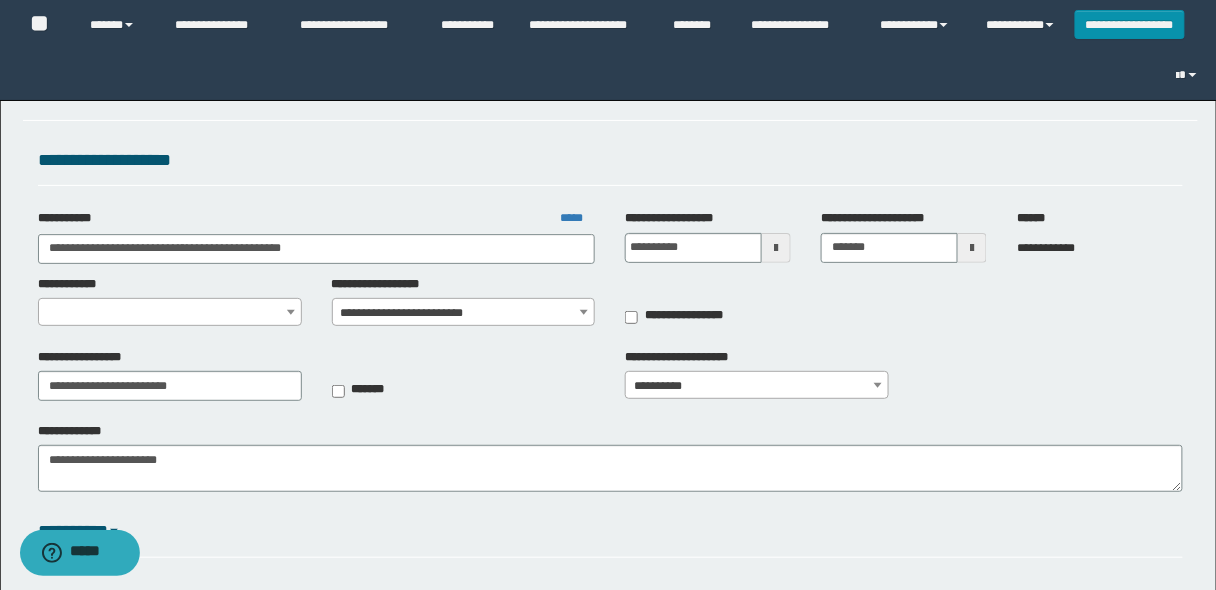 select on "*" 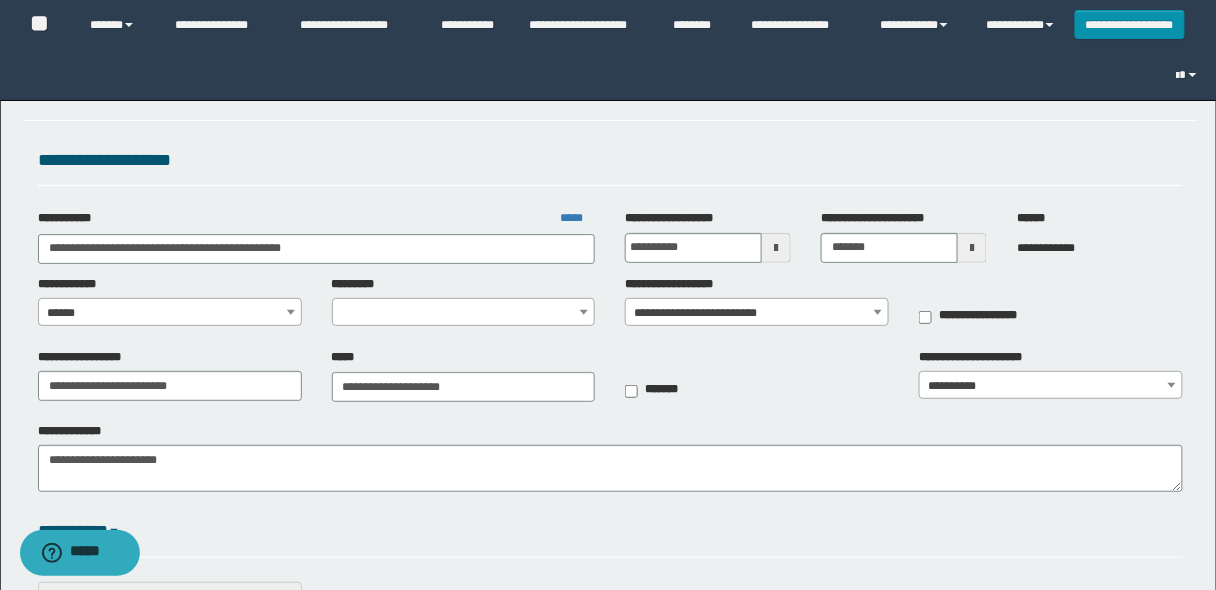 select on "****" 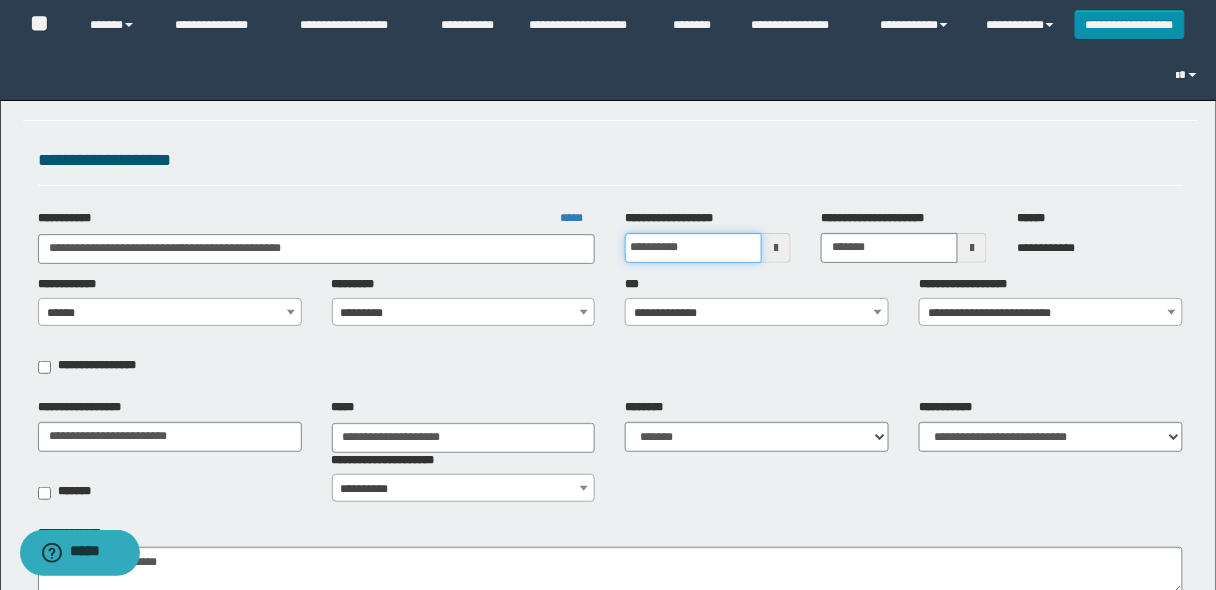 click on "**********" at bounding box center (693, 248) 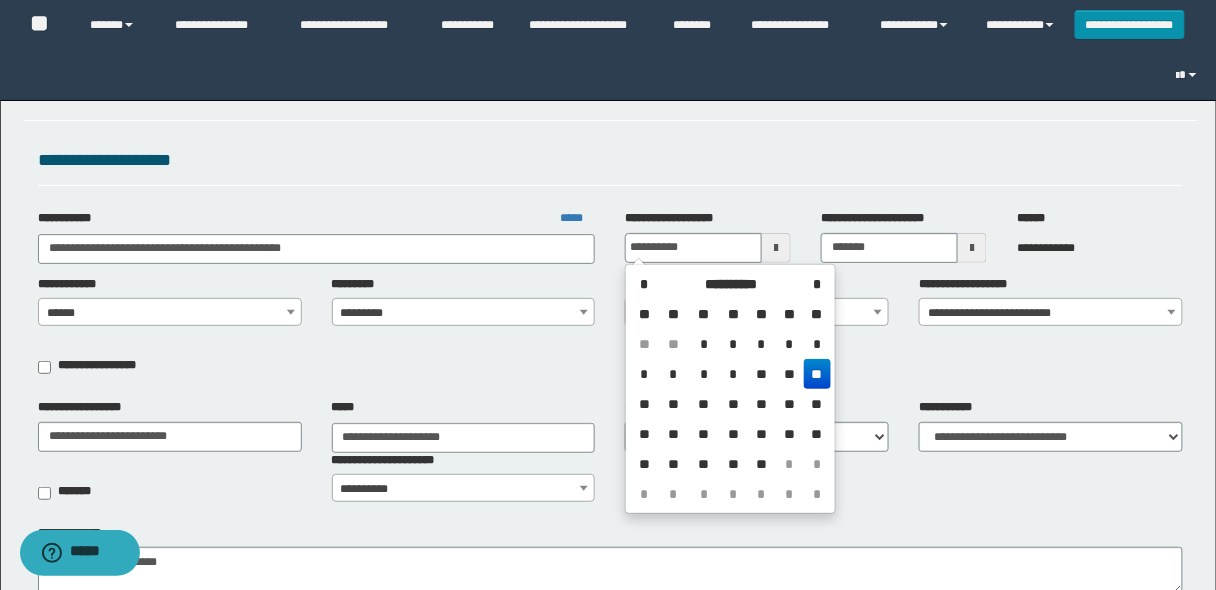 type on "**********" 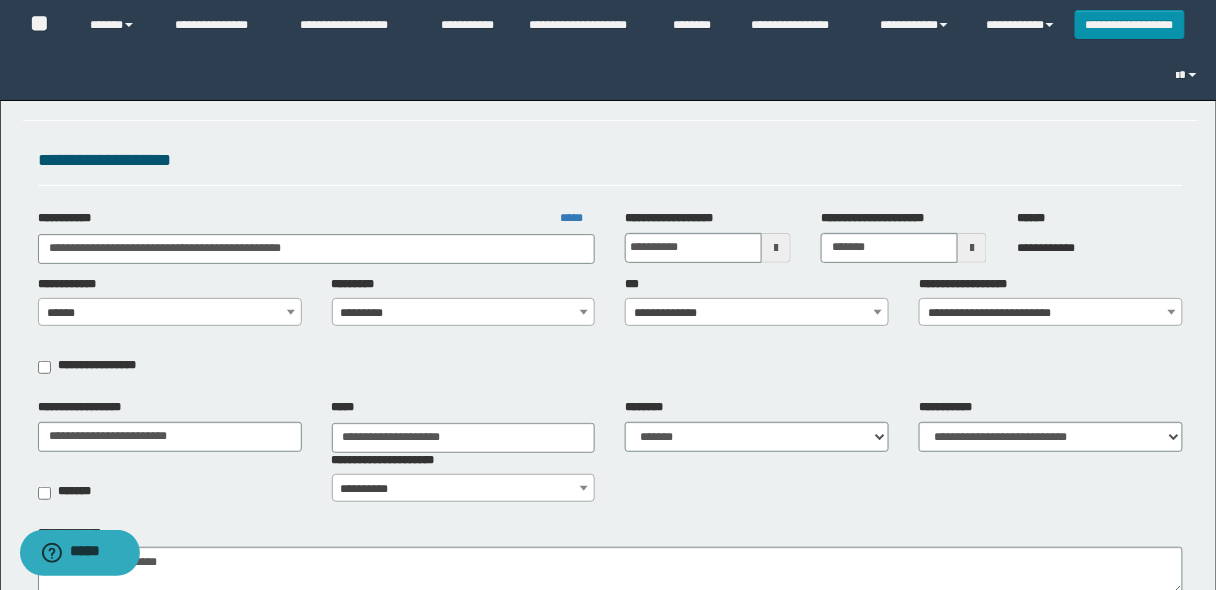 click on "**********" at bounding box center (611, 165) 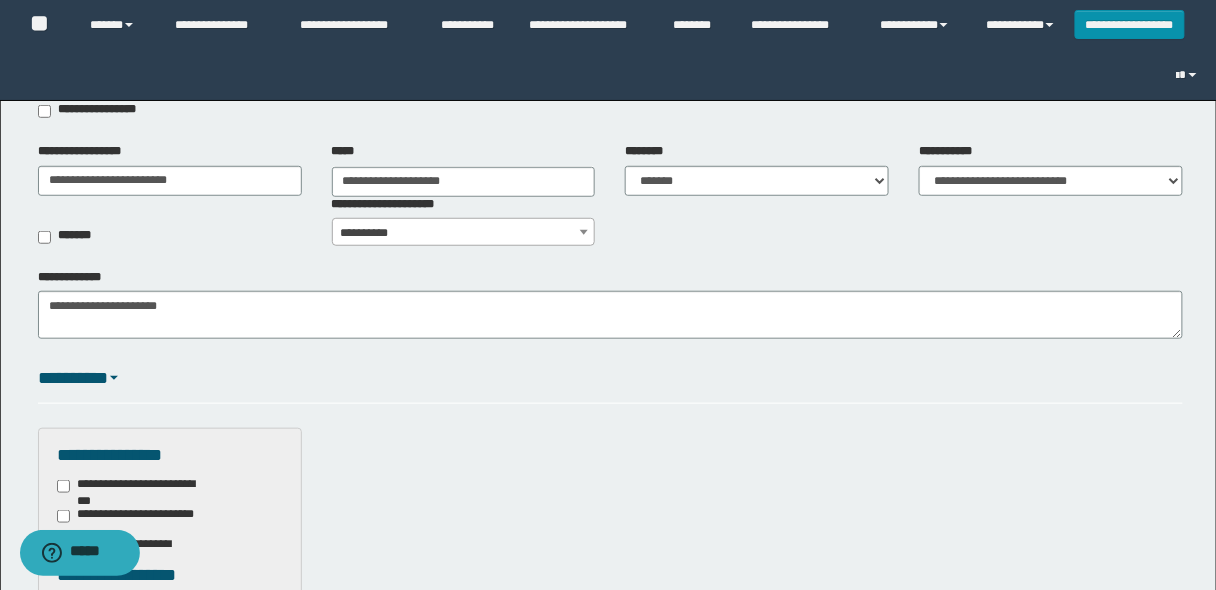 scroll, scrollTop: 400, scrollLeft: 0, axis: vertical 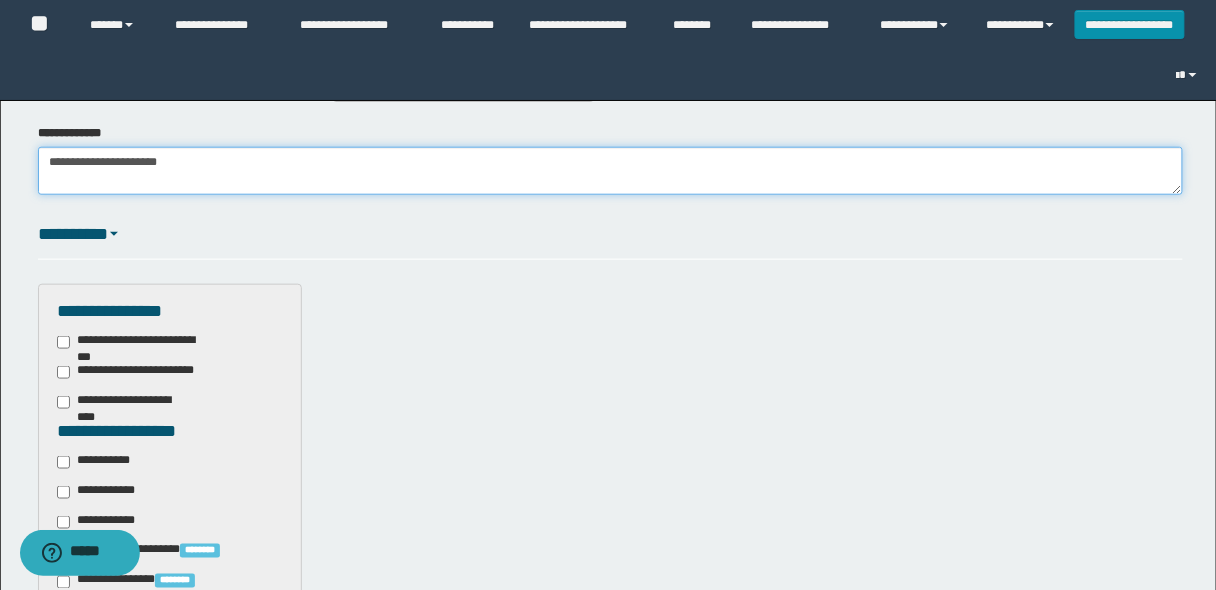 click on "**********" at bounding box center [608, 475] 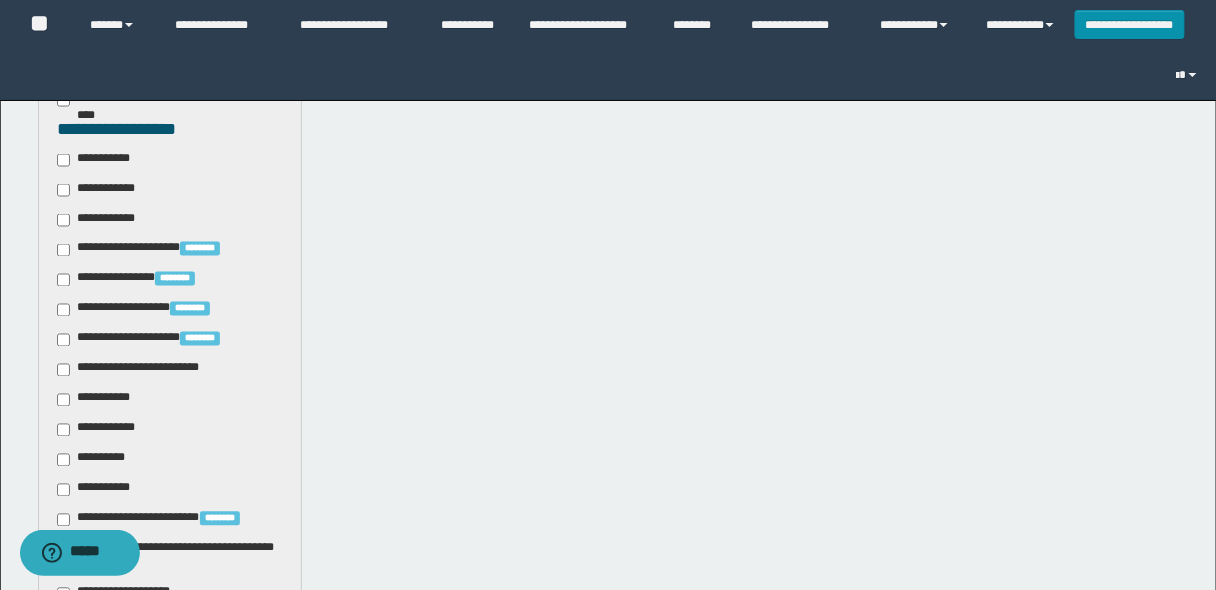 scroll, scrollTop: 800, scrollLeft: 0, axis: vertical 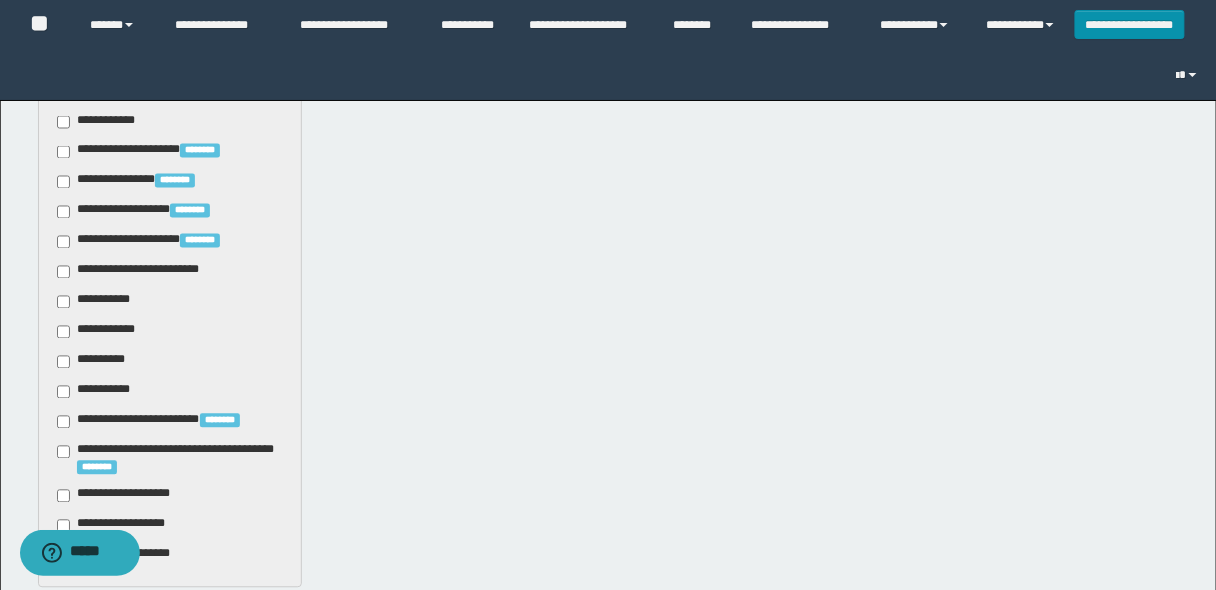 type 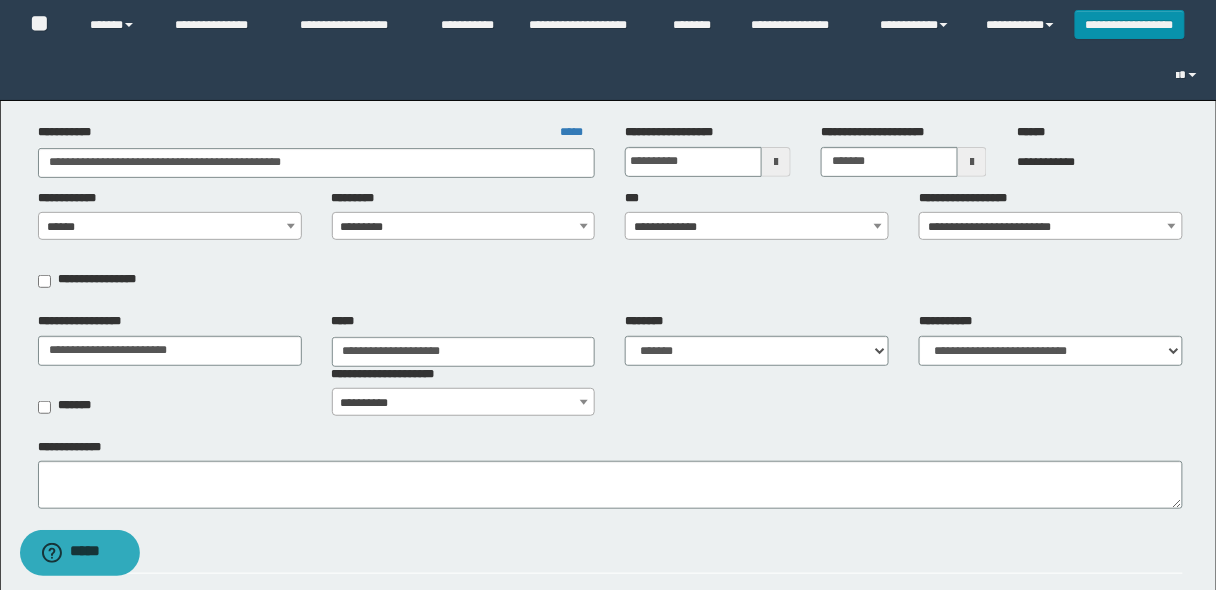 scroll, scrollTop: 0, scrollLeft: 0, axis: both 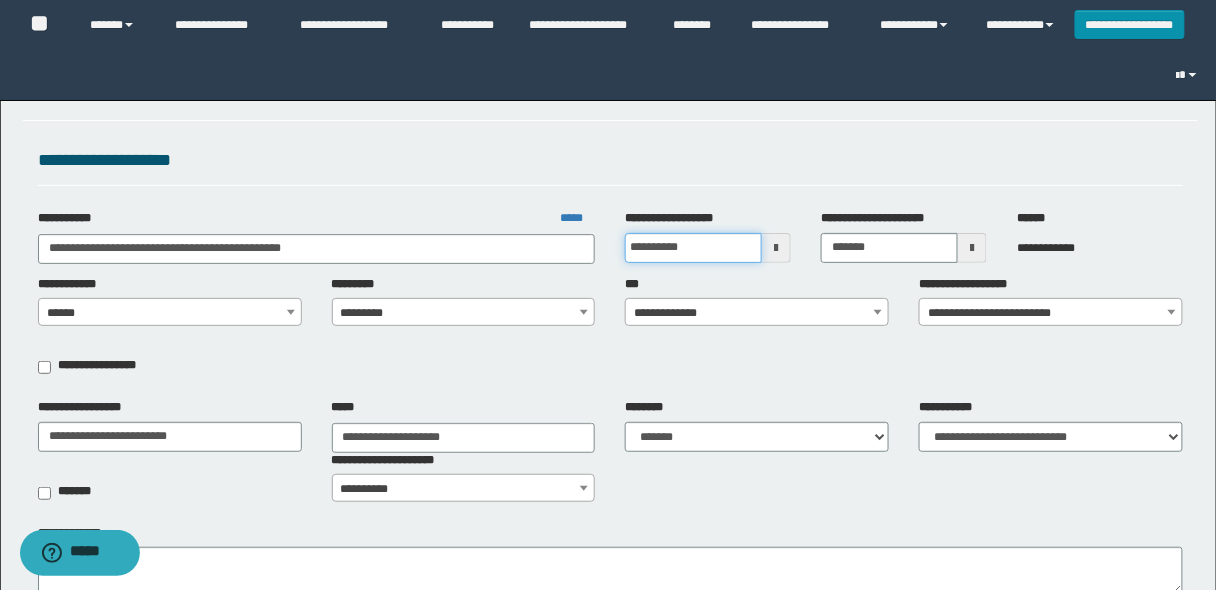 click on "**********" at bounding box center (693, 248) 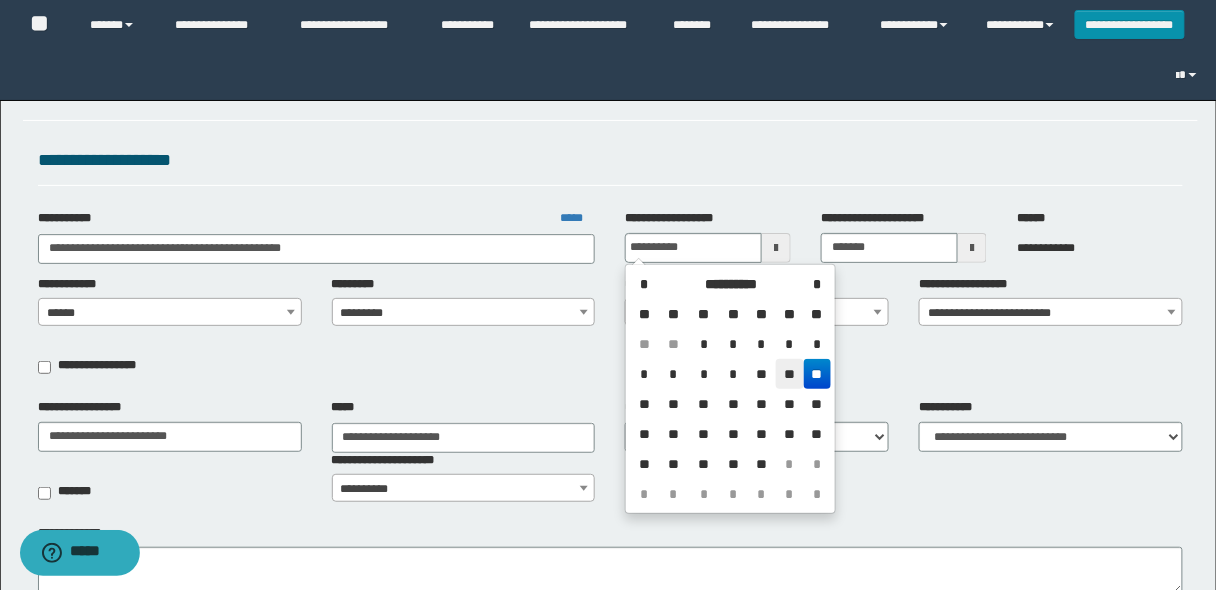 click on "**" at bounding box center [790, 374] 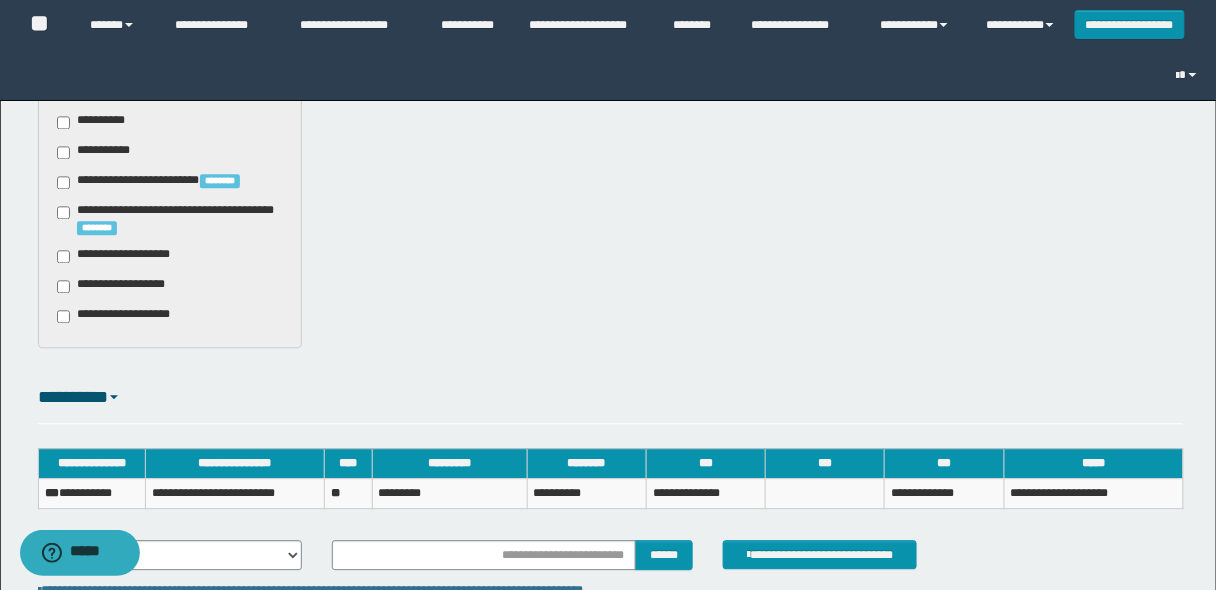 scroll, scrollTop: 1194, scrollLeft: 0, axis: vertical 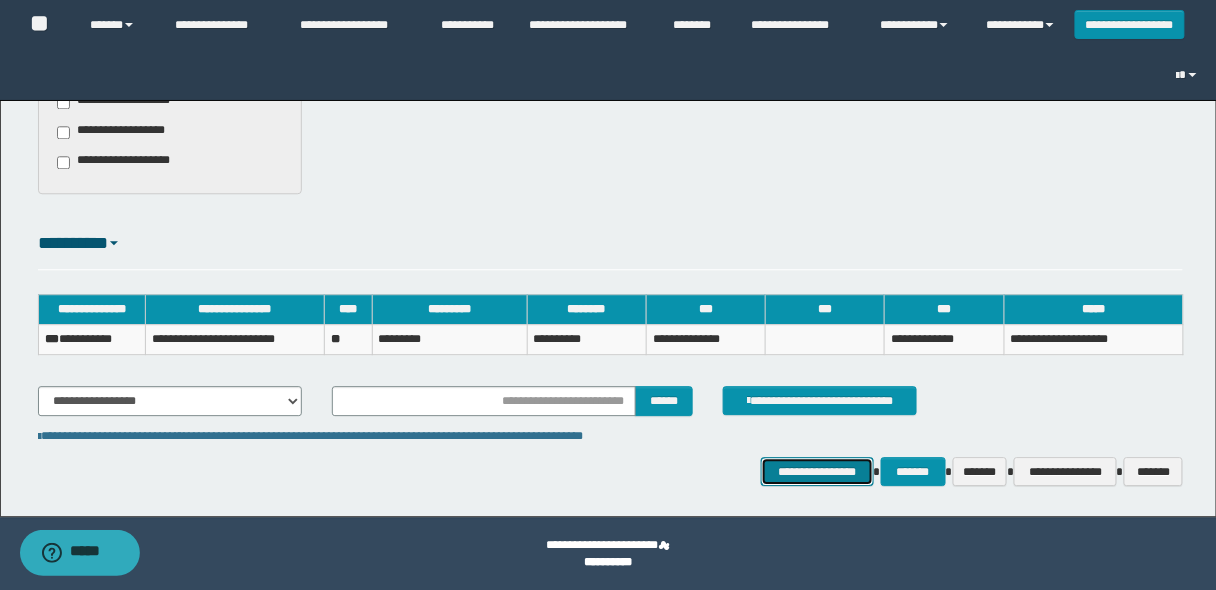 click on "**********" at bounding box center (817, 471) 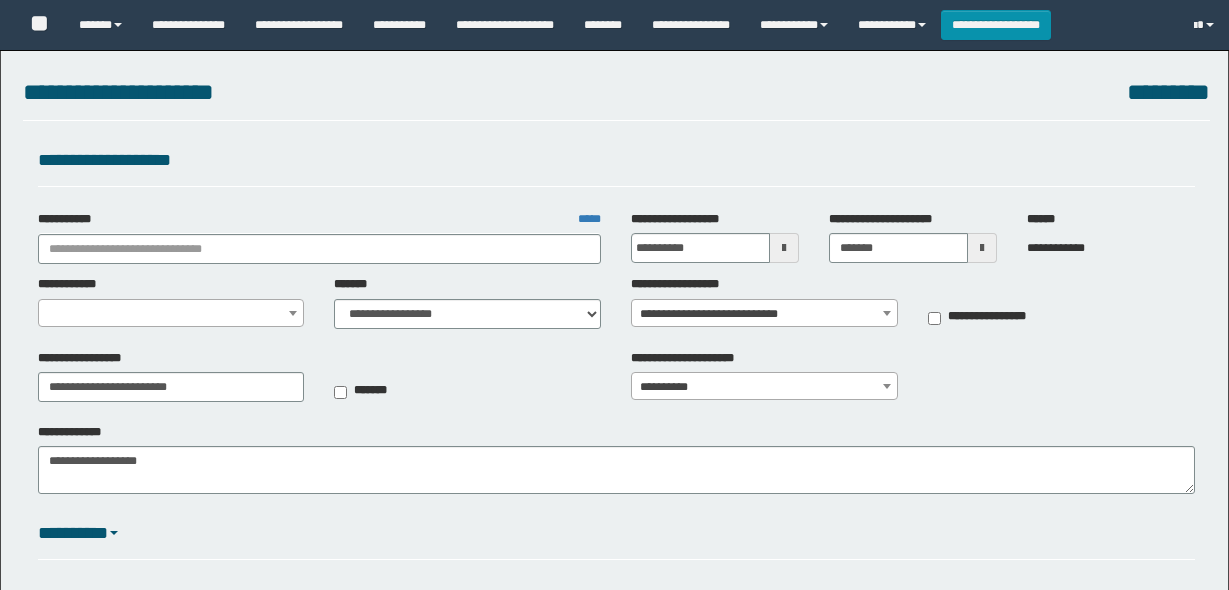 select on "*" 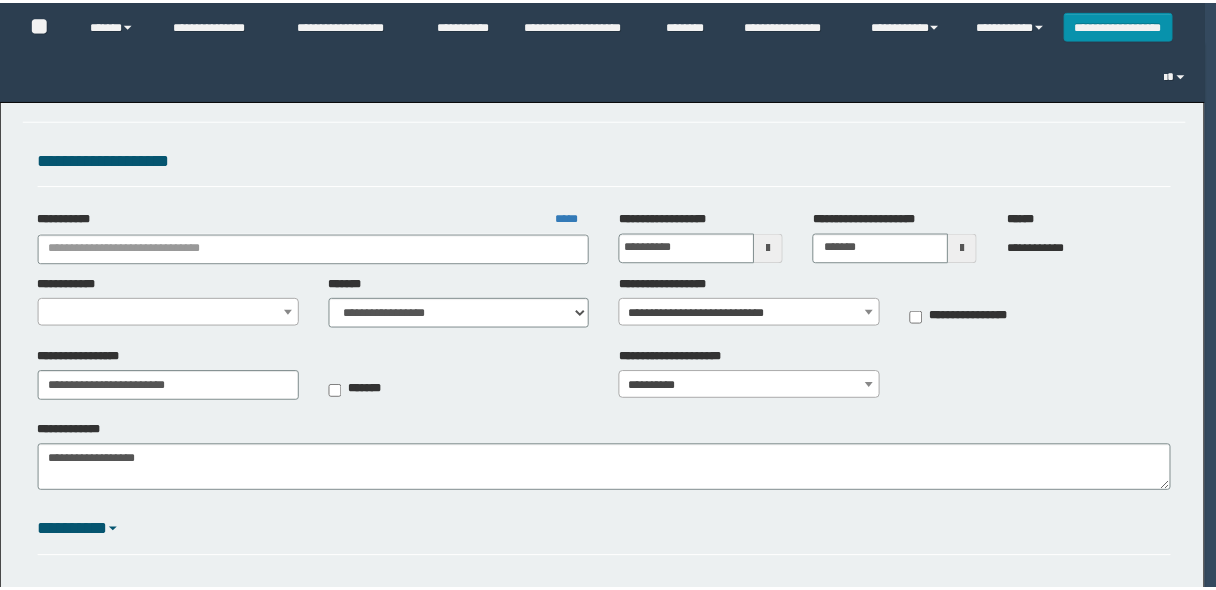 scroll, scrollTop: 0, scrollLeft: 0, axis: both 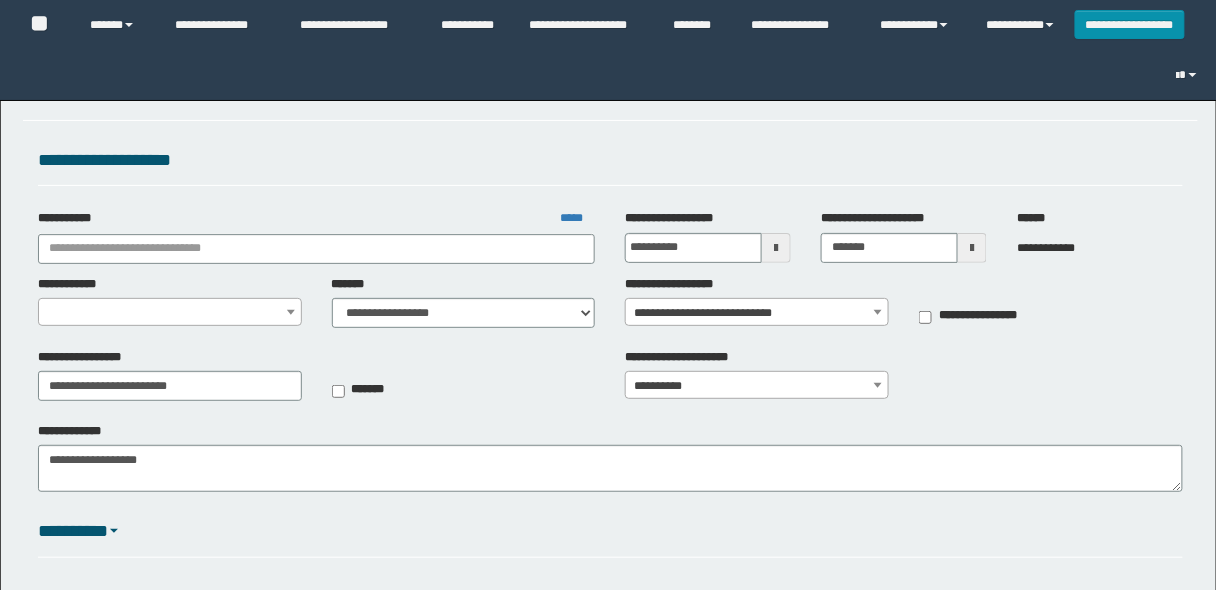 type on "**********" 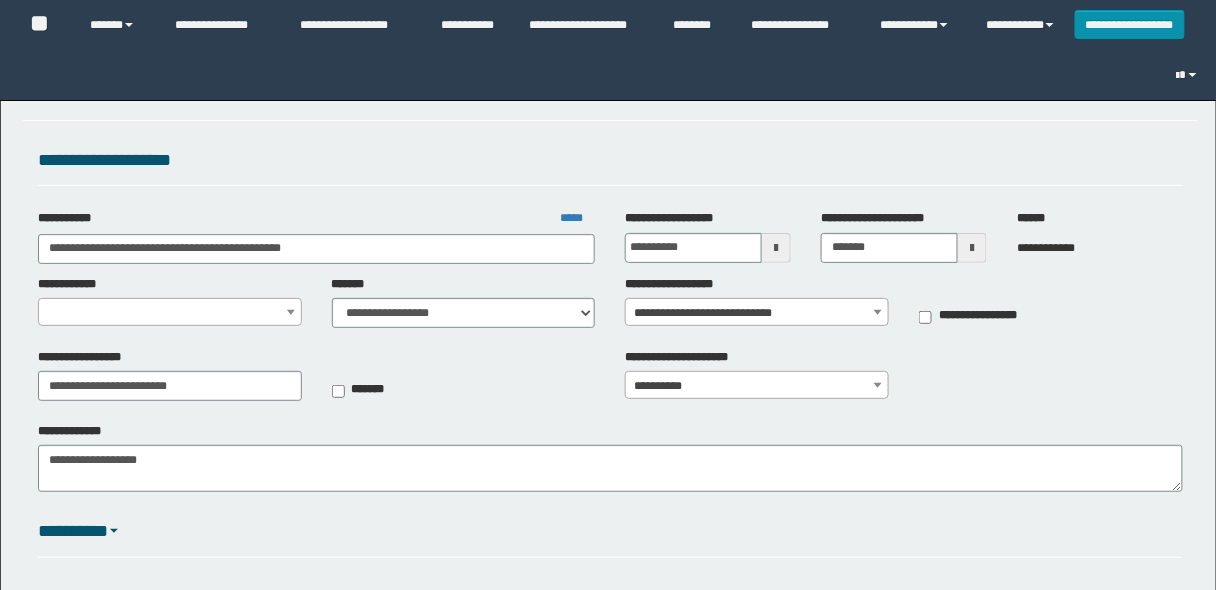 select on "*" 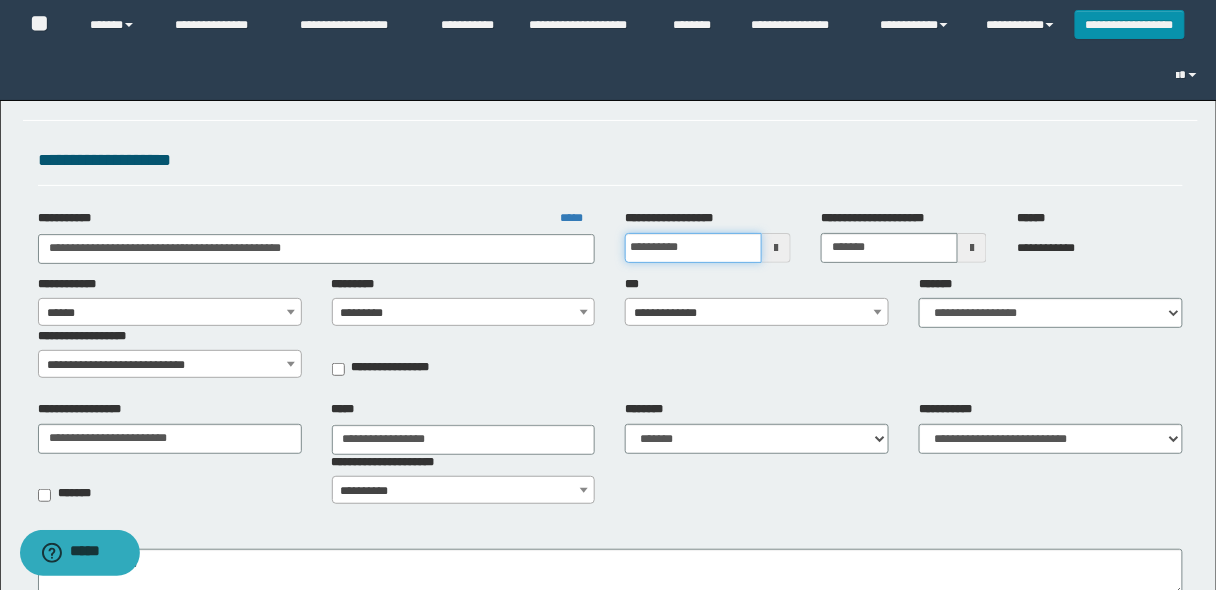 click on "**********" at bounding box center (693, 248) 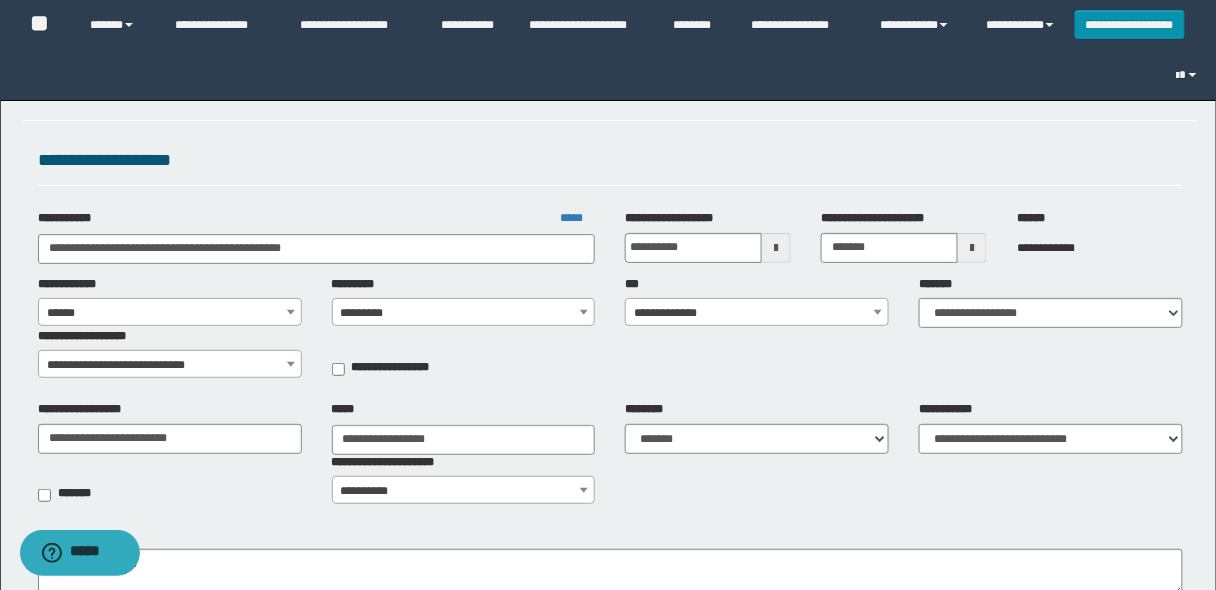 click on "**********" at bounding box center [611, 165] 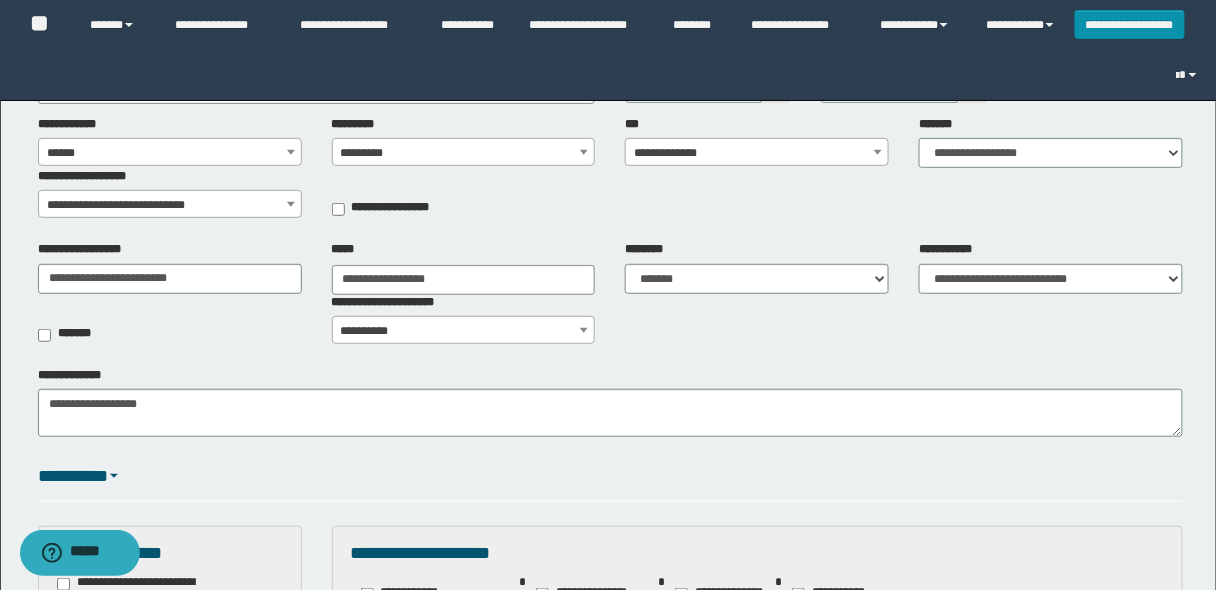 scroll, scrollTop: 80, scrollLeft: 0, axis: vertical 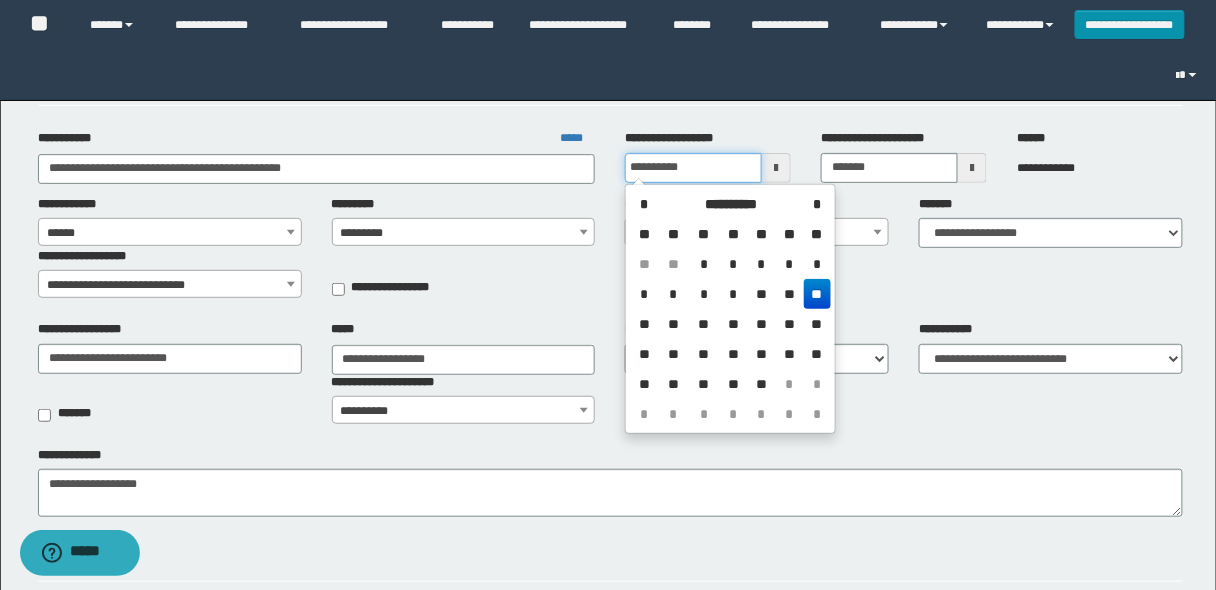 click on "**********" at bounding box center (693, 168) 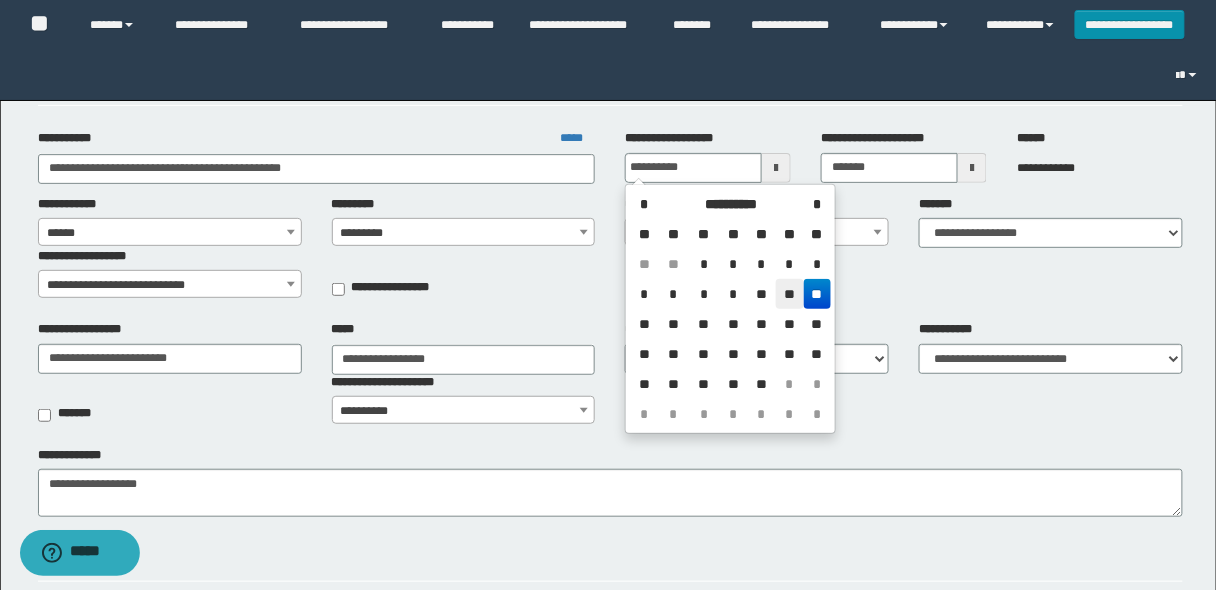 click on "**" at bounding box center (790, 294) 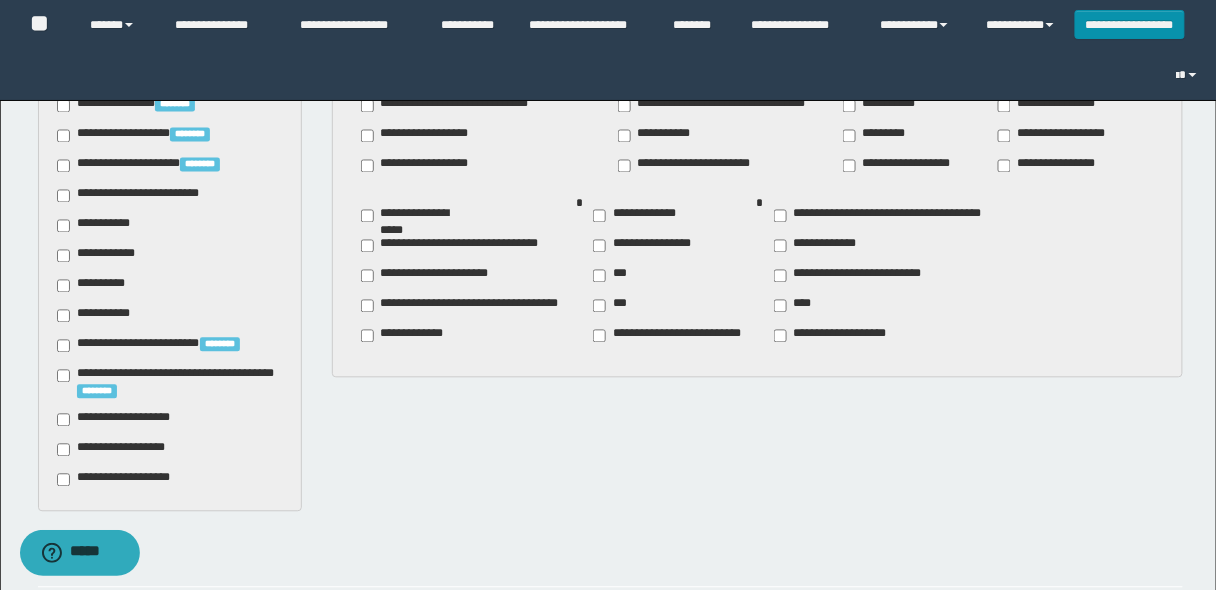 scroll, scrollTop: 880, scrollLeft: 0, axis: vertical 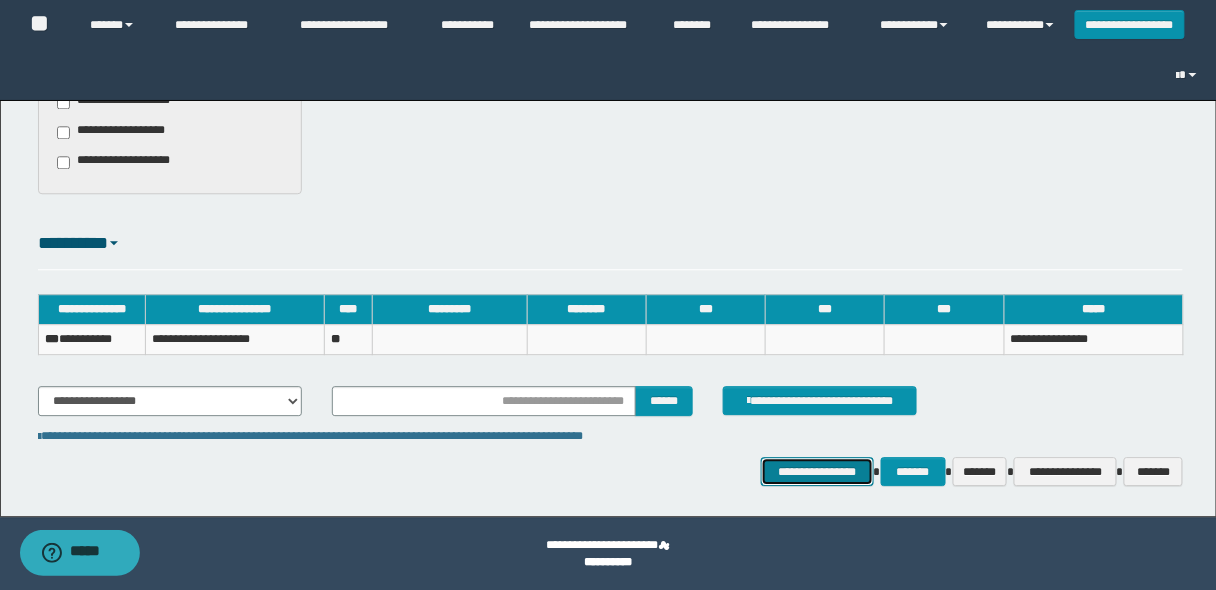 click on "**********" at bounding box center (817, 471) 